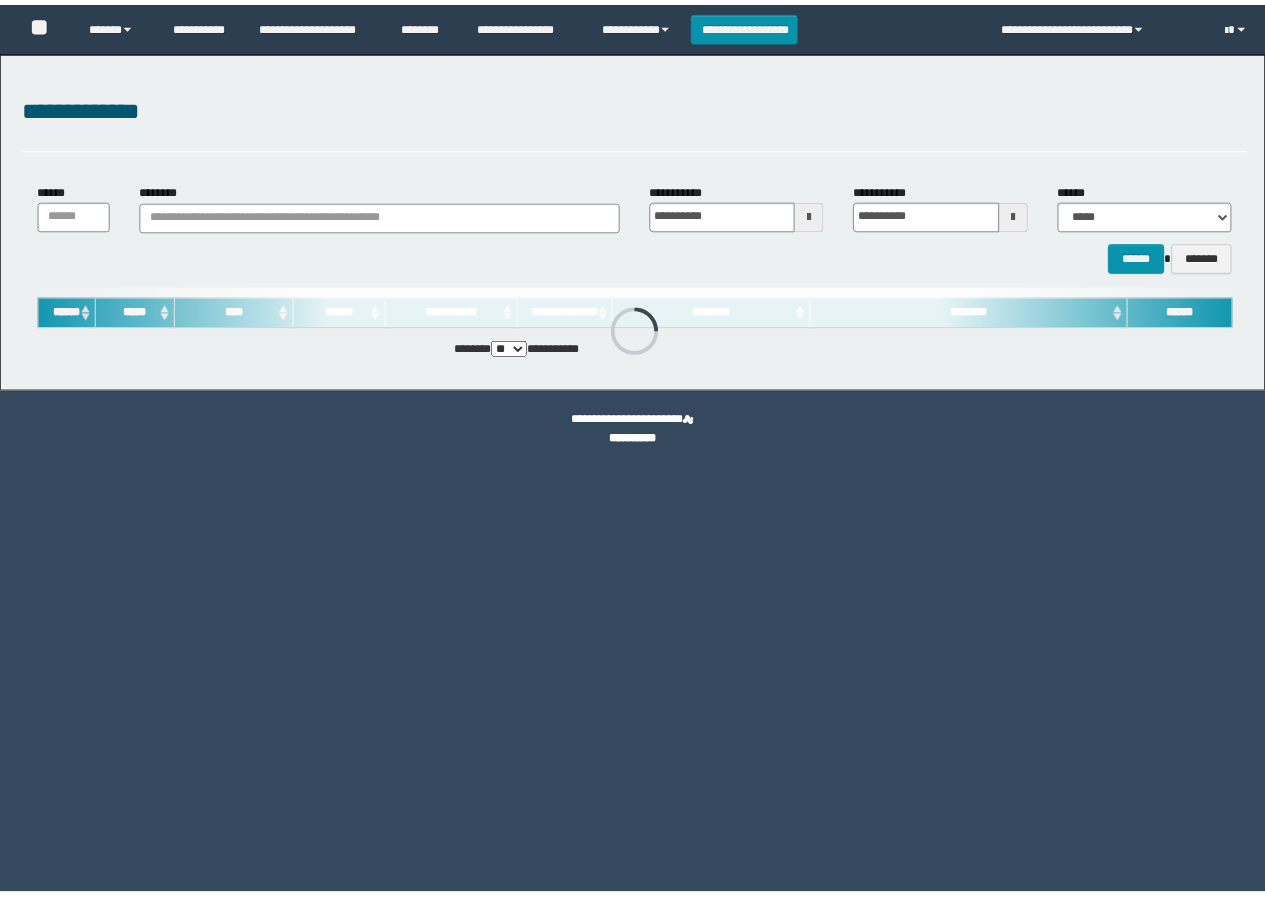 scroll, scrollTop: 0, scrollLeft: 0, axis: both 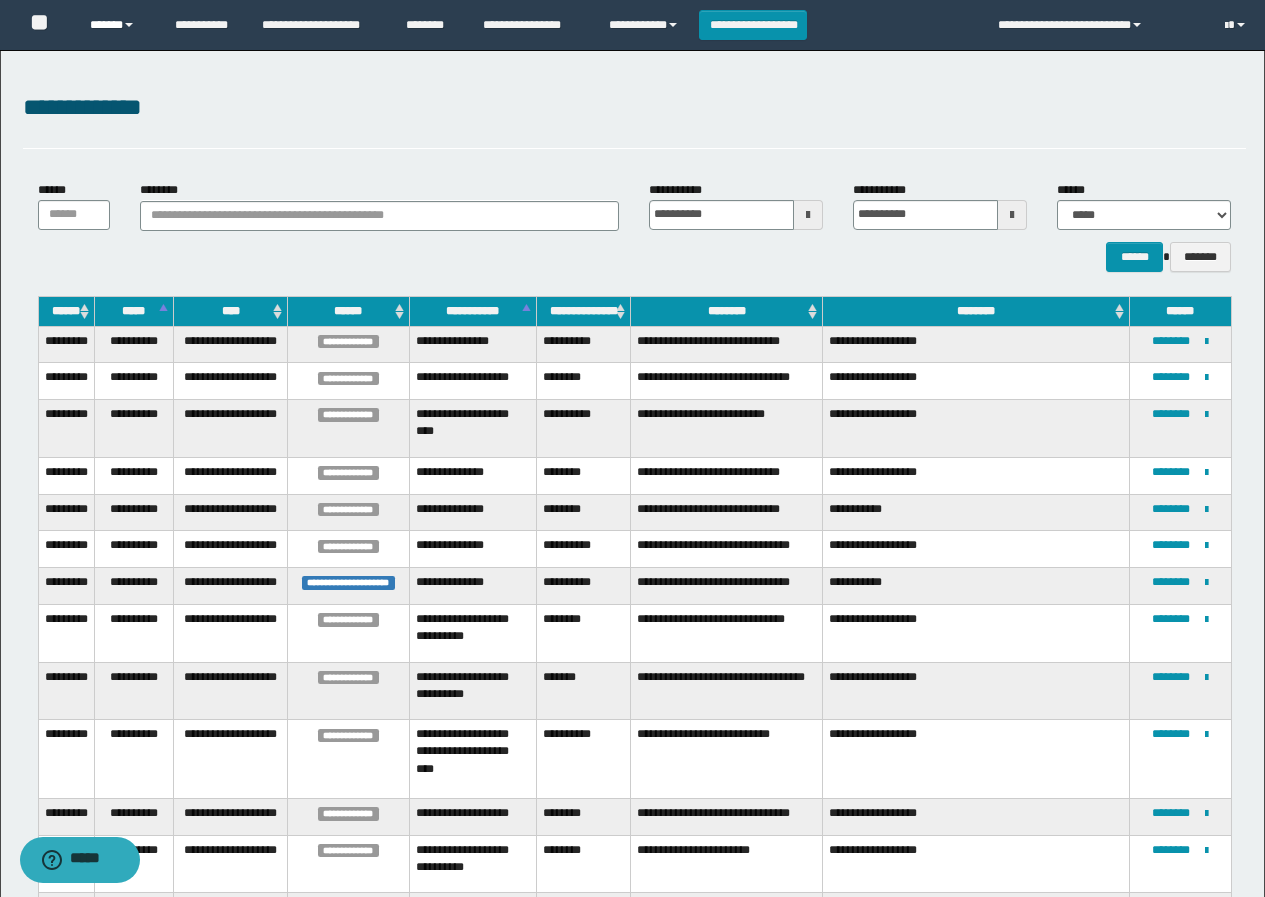 click on "******" at bounding box center (117, 25) 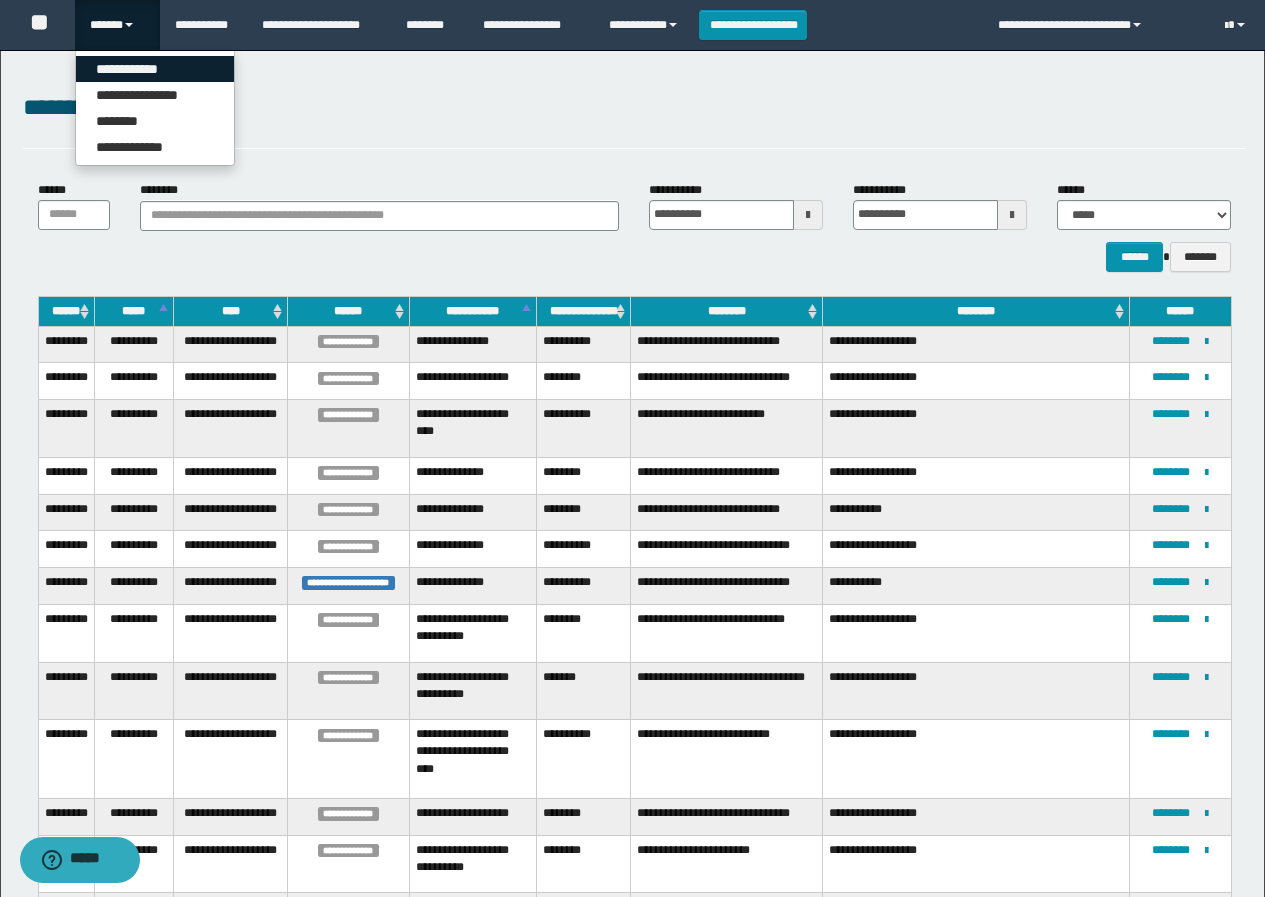 click on "**********" at bounding box center (155, 69) 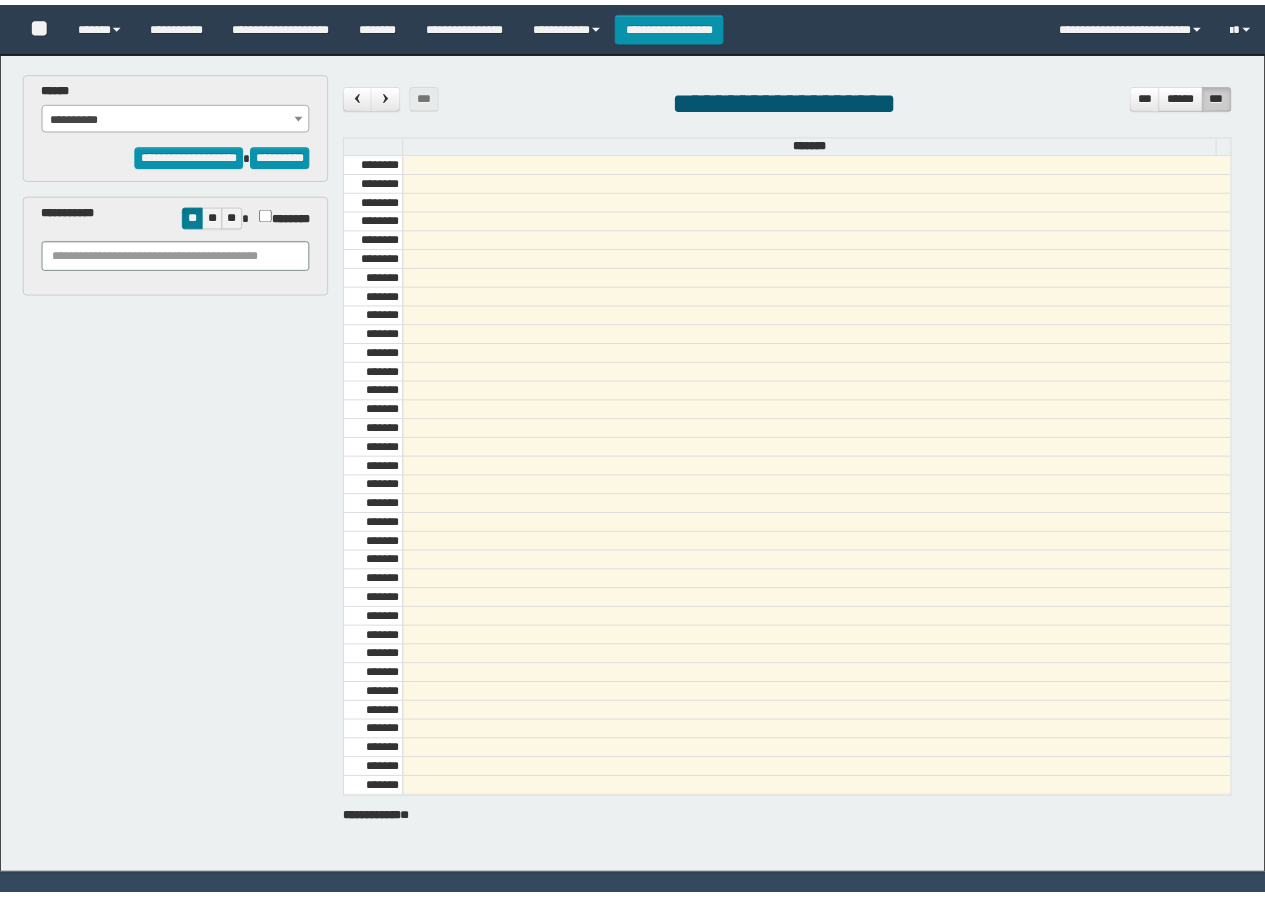 scroll, scrollTop: 0, scrollLeft: 0, axis: both 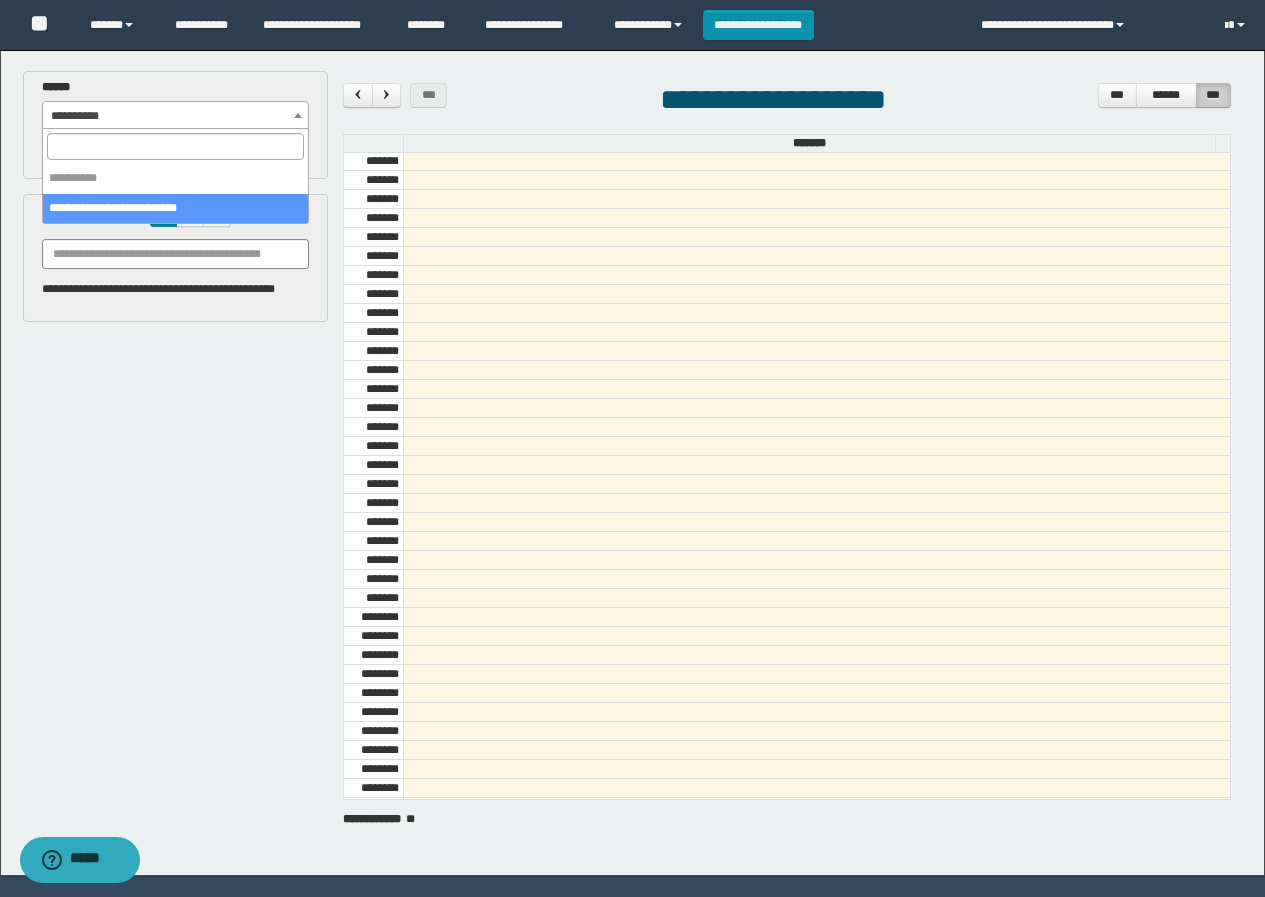 click on "**********" at bounding box center (176, 116) 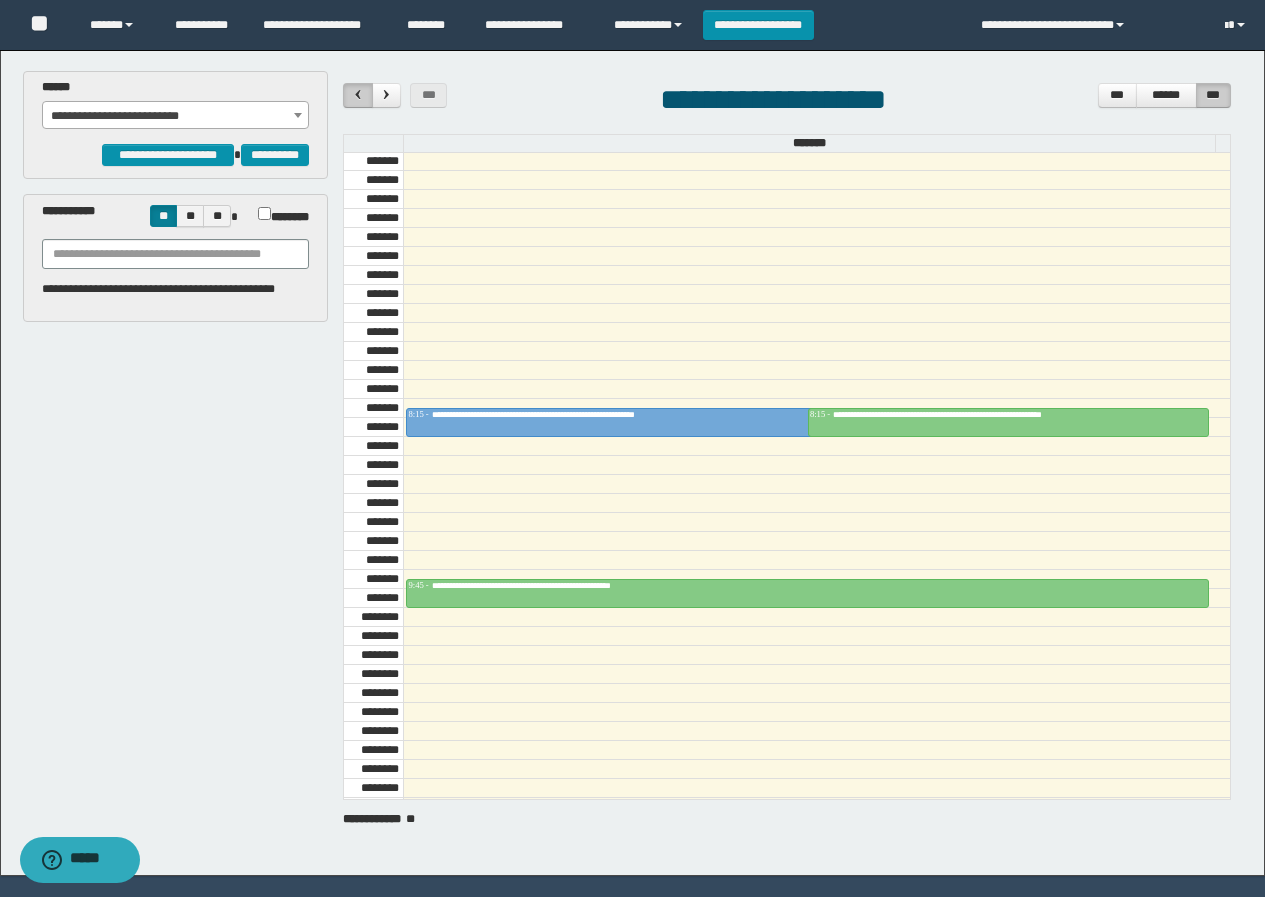click at bounding box center [358, 94] 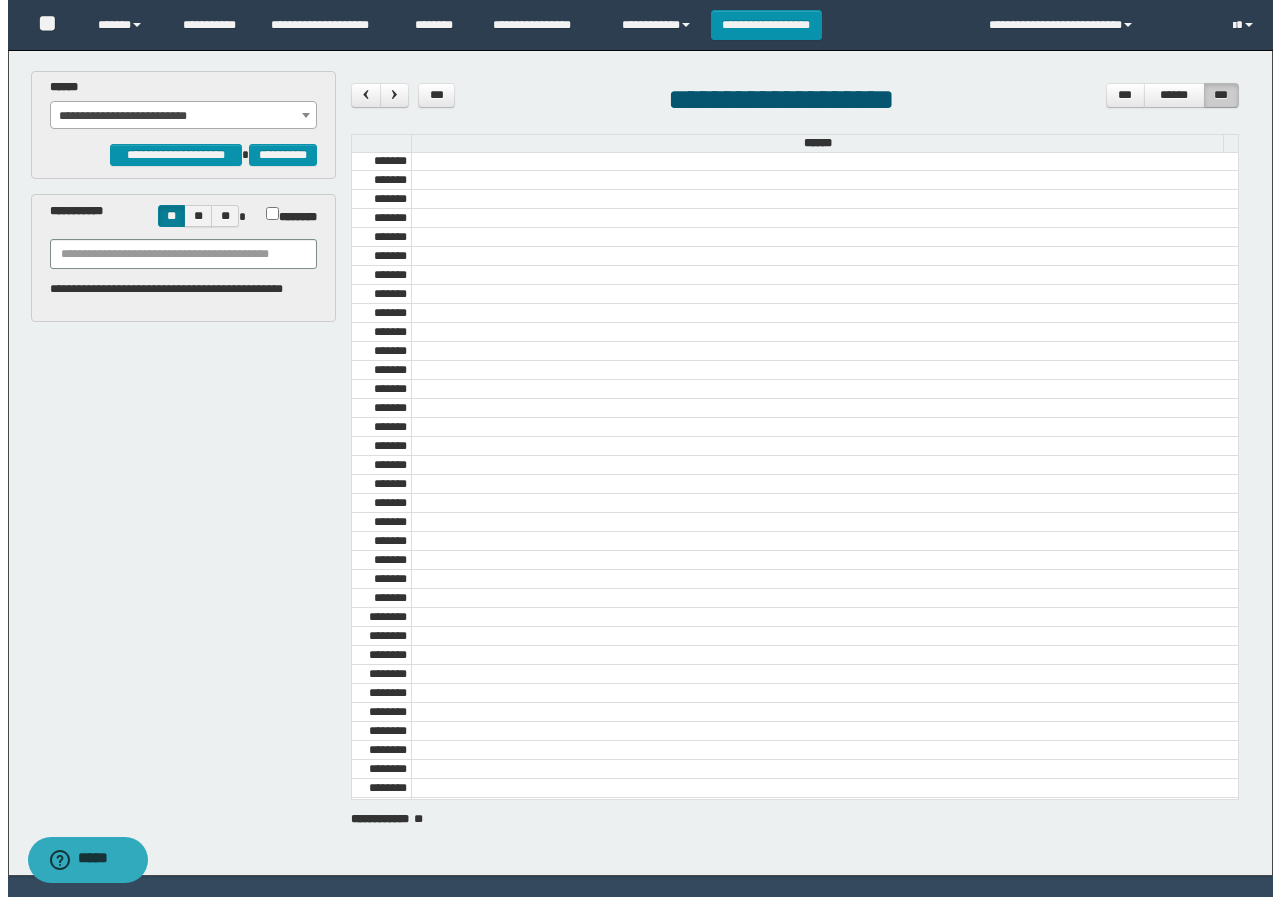 scroll, scrollTop: 185, scrollLeft: 0, axis: vertical 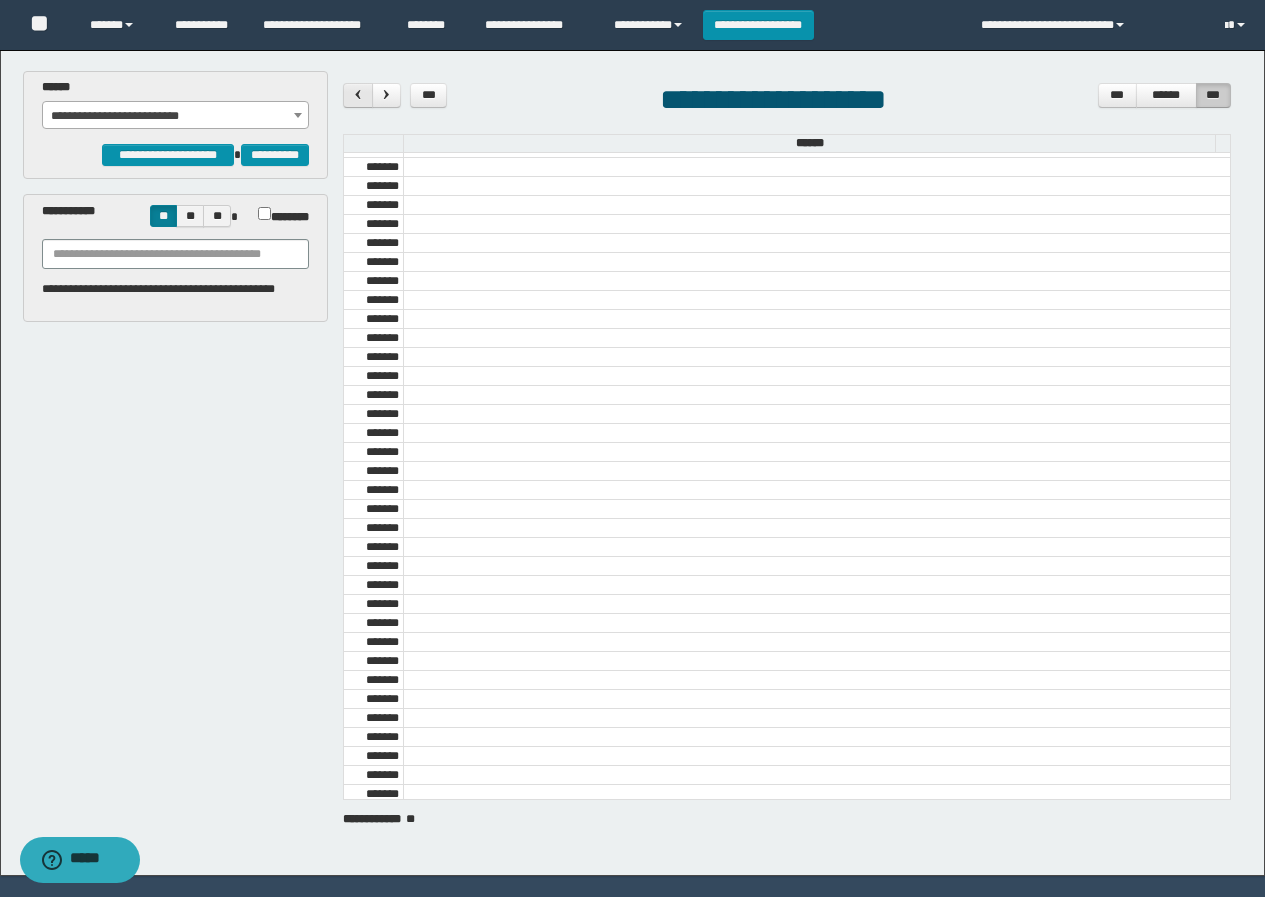 click at bounding box center [358, 94] 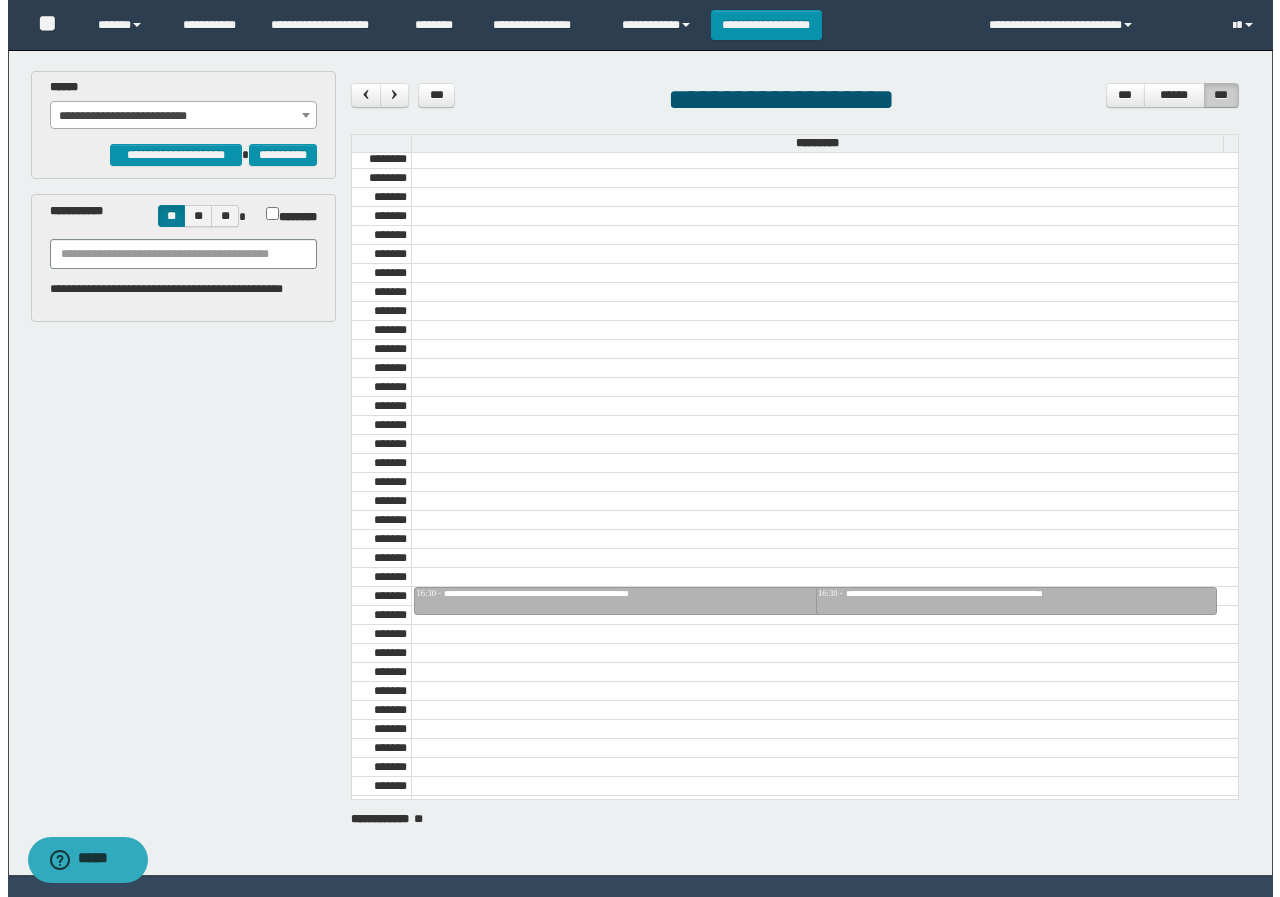 scroll, scrollTop: 1400, scrollLeft: 0, axis: vertical 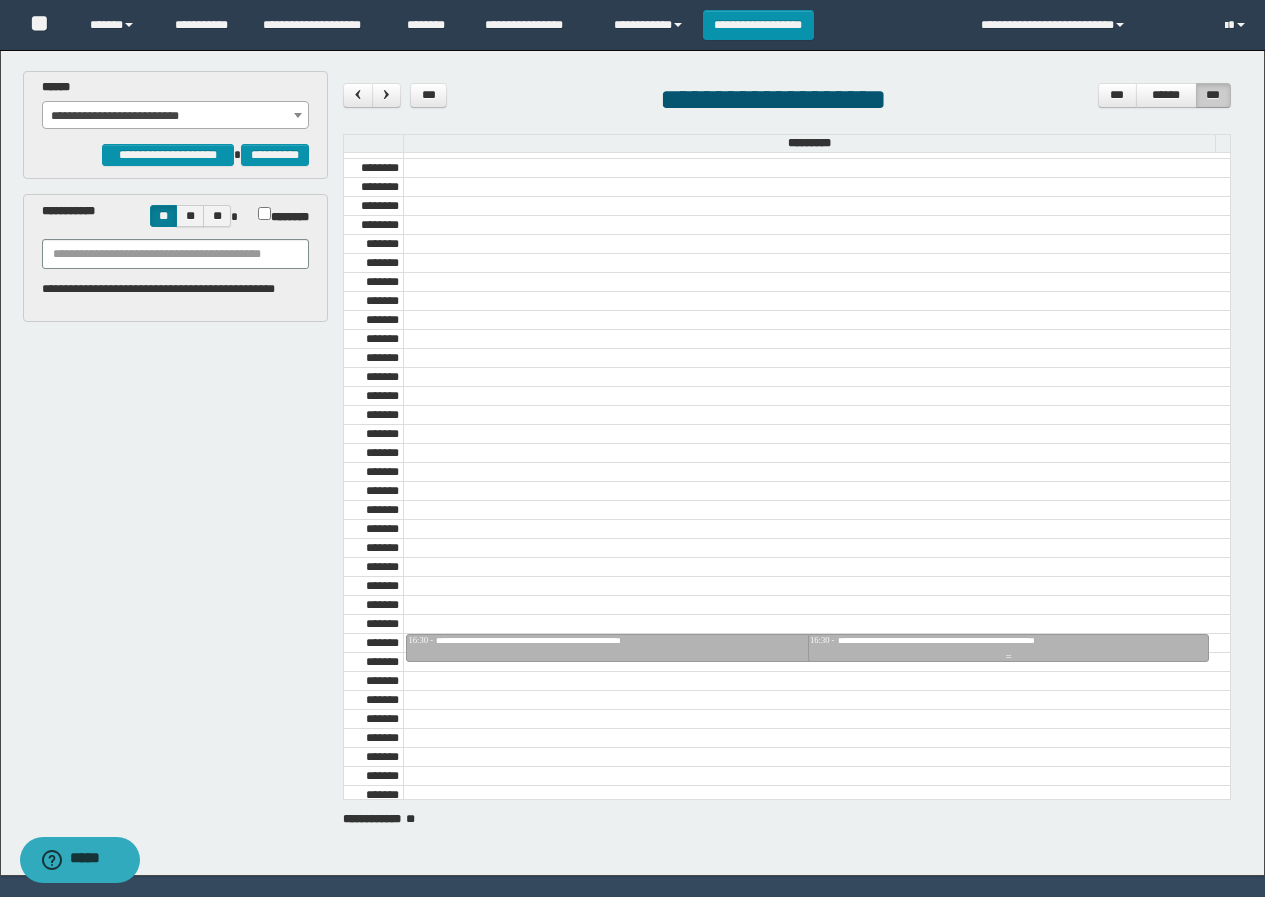 click on "**********" at bounding box center (975, 640) 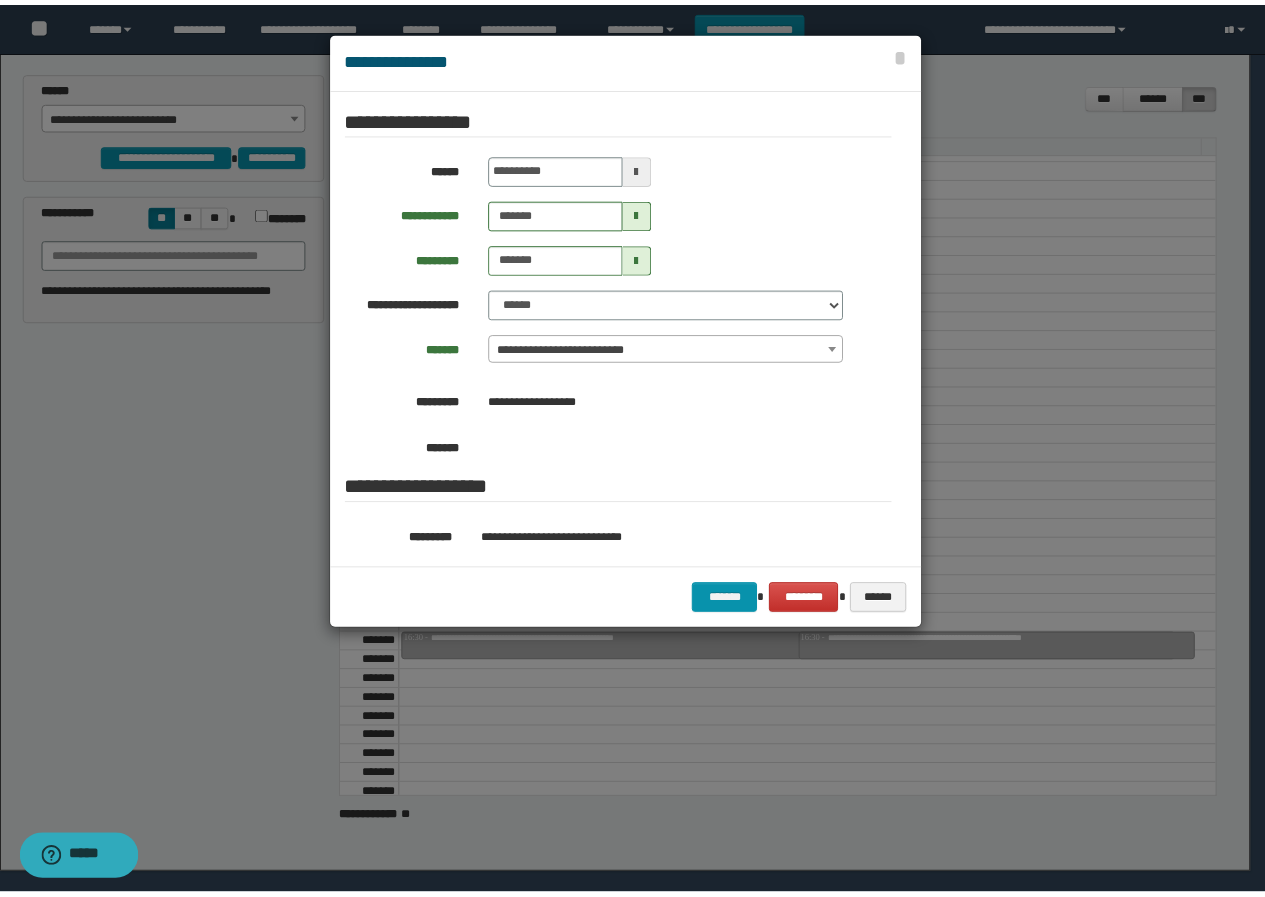 scroll, scrollTop: 200, scrollLeft: 0, axis: vertical 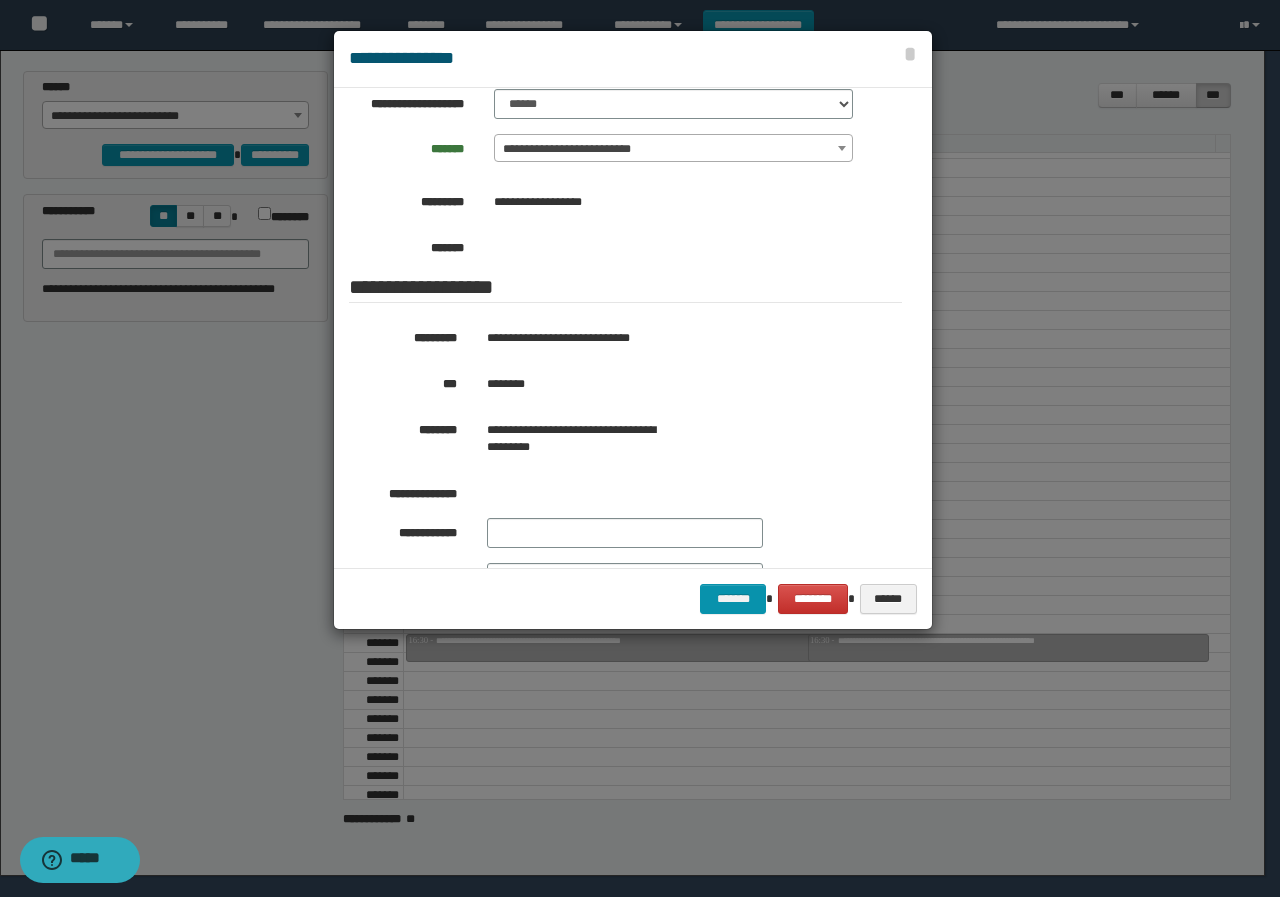click on "********" at bounding box center [676, 384] 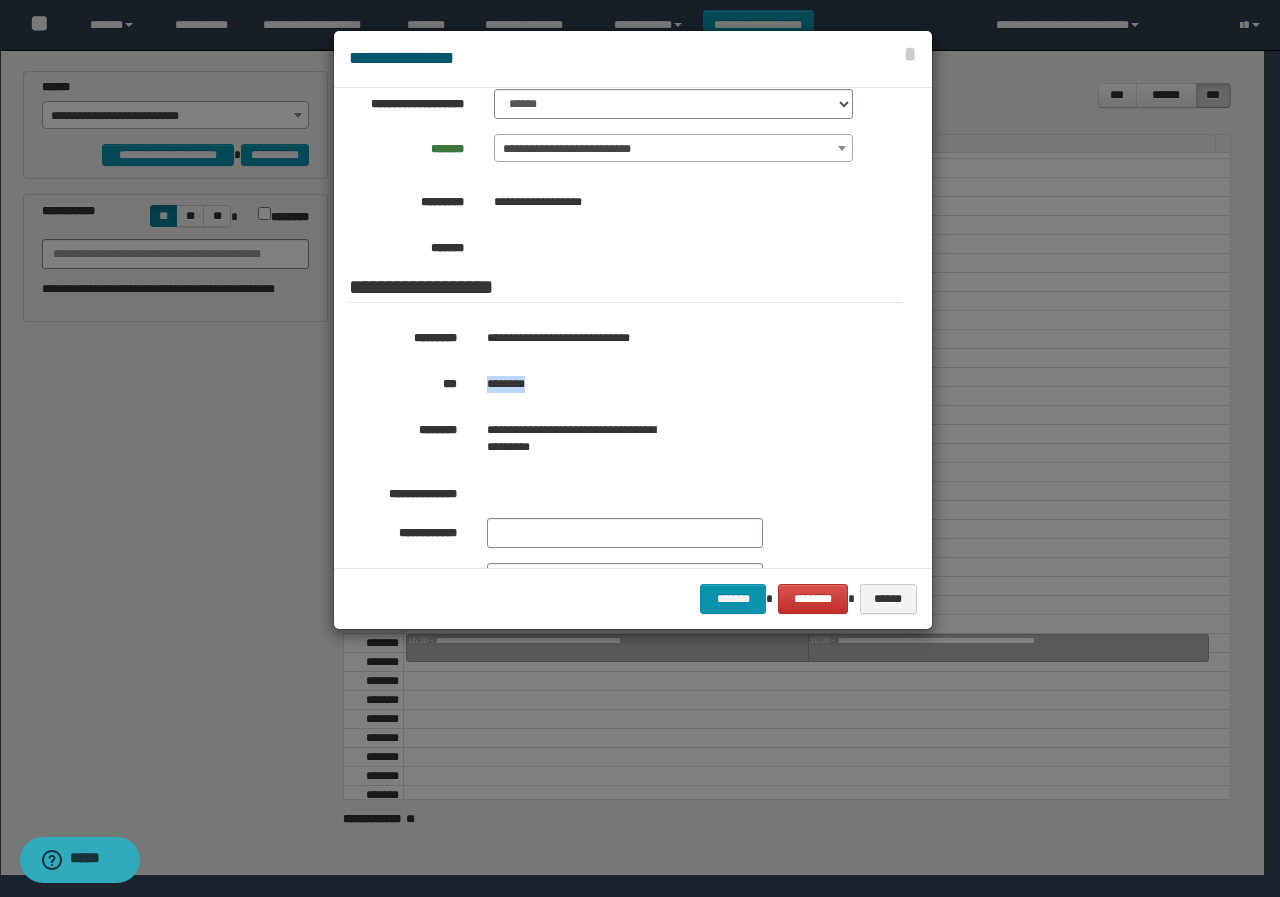click on "********" at bounding box center [676, 384] 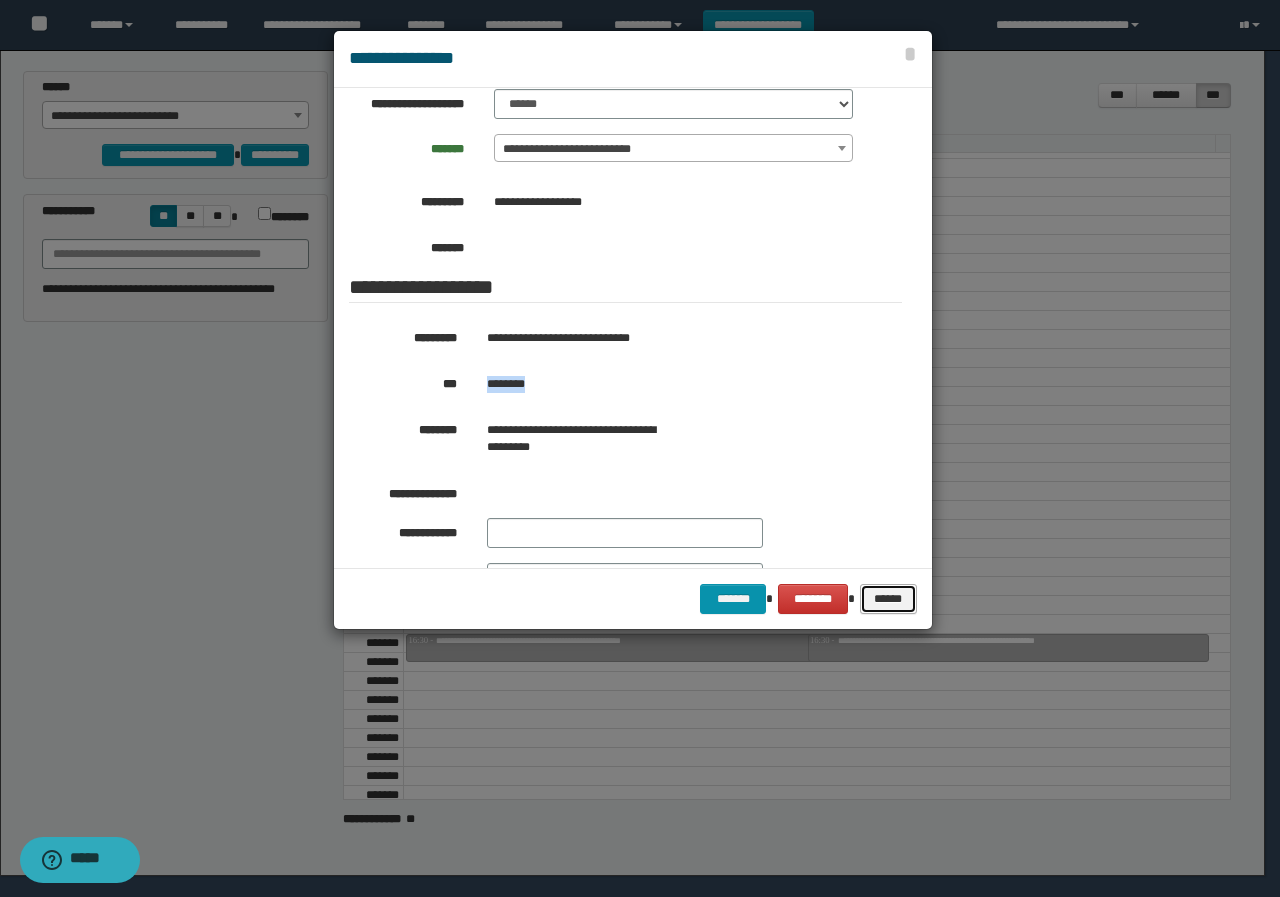 click on "******" at bounding box center (888, 599) 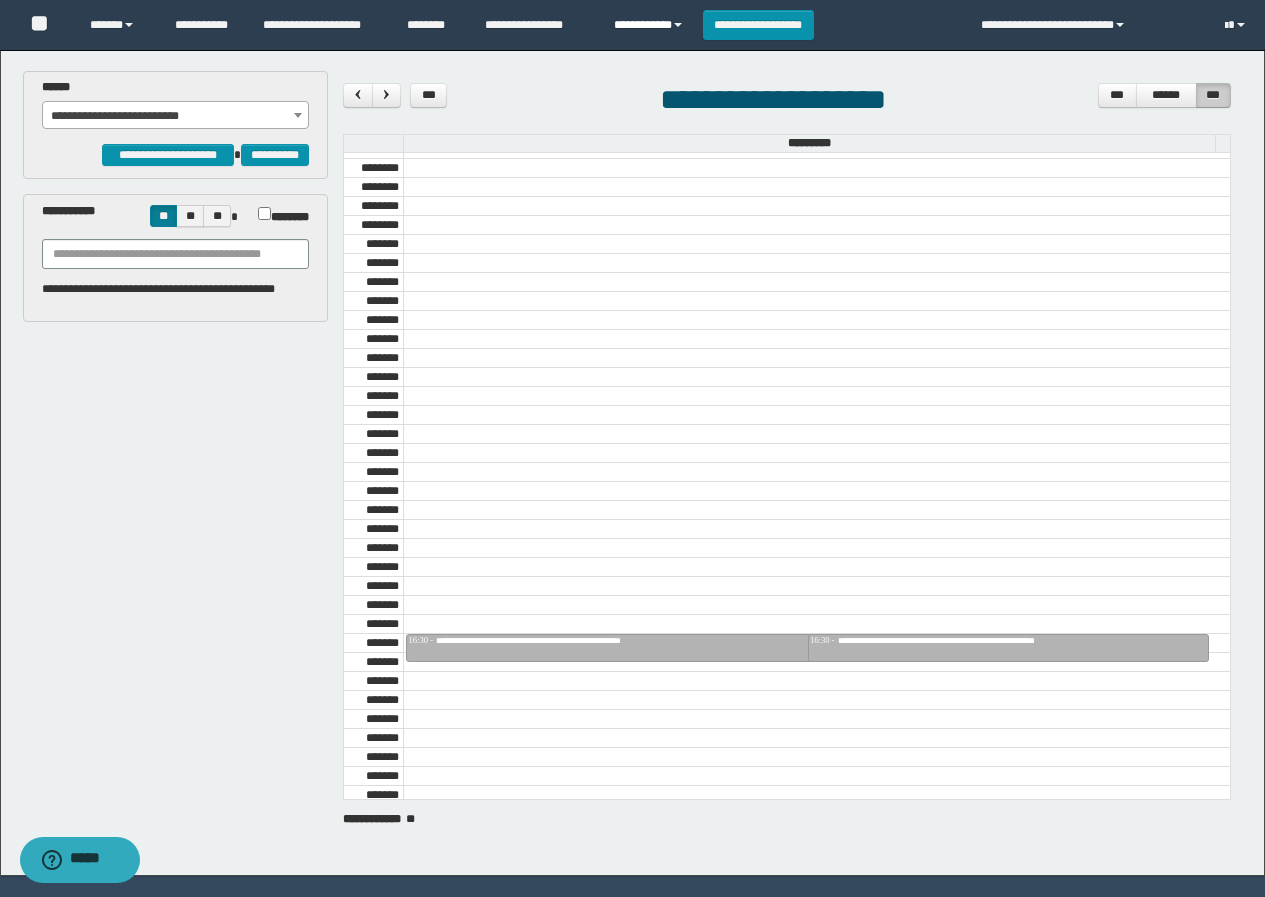 click on "**********" at bounding box center [651, 25] 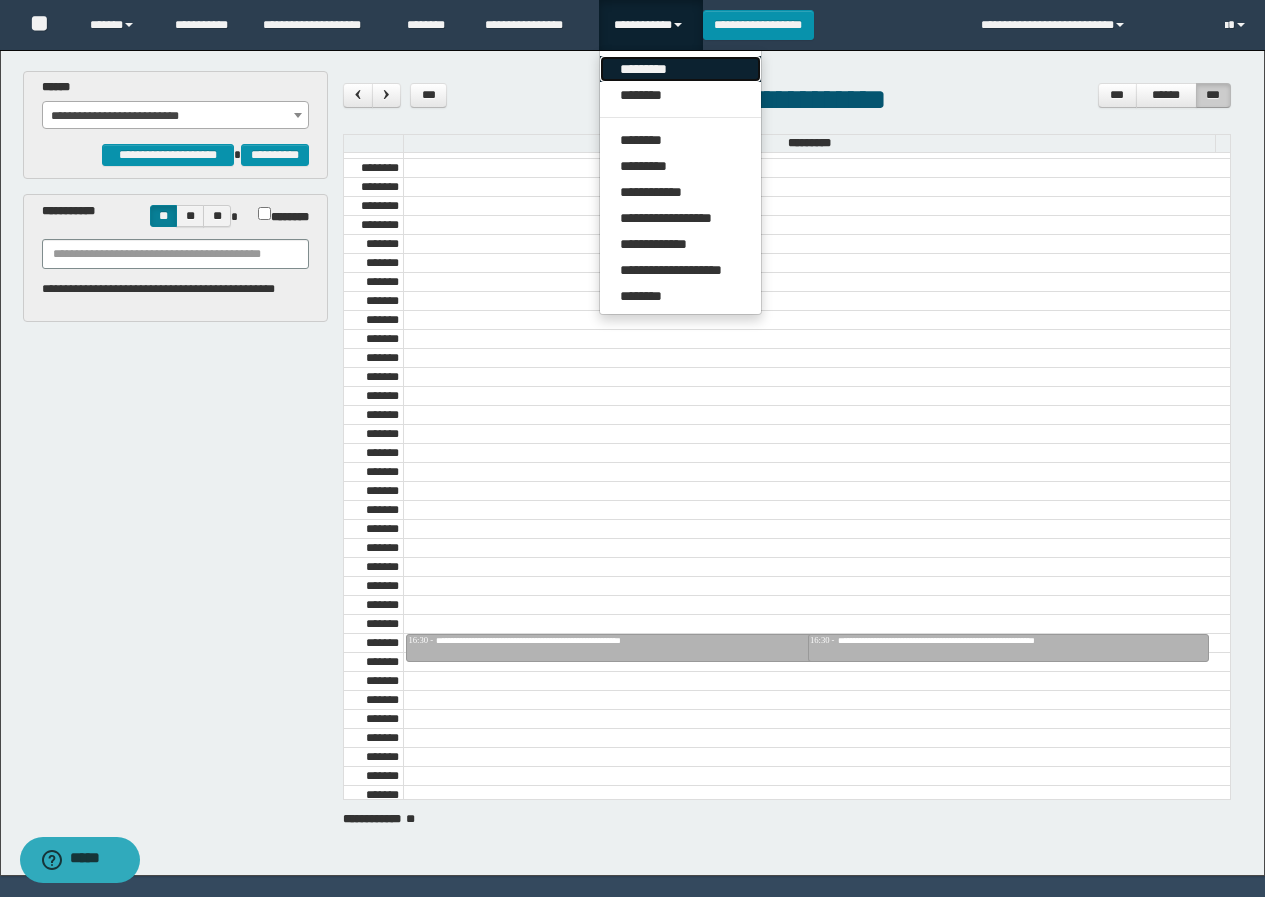 click on "*********" at bounding box center (680, 69) 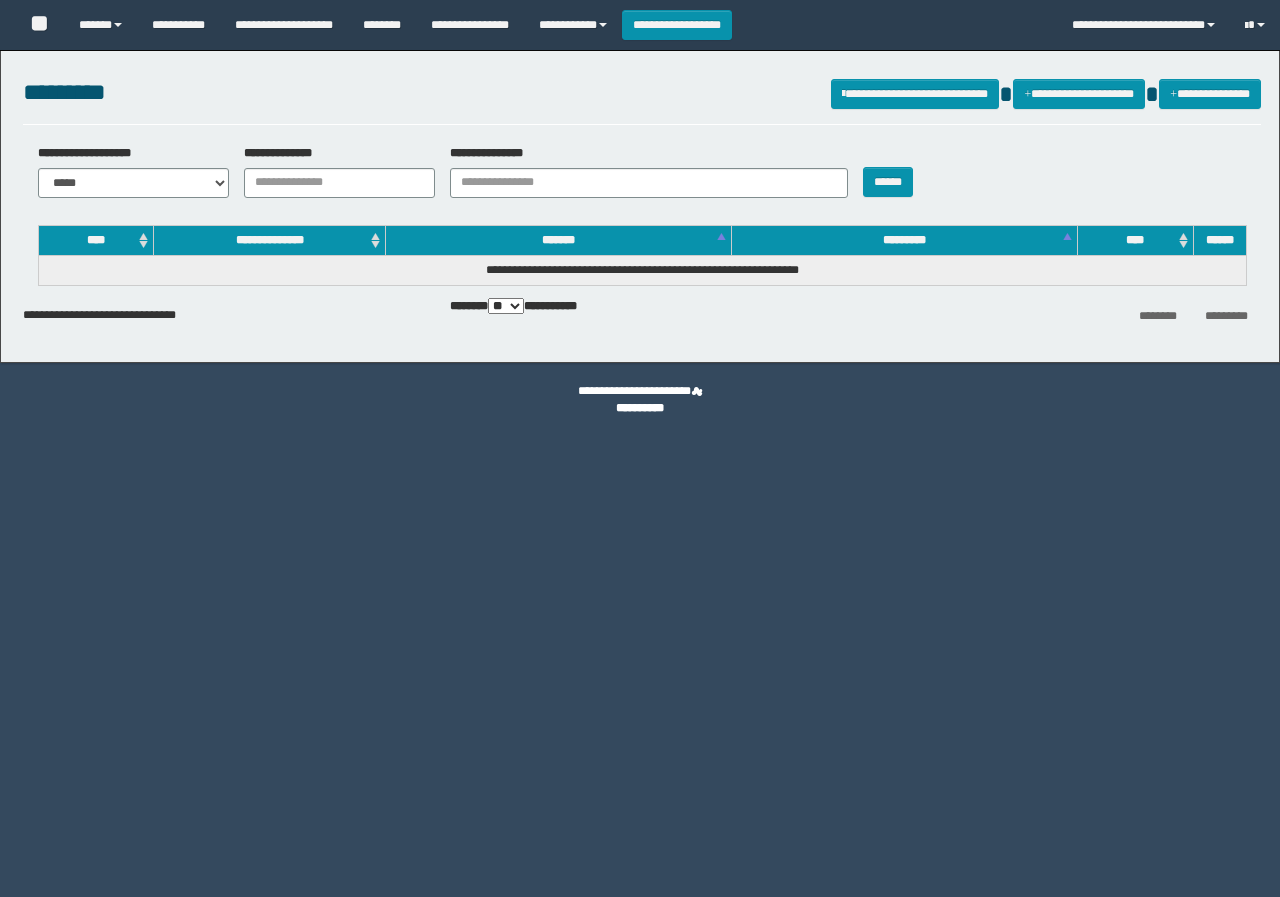 scroll, scrollTop: 0, scrollLeft: 0, axis: both 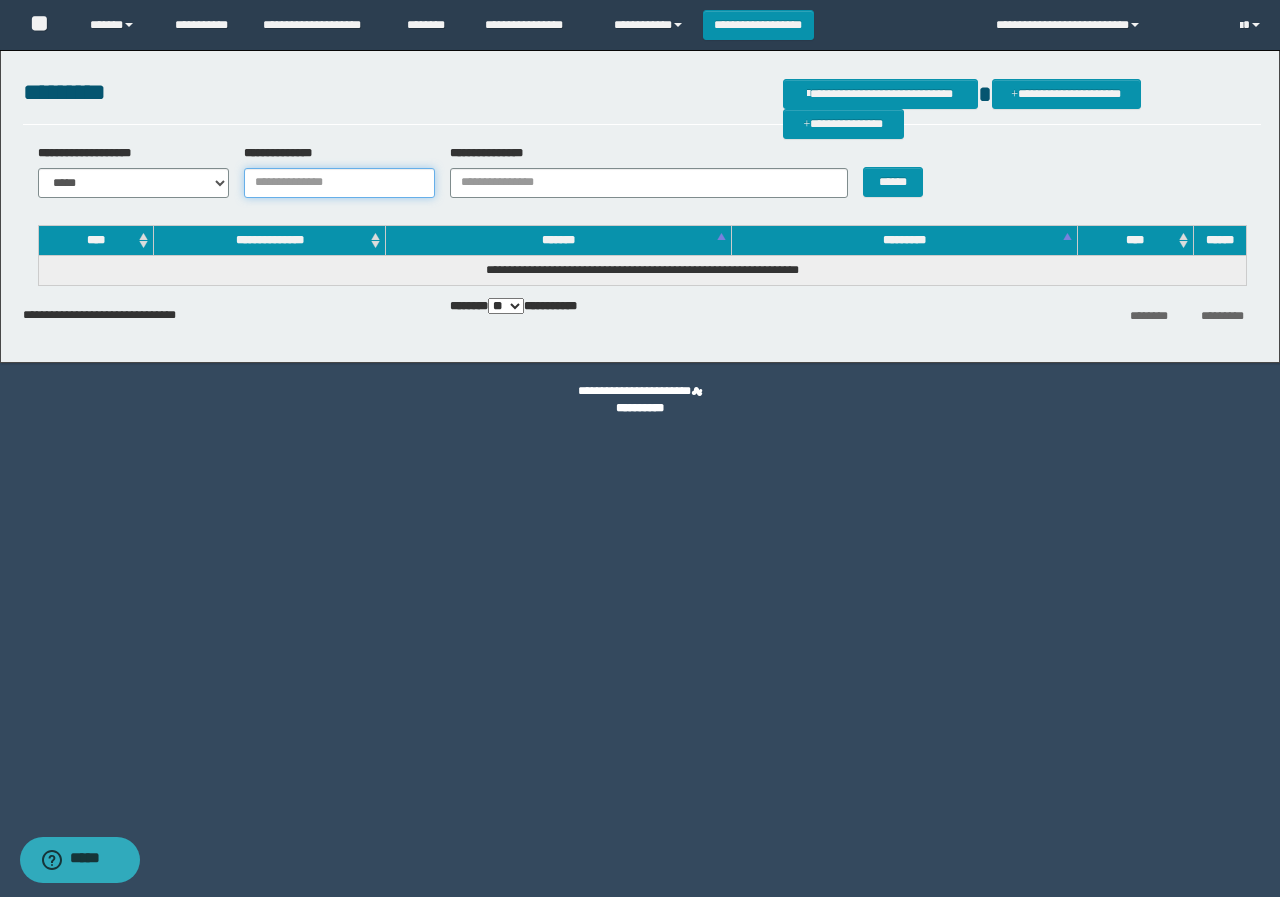 click on "**********" at bounding box center [339, 183] 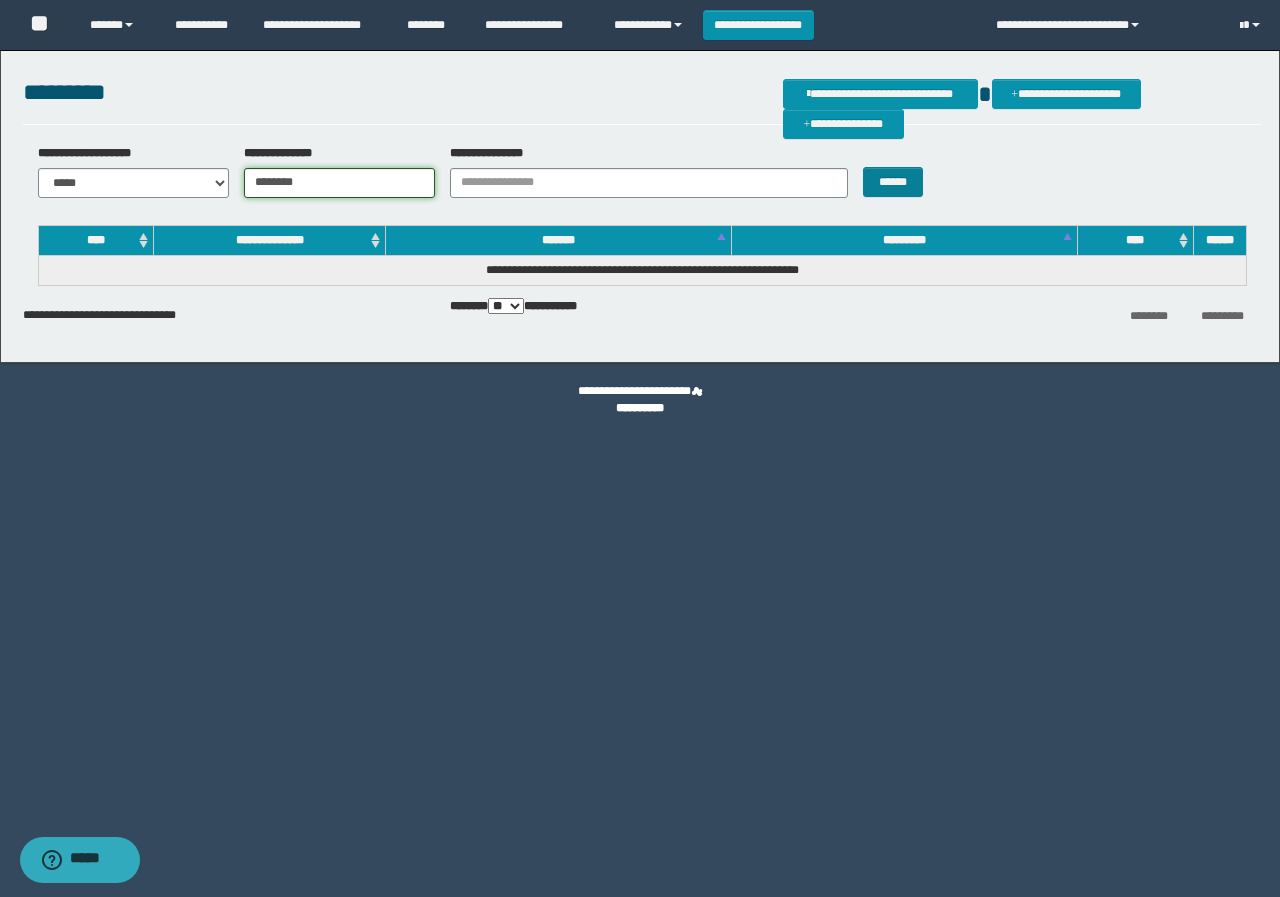 type on "********" 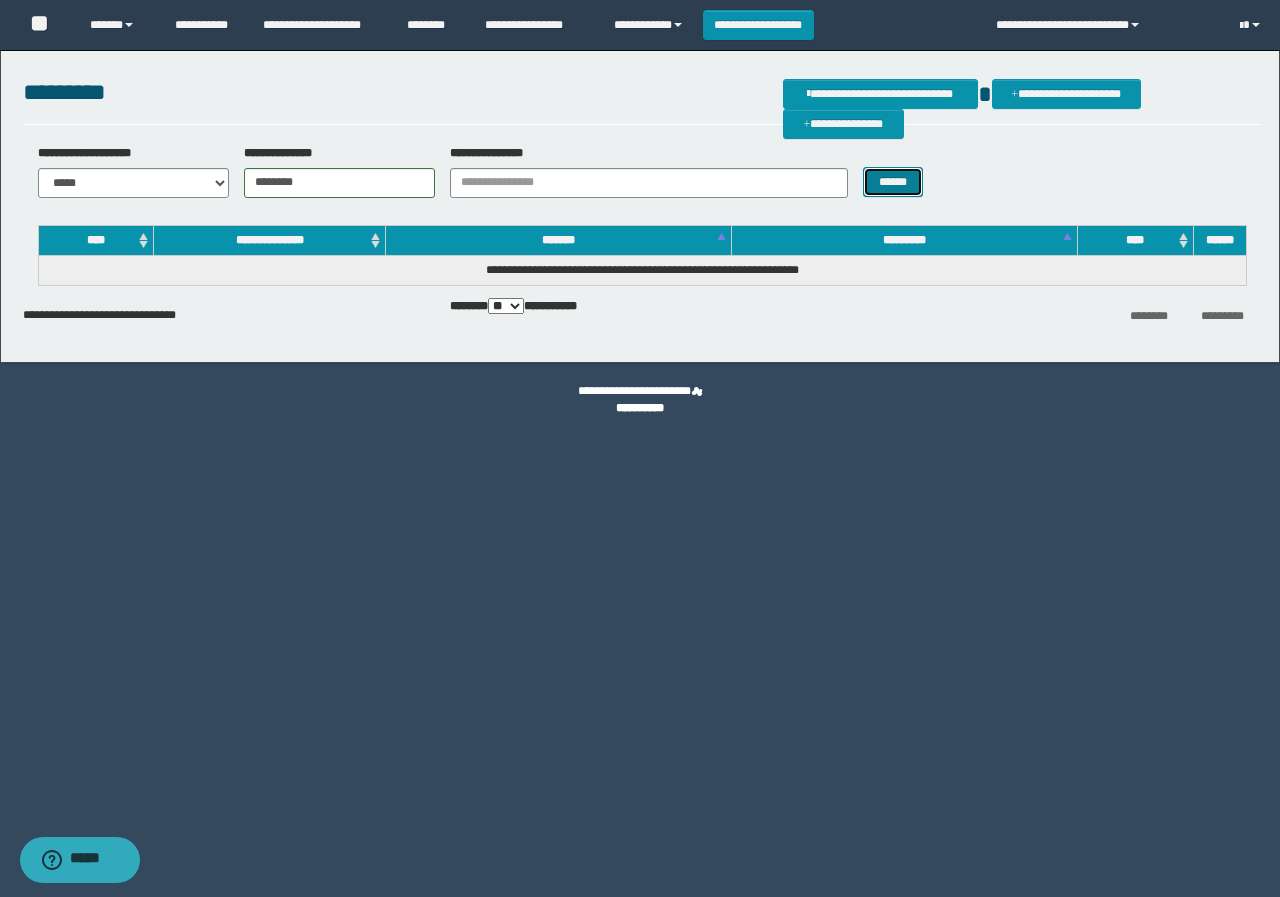 click on "******" at bounding box center [892, 182] 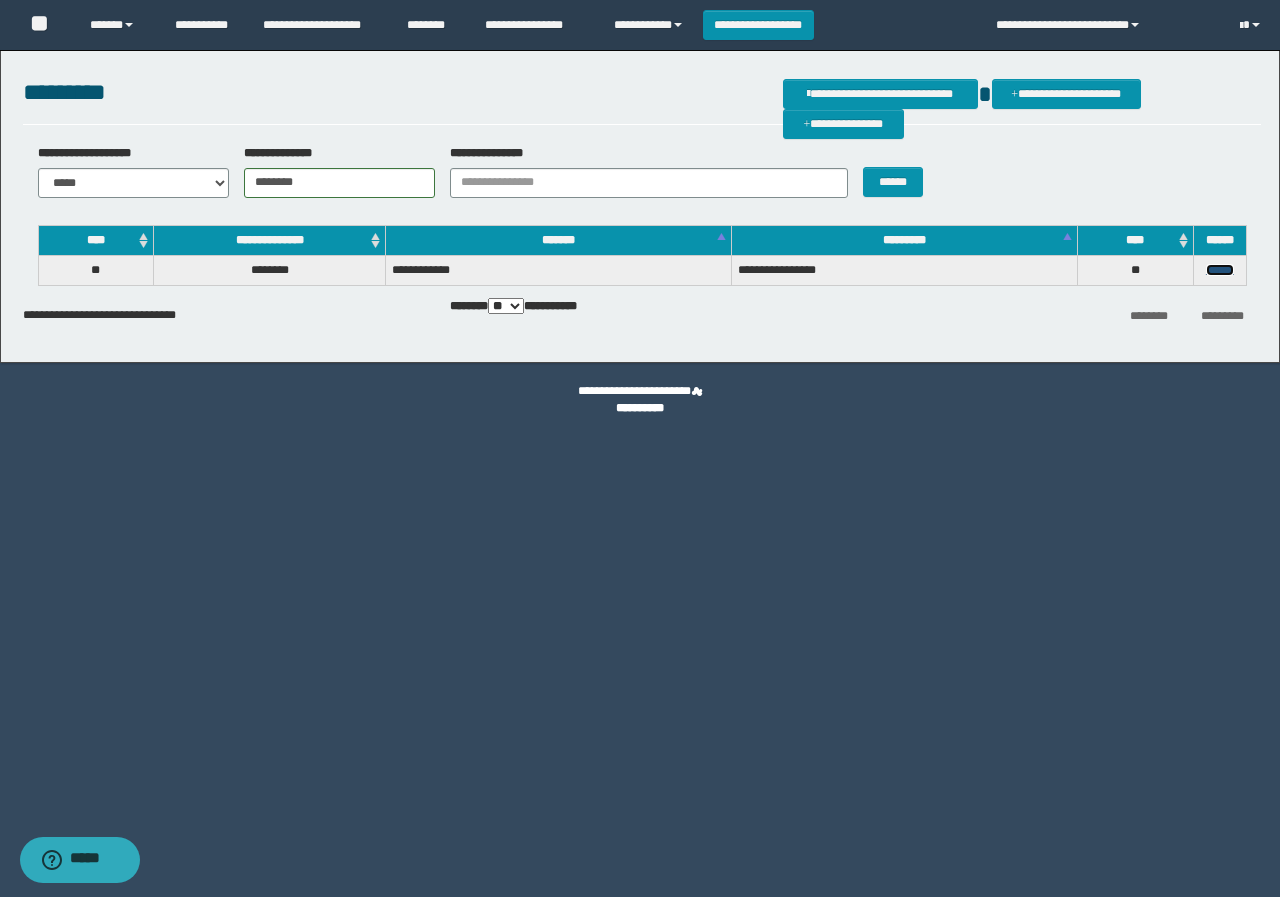 click on "******" at bounding box center (1220, 270) 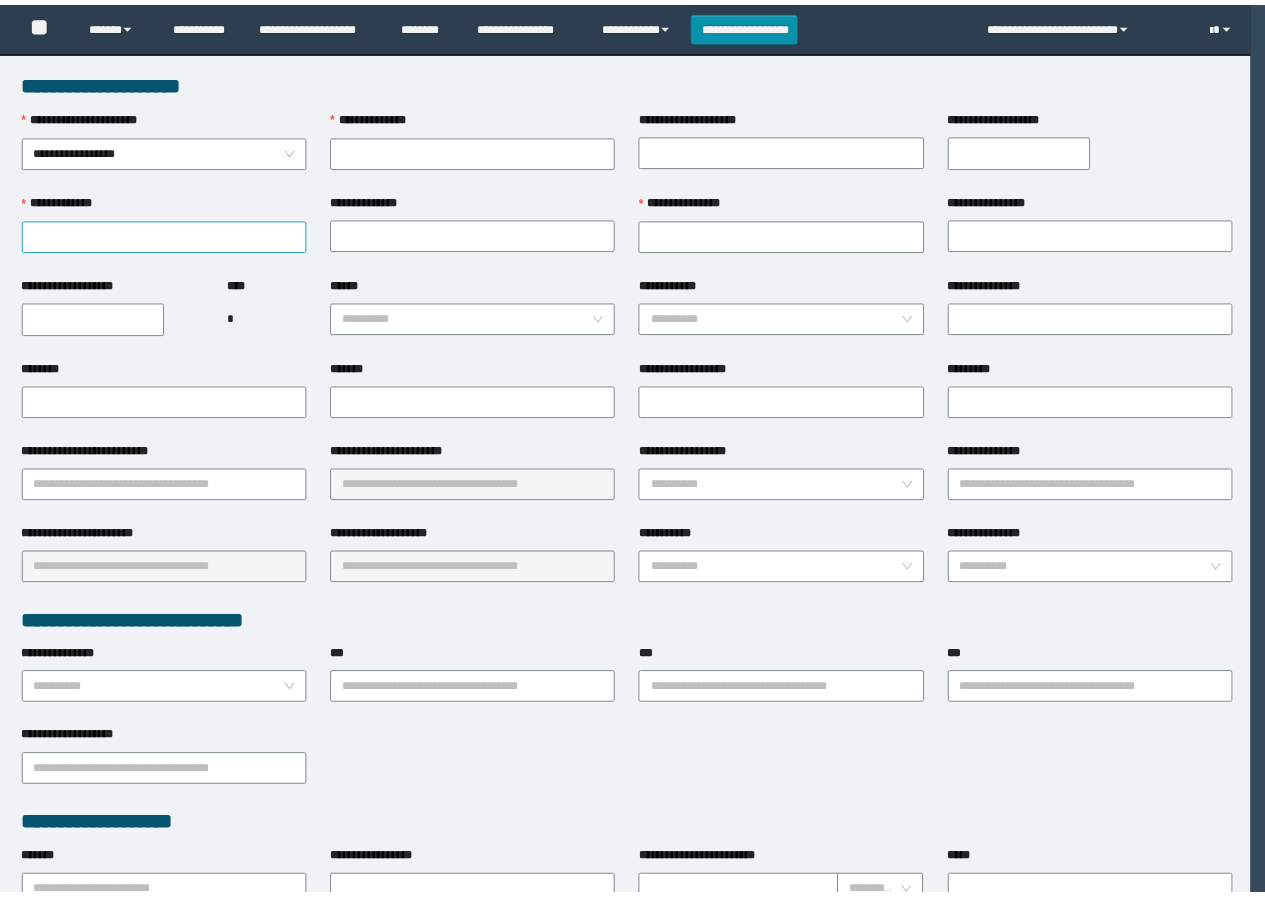 scroll, scrollTop: 0, scrollLeft: 0, axis: both 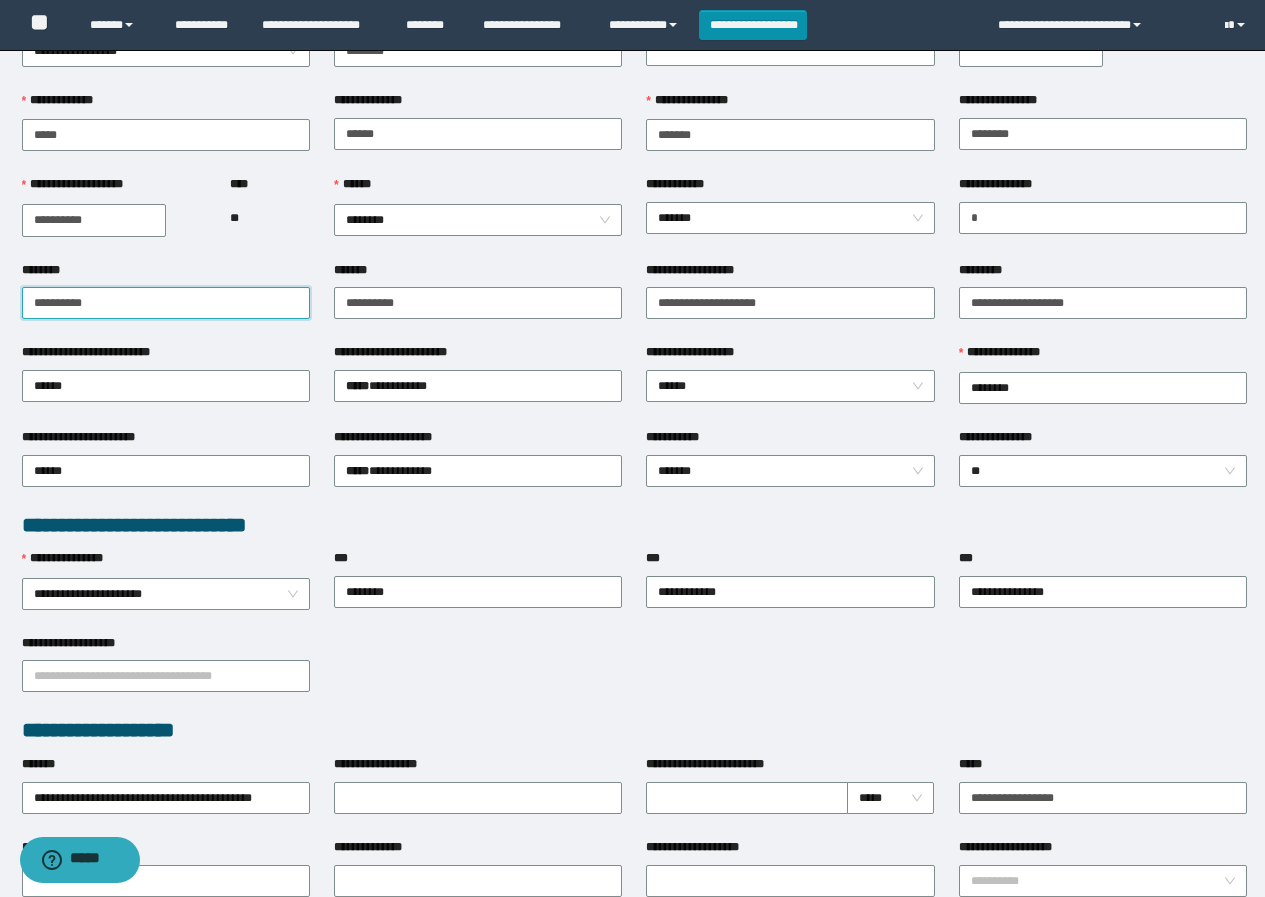 click on "********" at bounding box center (166, 303) 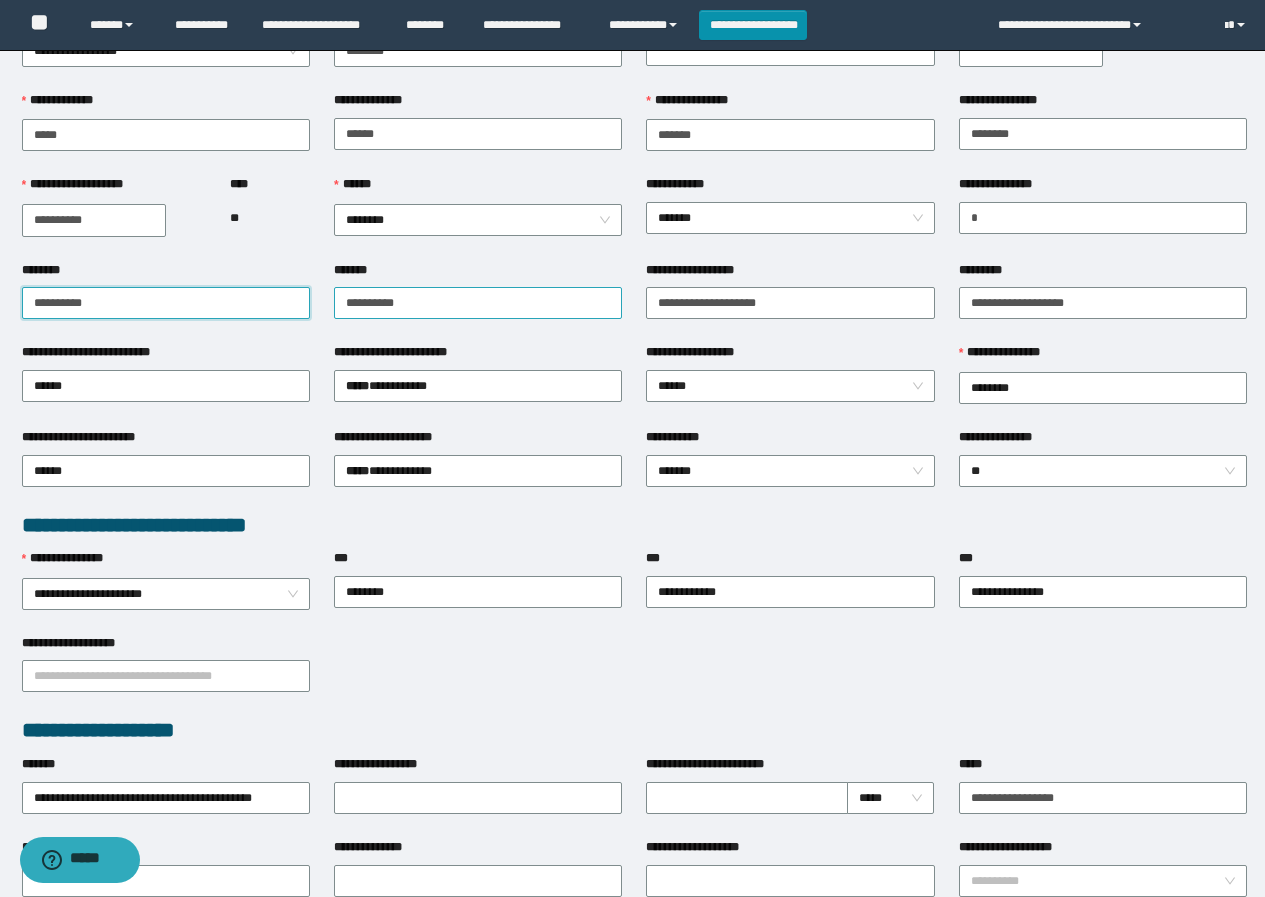 type on "**********" 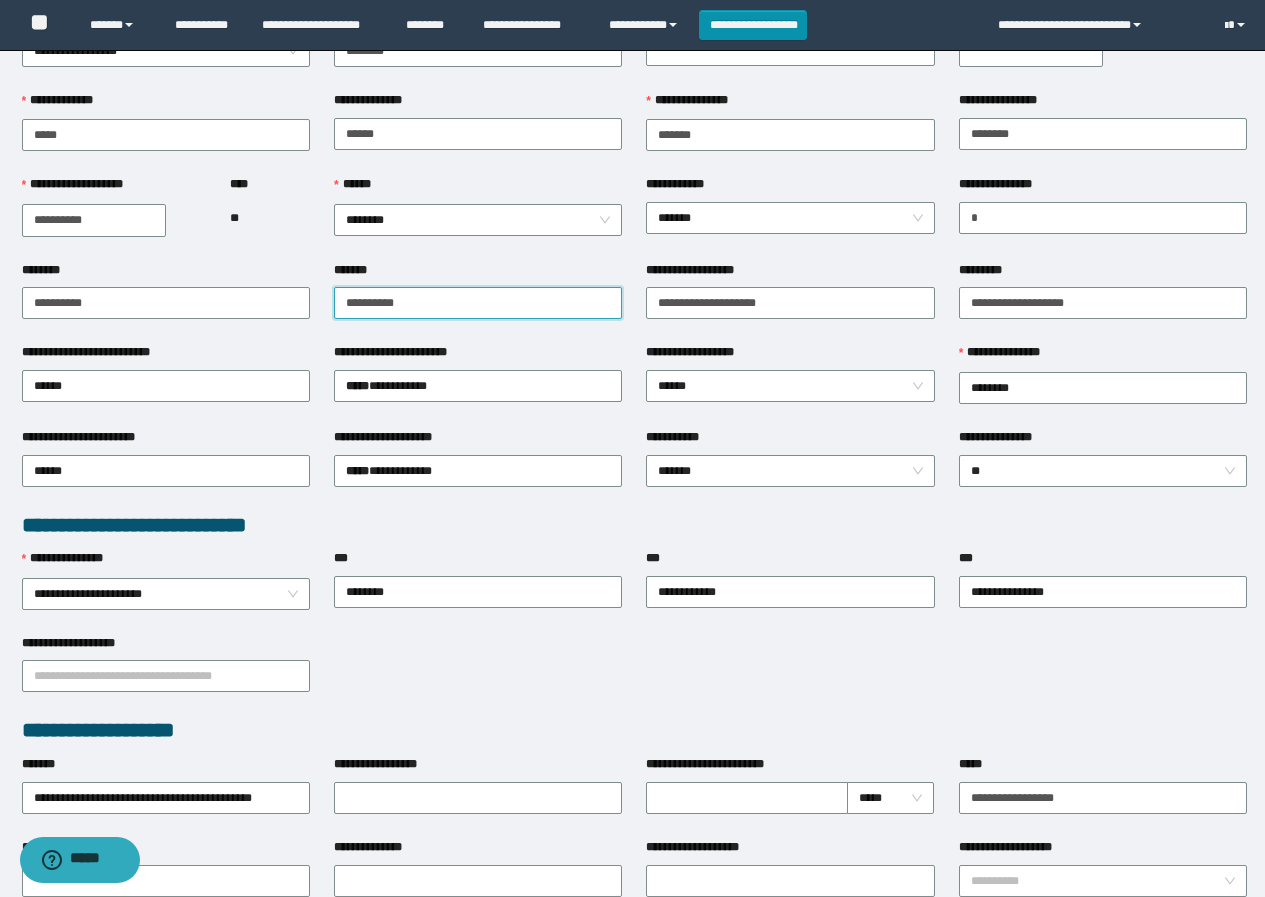 click on "*******" at bounding box center [478, 303] 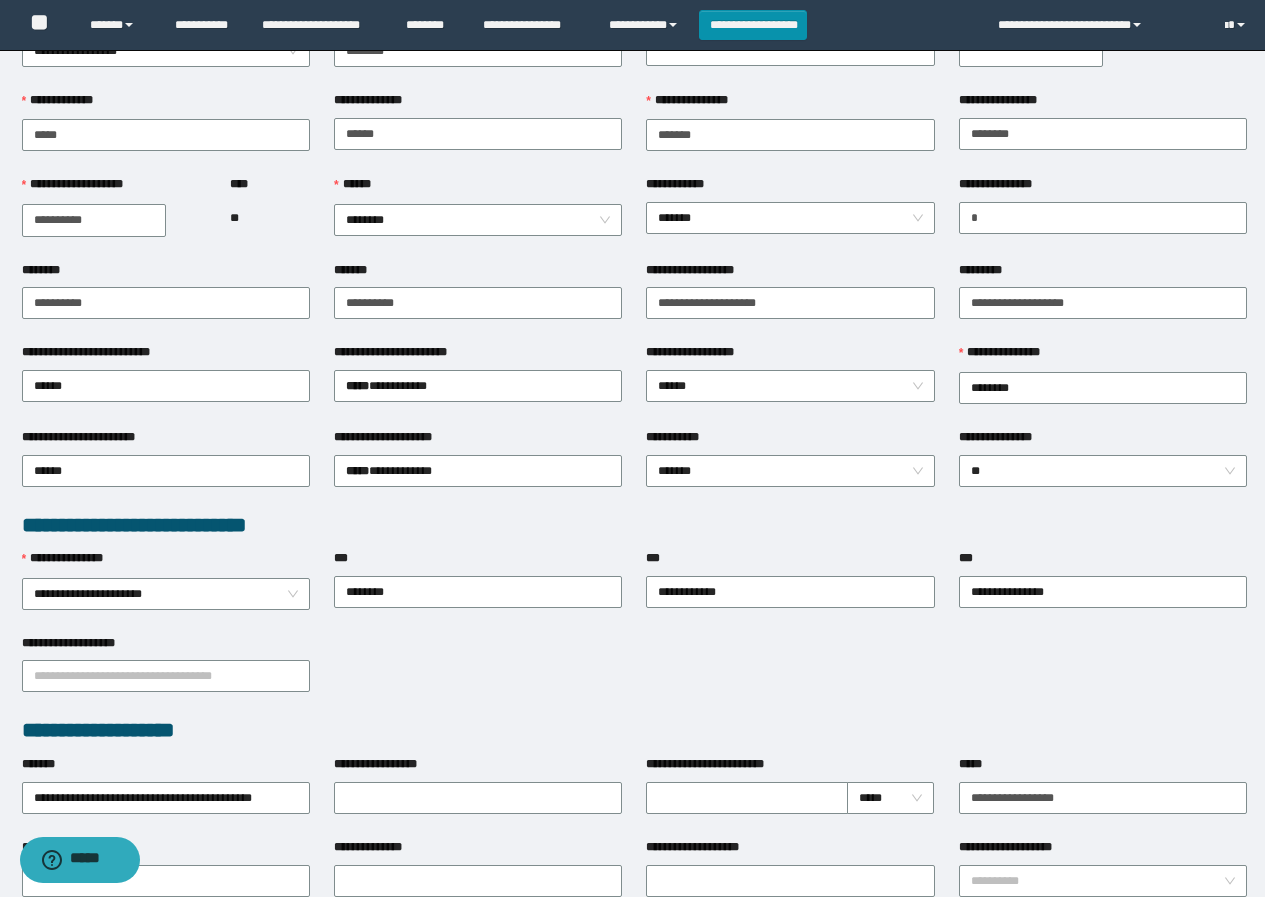 click on "**********" at bounding box center (401, 352) 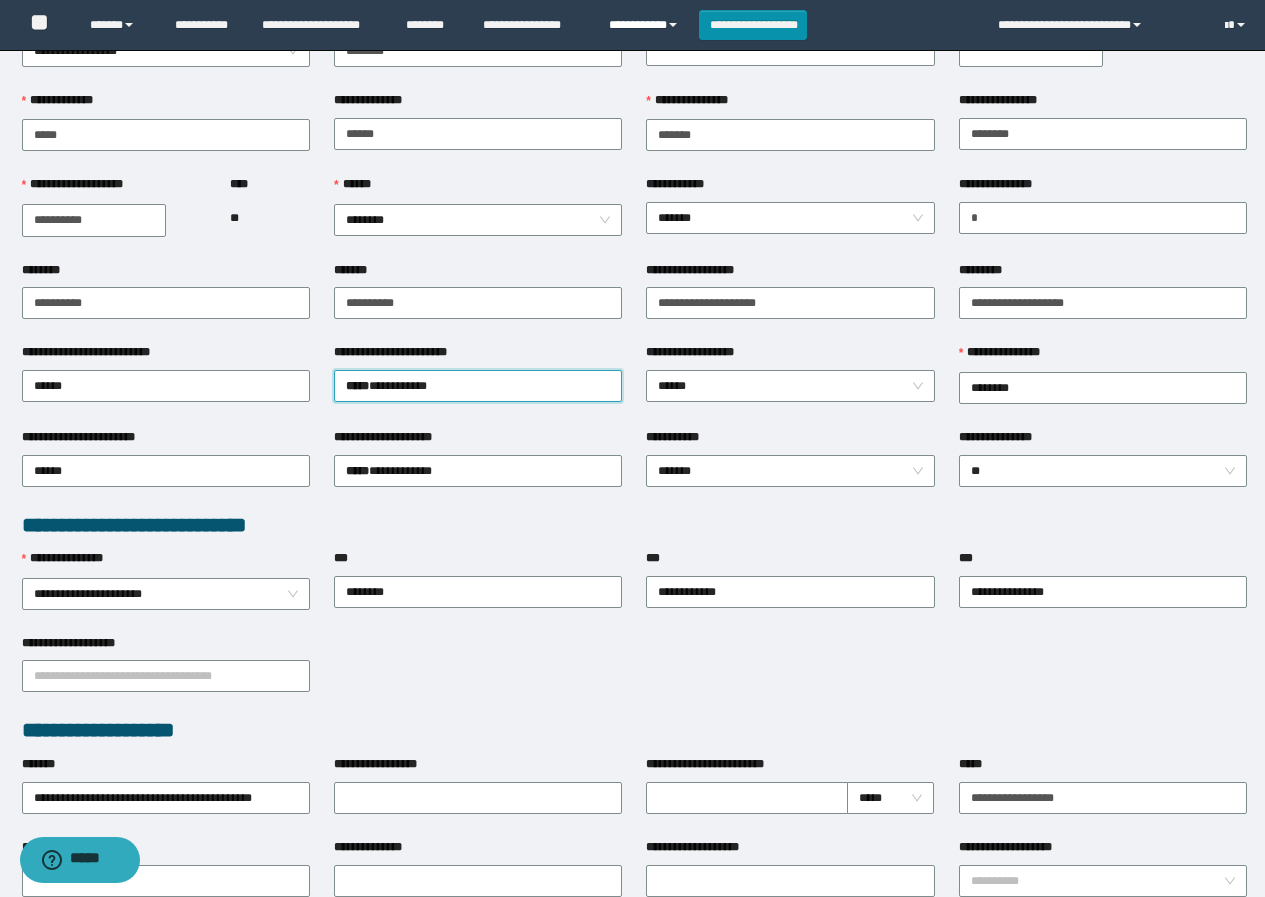 click on "**********" at bounding box center (646, 25) 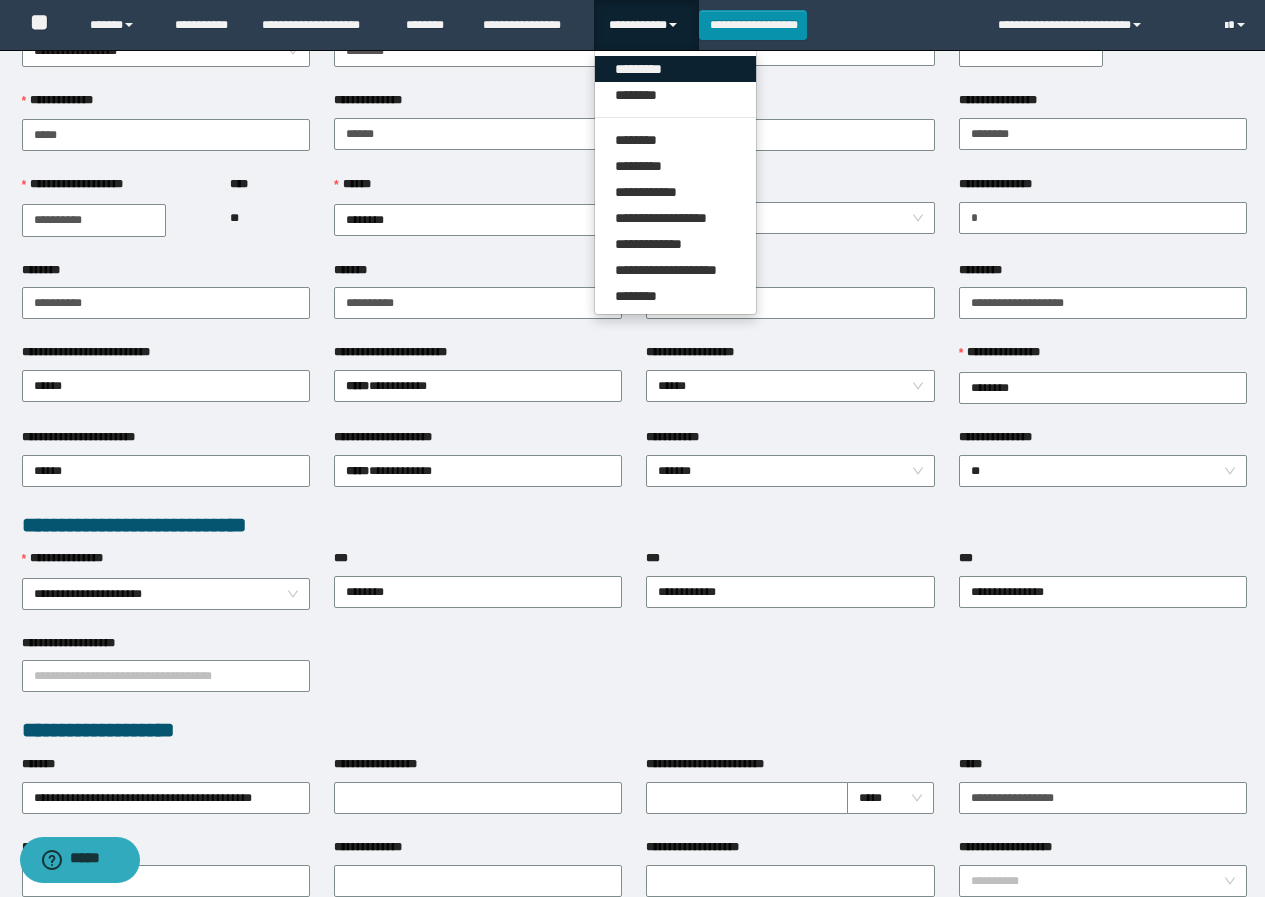 click on "*********" at bounding box center (675, 69) 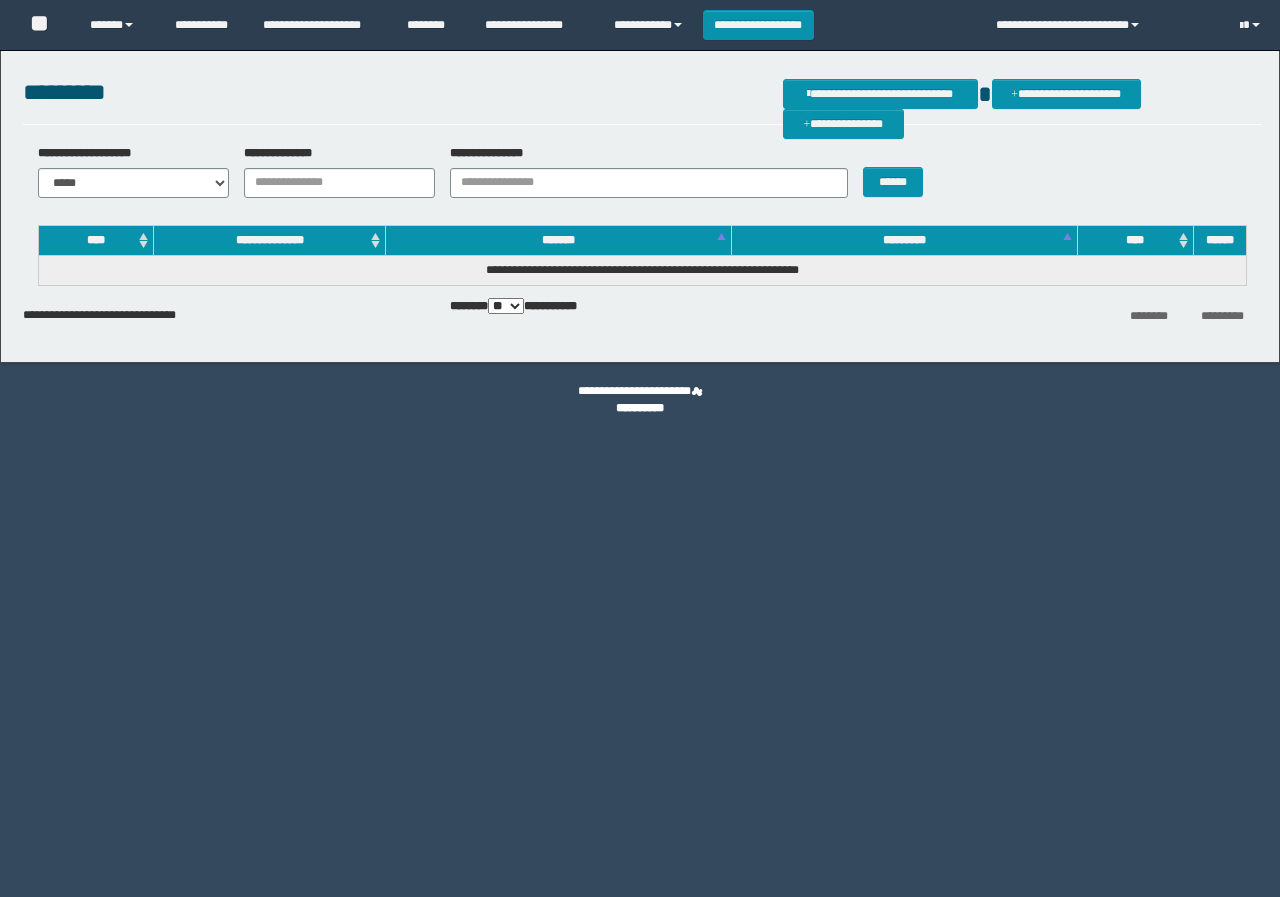 scroll, scrollTop: 0, scrollLeft: 0, axis: both 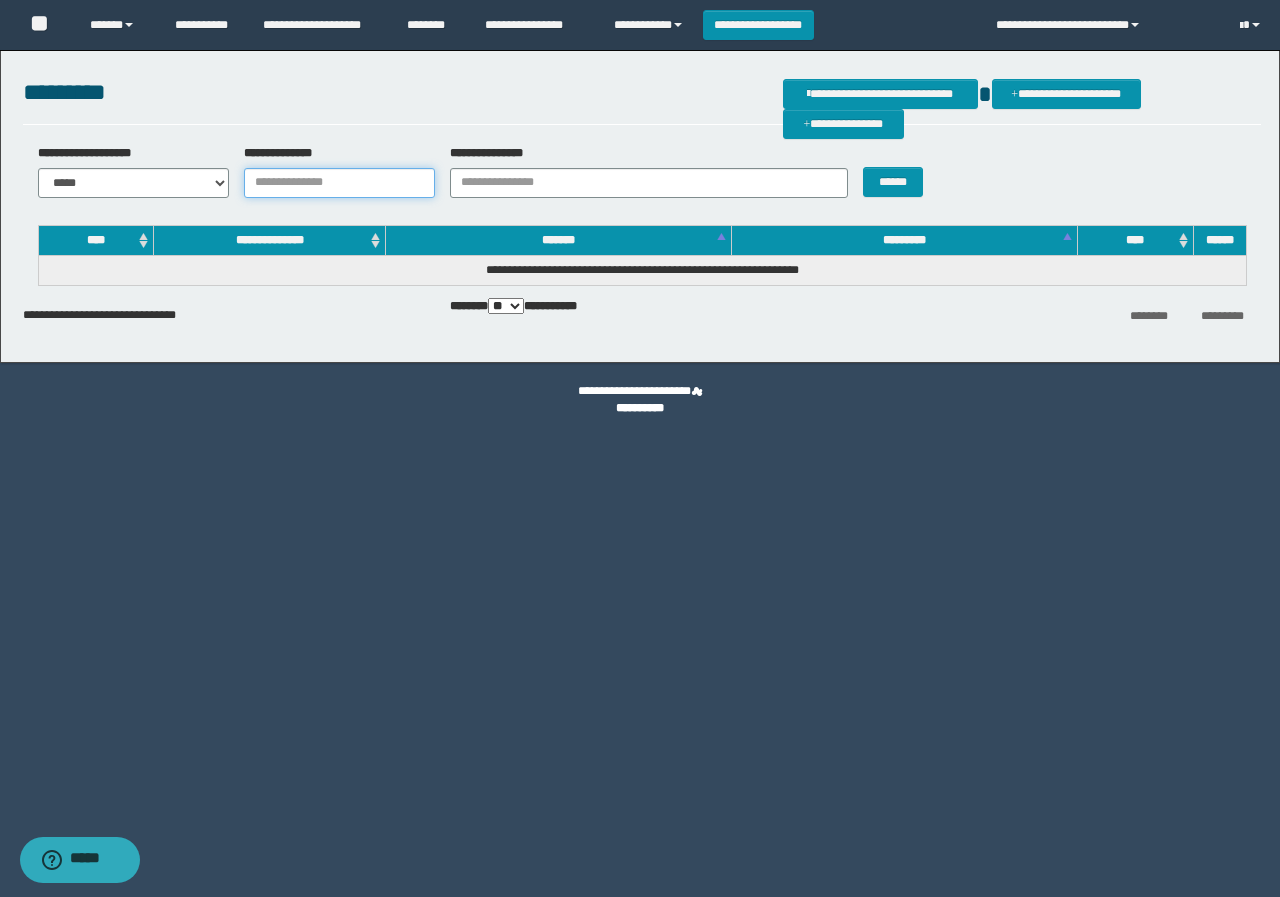 click on "**********" at bounding box center (339, 183) 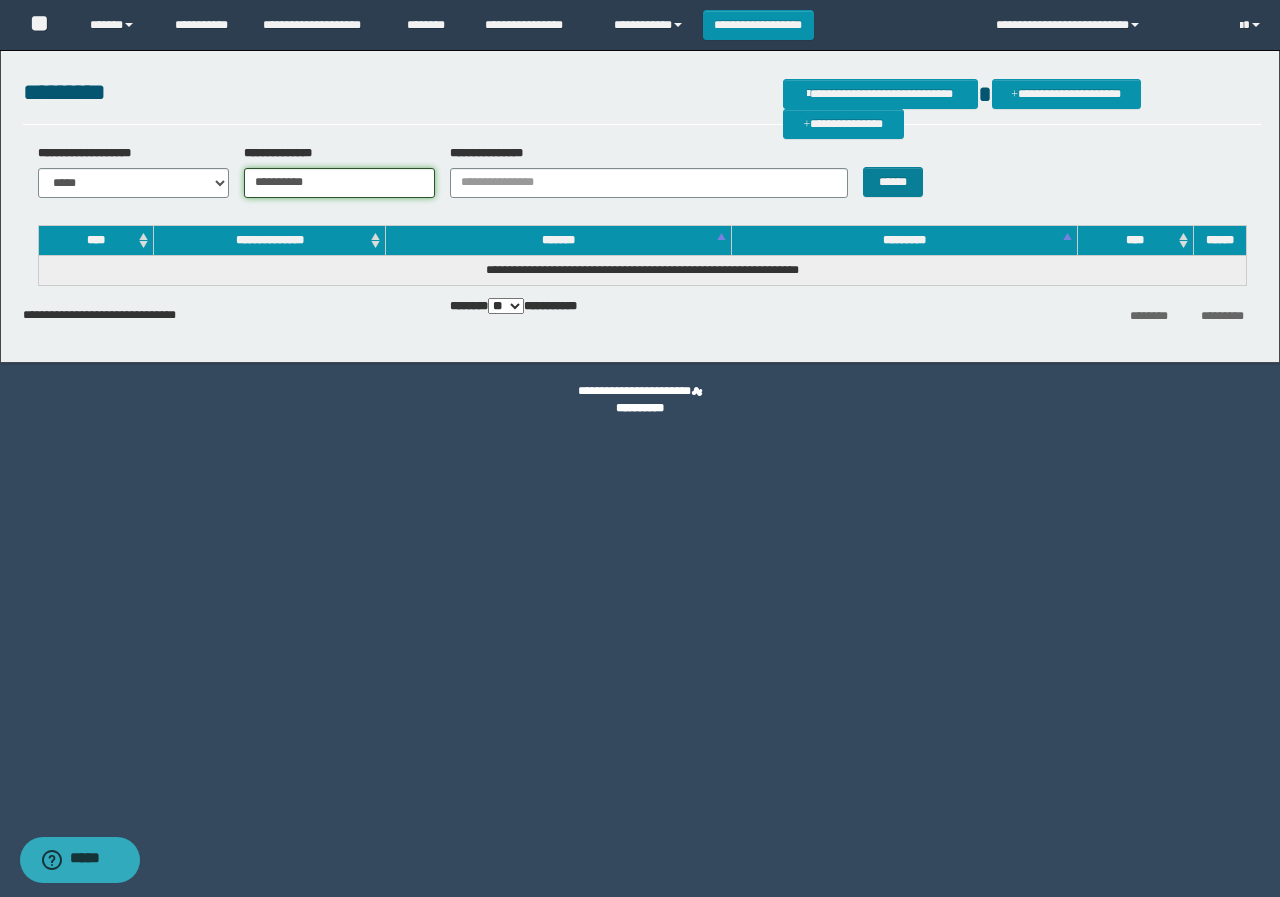 type on "**********" 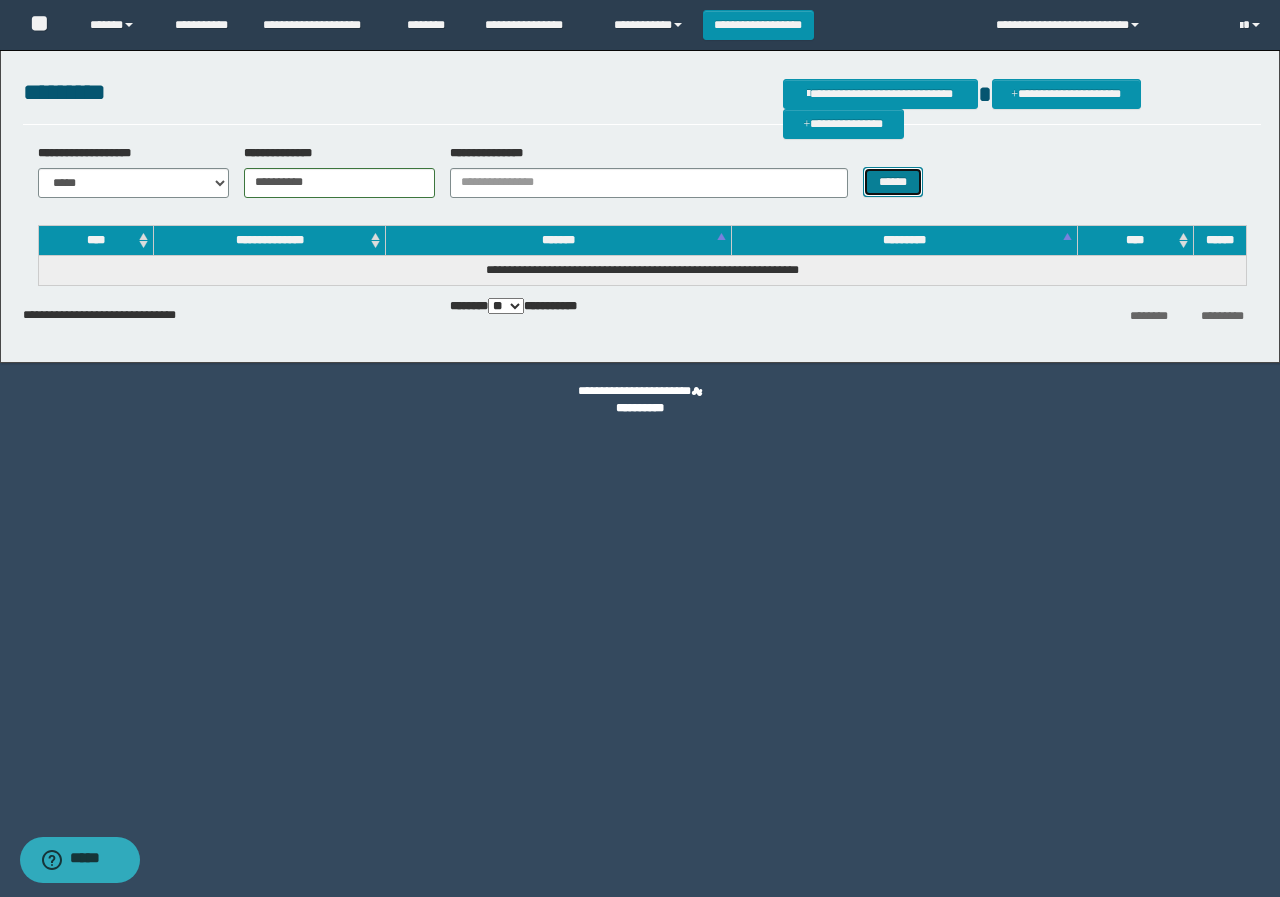 click on "******" at bounding box center [892, 182] 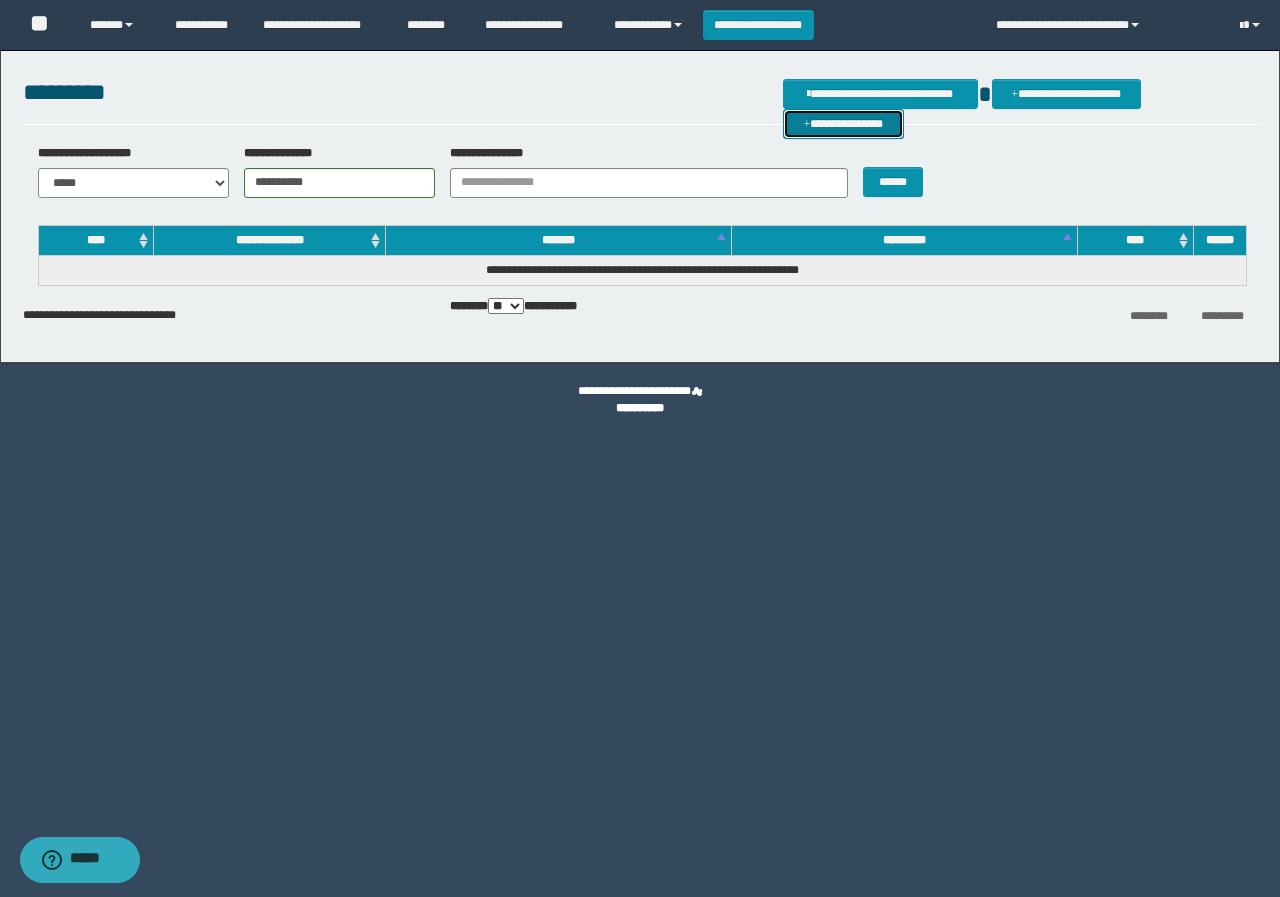 click on "**********" at bounding box center [843, 124] 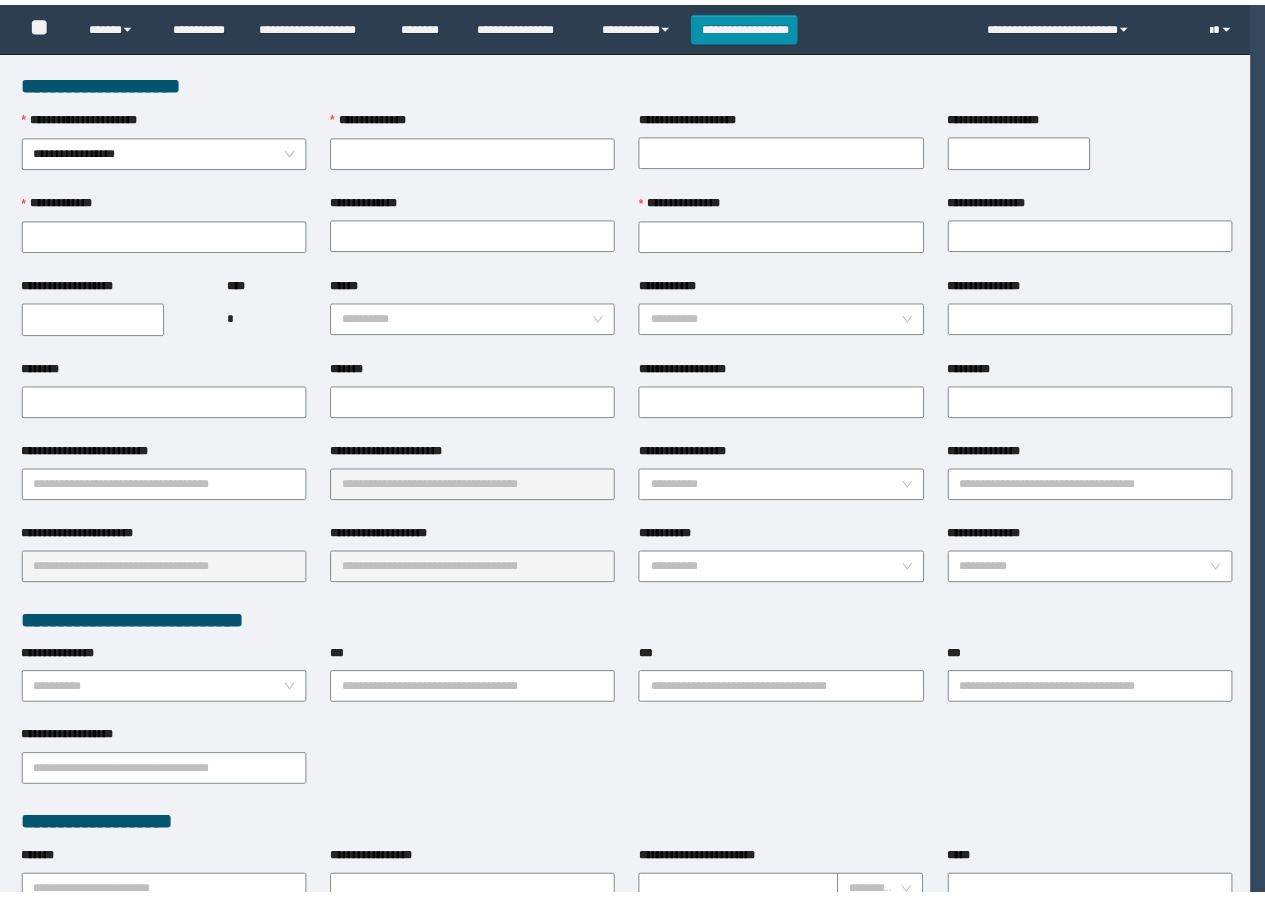 scroll, scrollTop: 0, scrollLeft: 0, axis: both 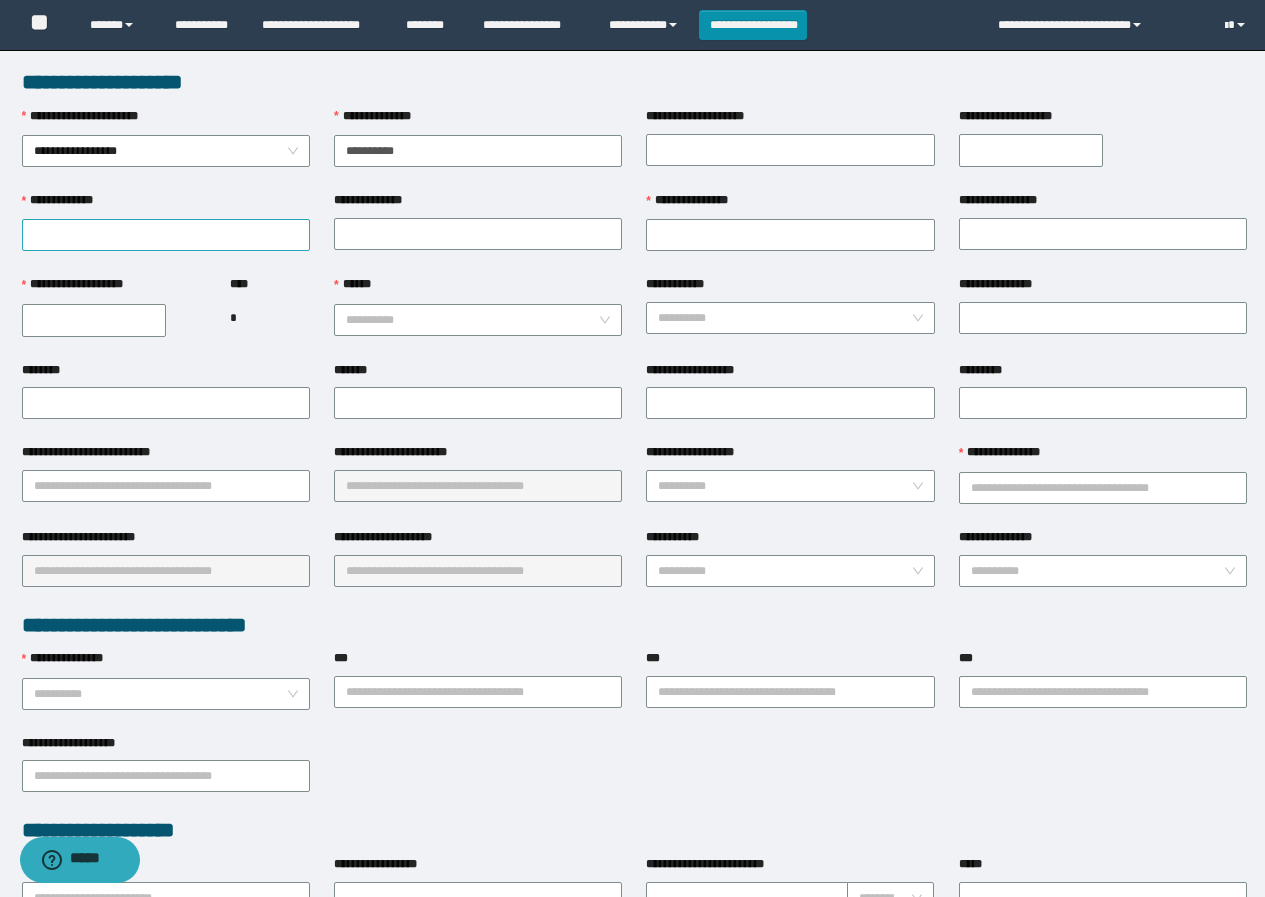 type on "**********" 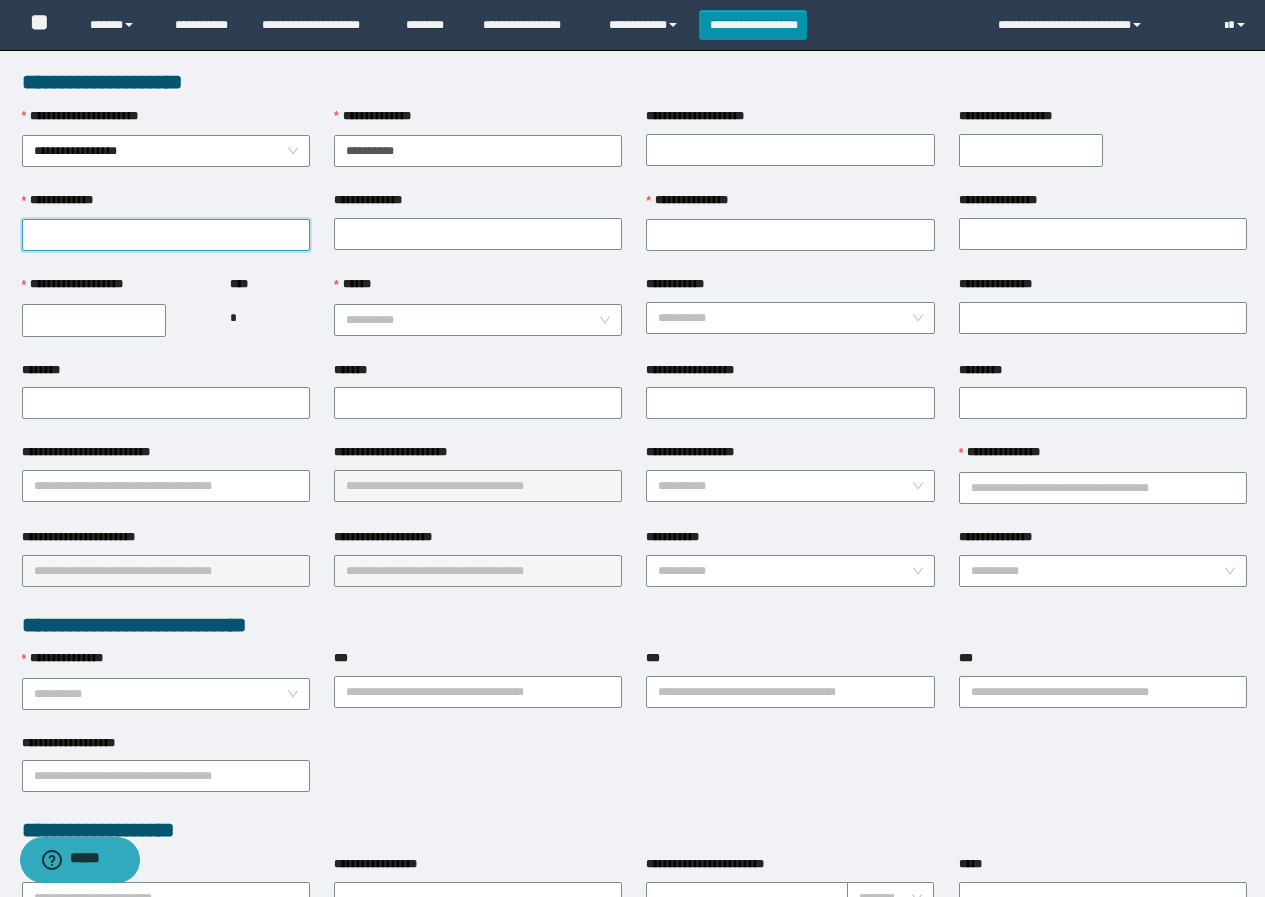 click on "**********" at bounding box center (166, 235) 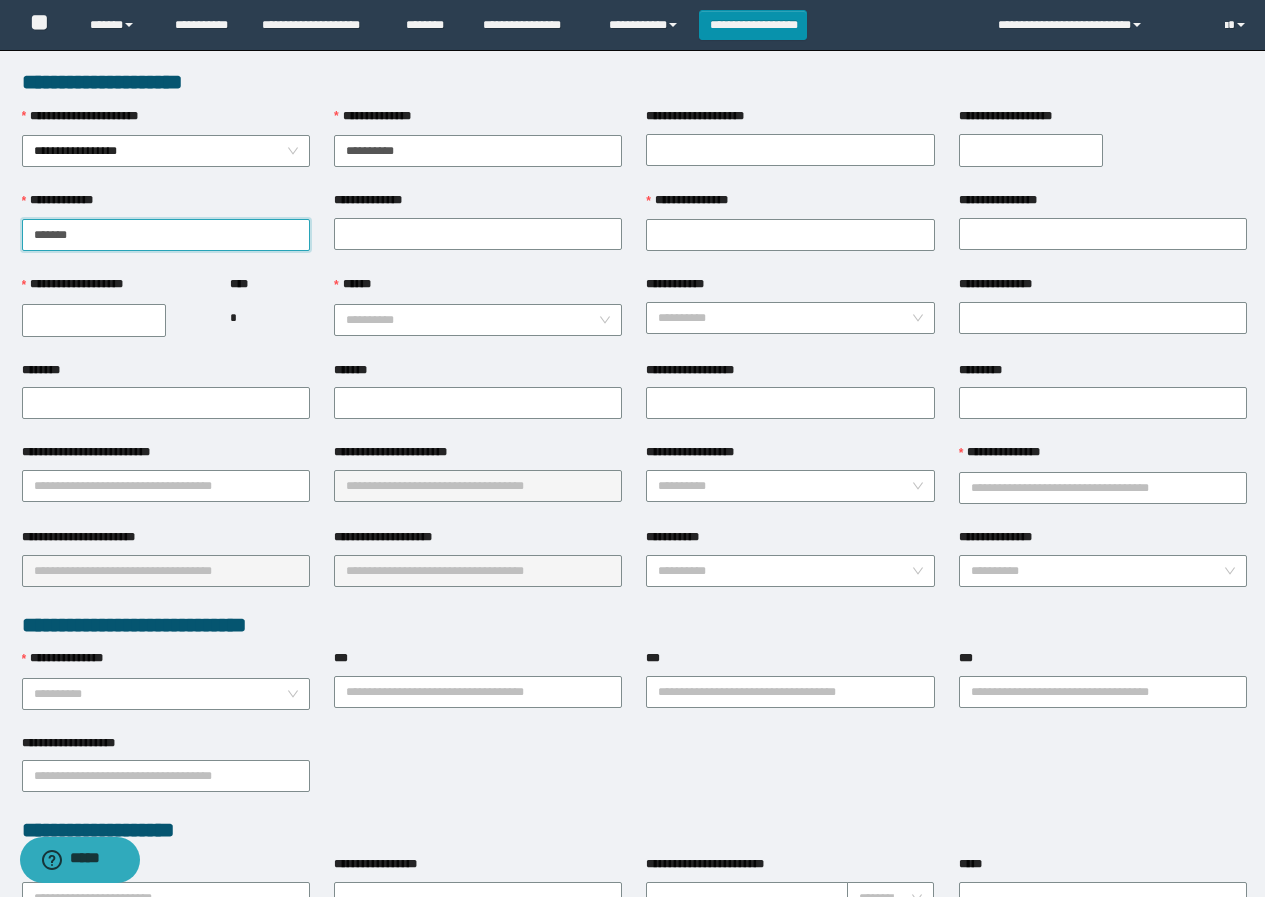 type on "*******" 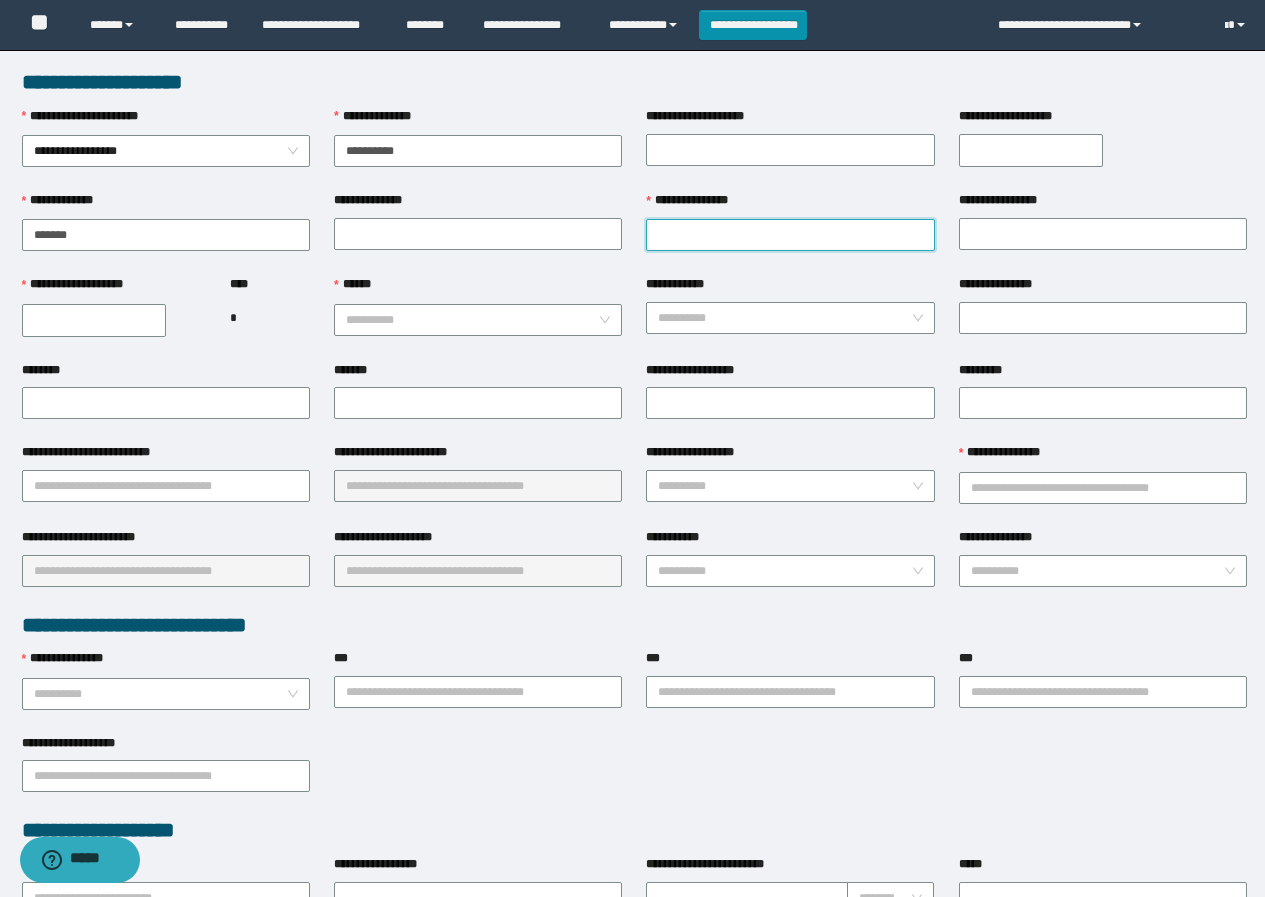 click on "**********" at bounding box center [790, 235] 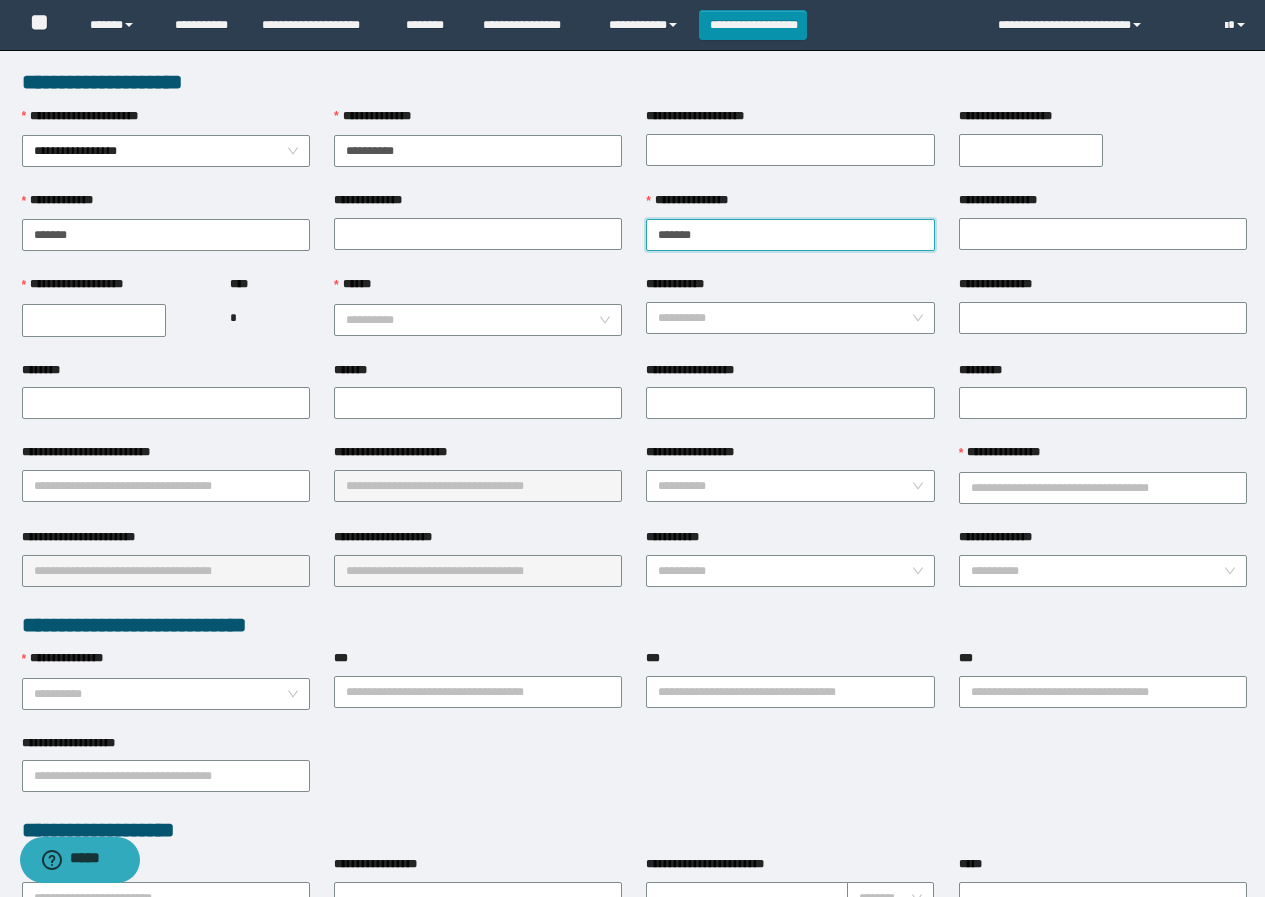 type on "*******" 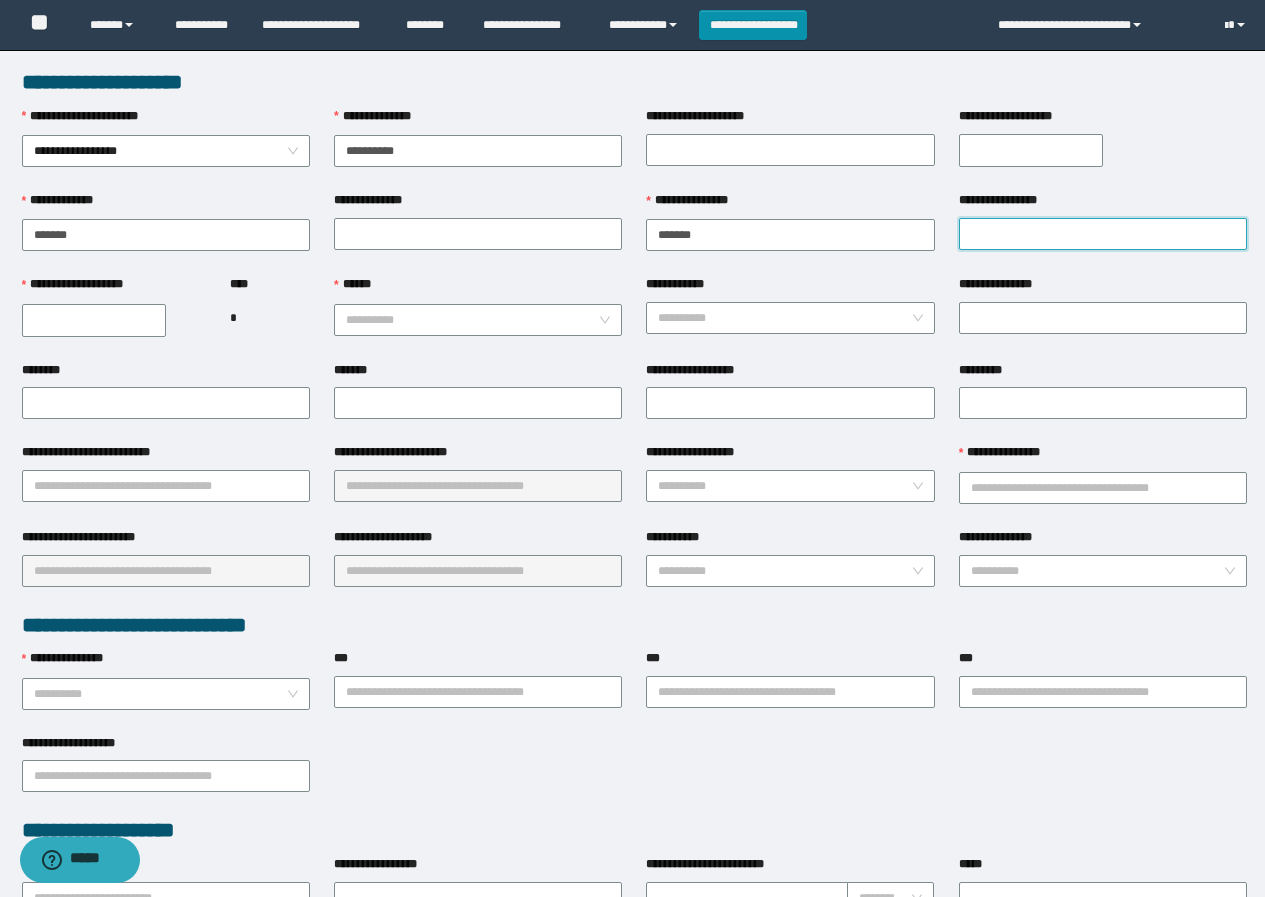 click on "**********" at bounding box center (1103, 234) 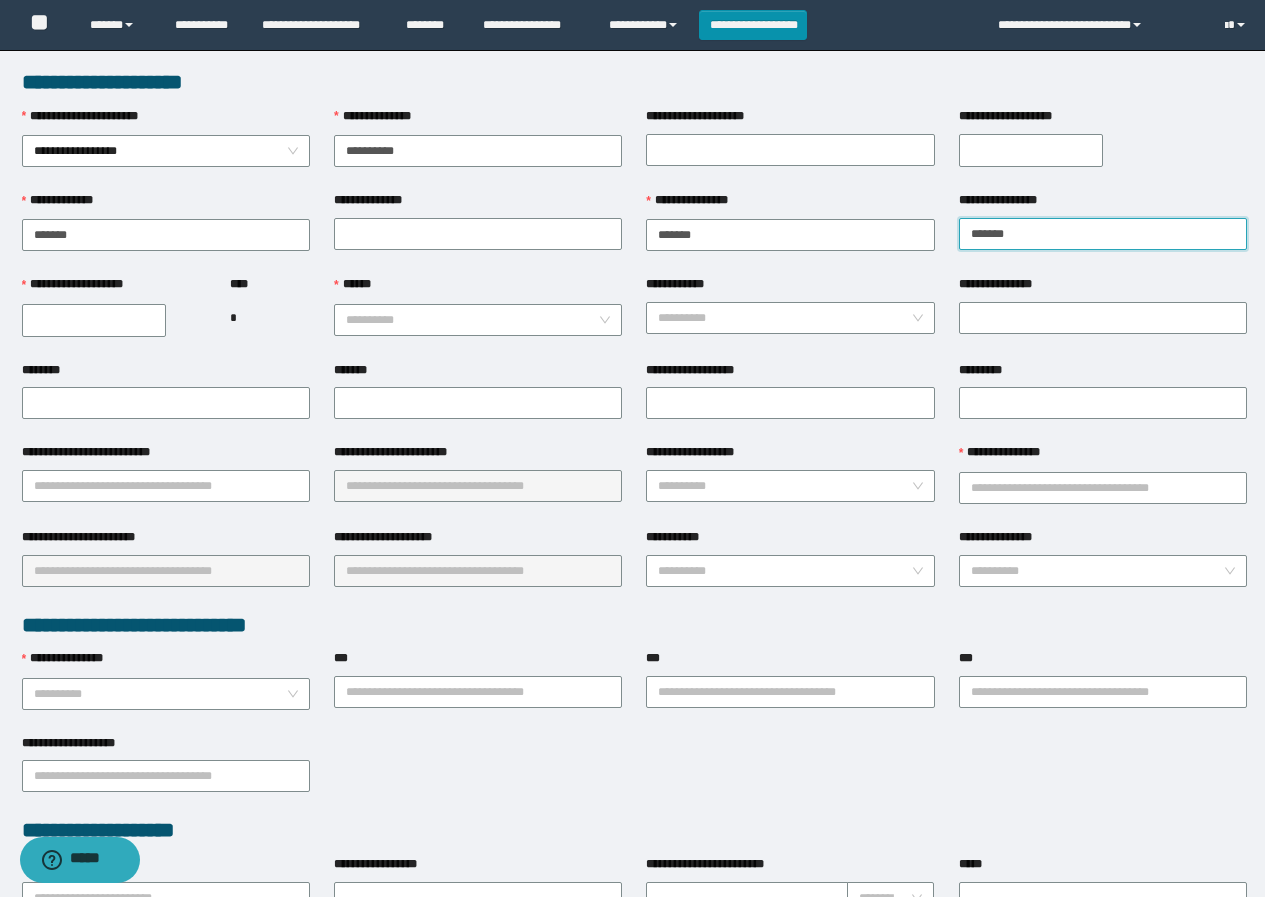 type on "*******" 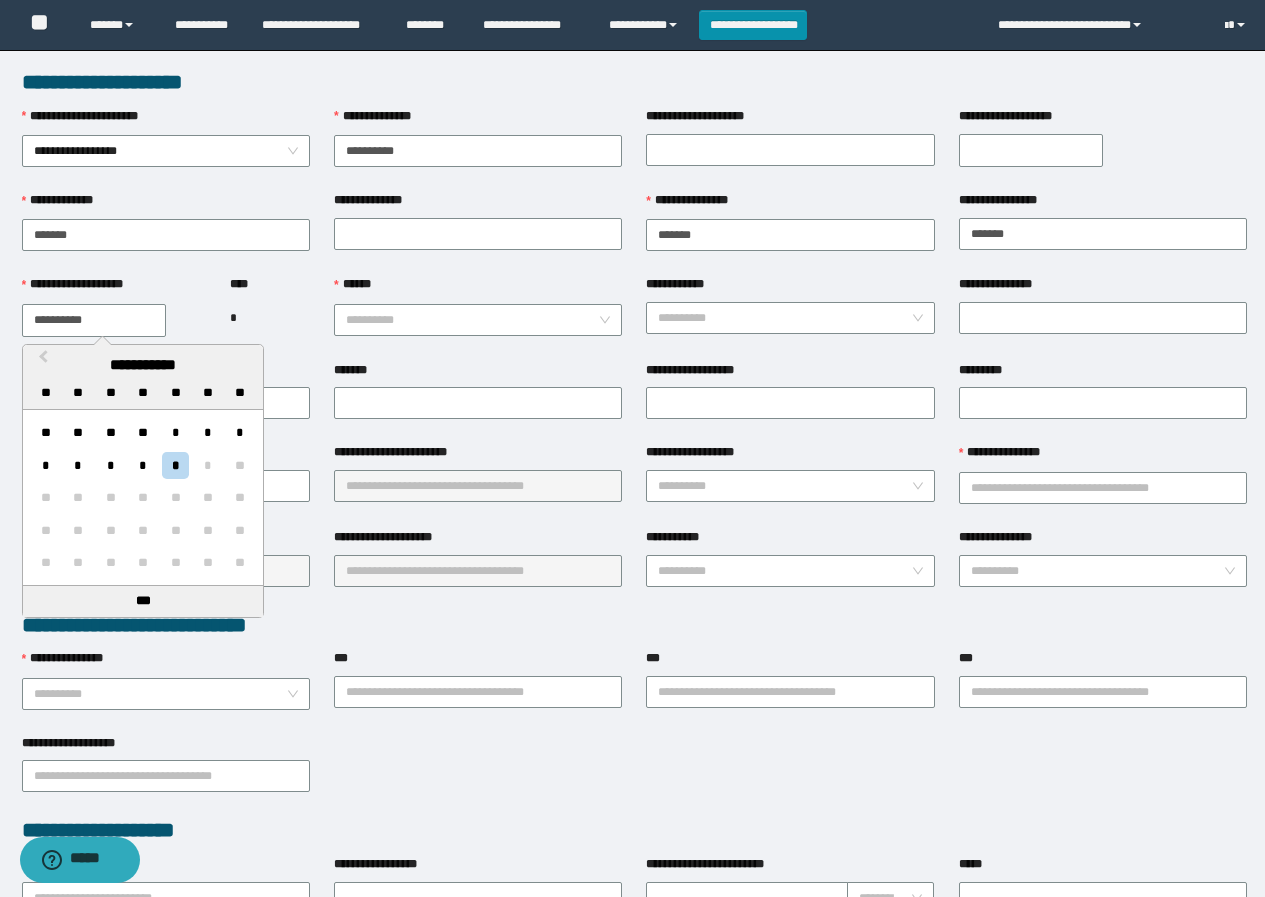 click on "**********" at bounding box center (94, 320) 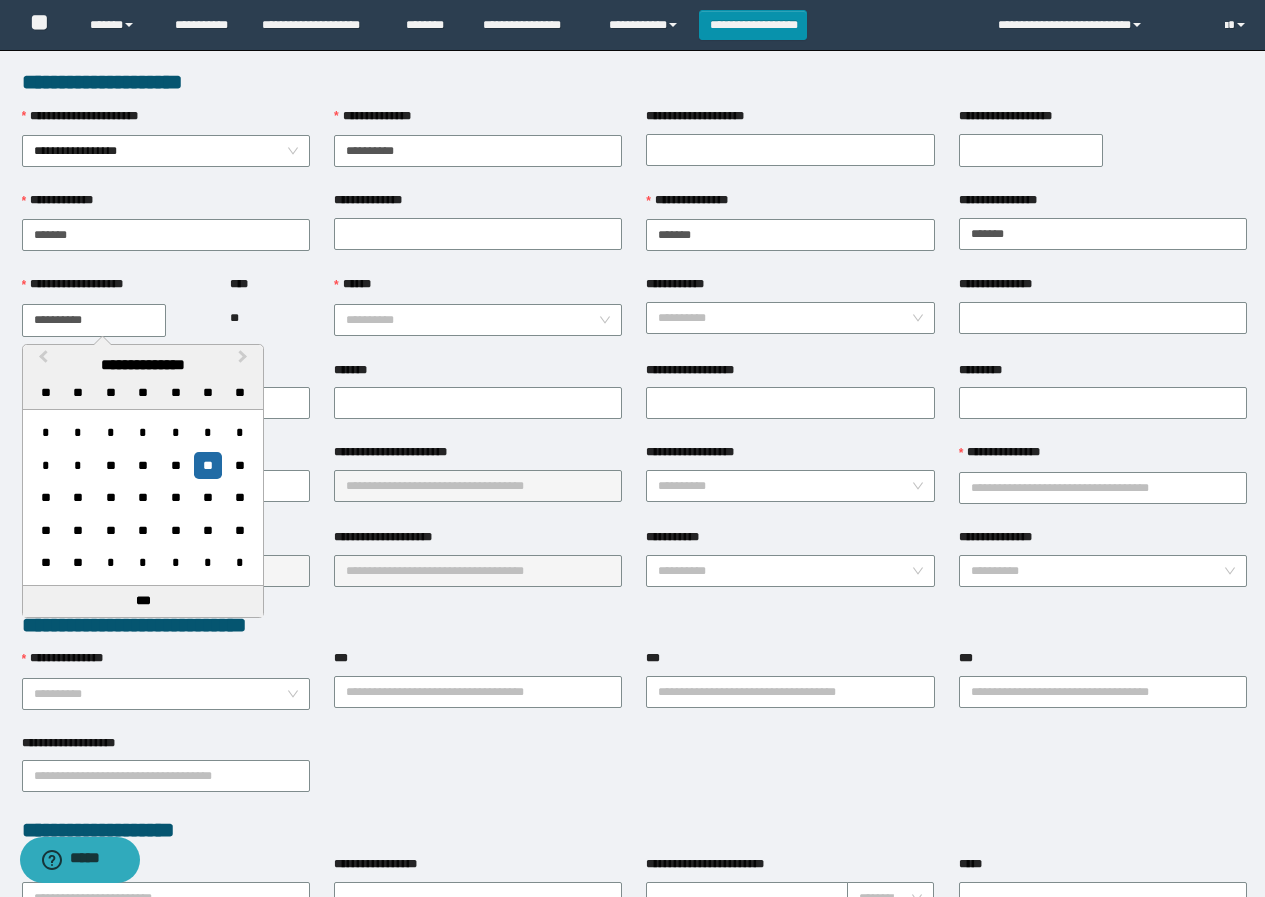 type on "**********" 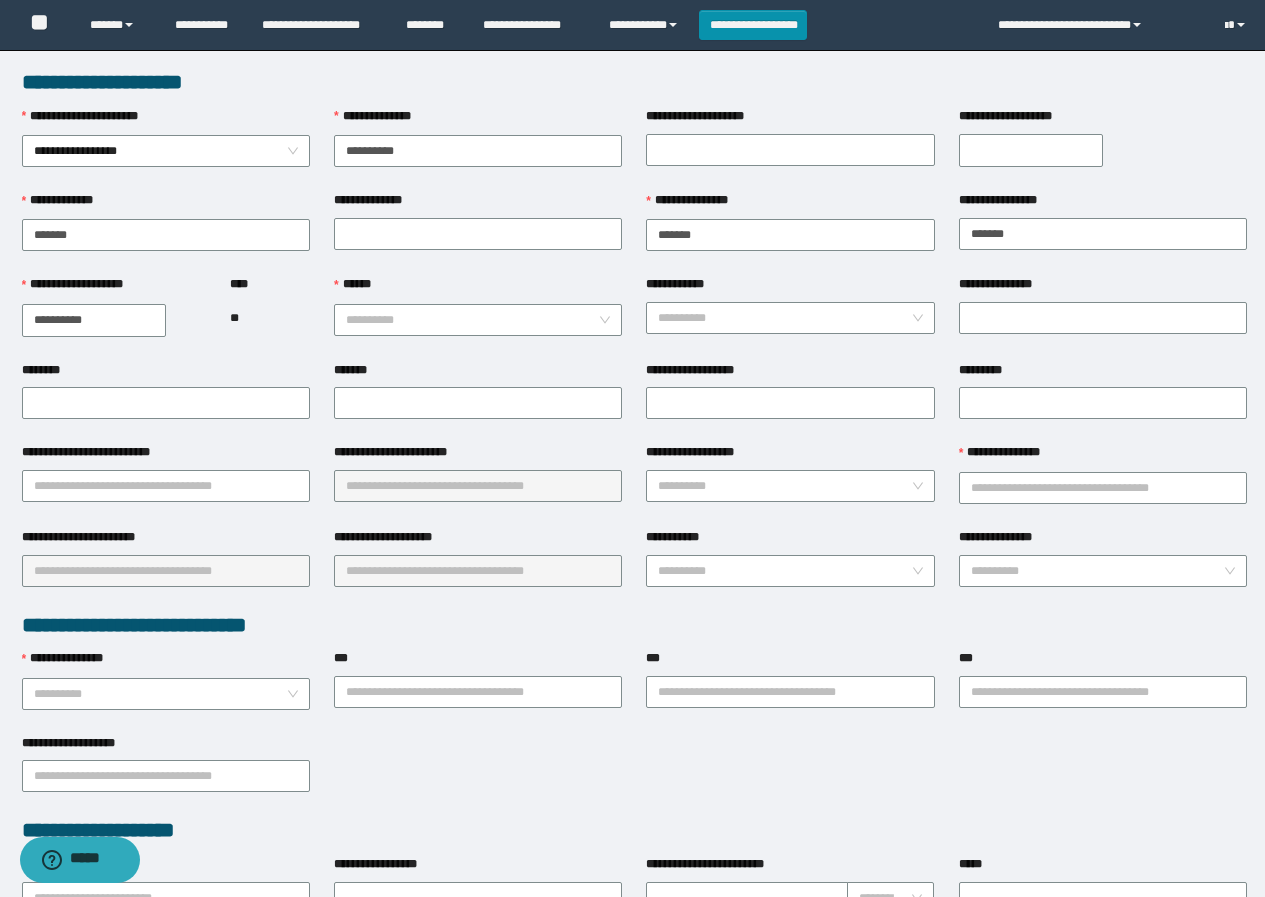 click on "******" at bounding box center [478, 289] 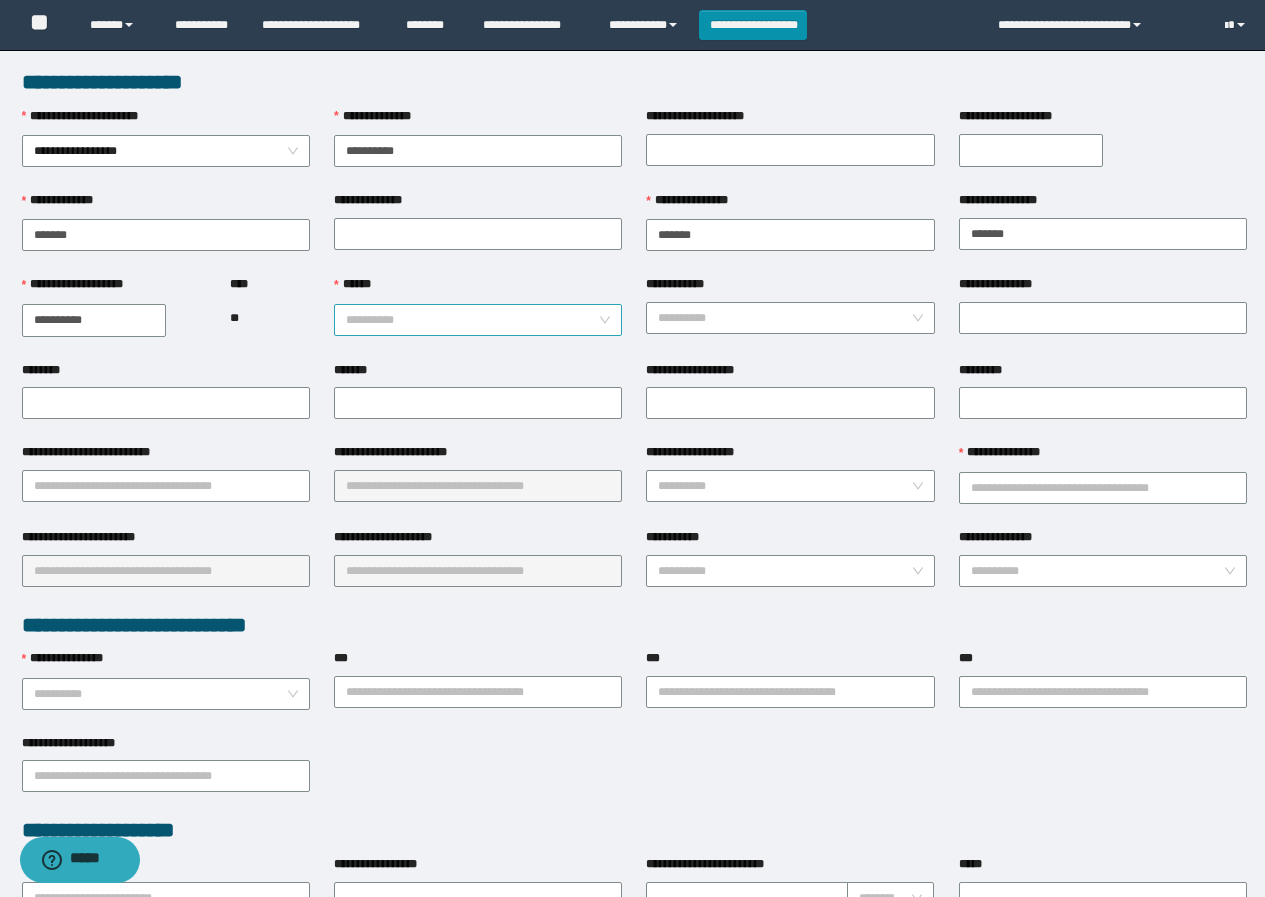 click on "******" at bounding box center [472, 320] 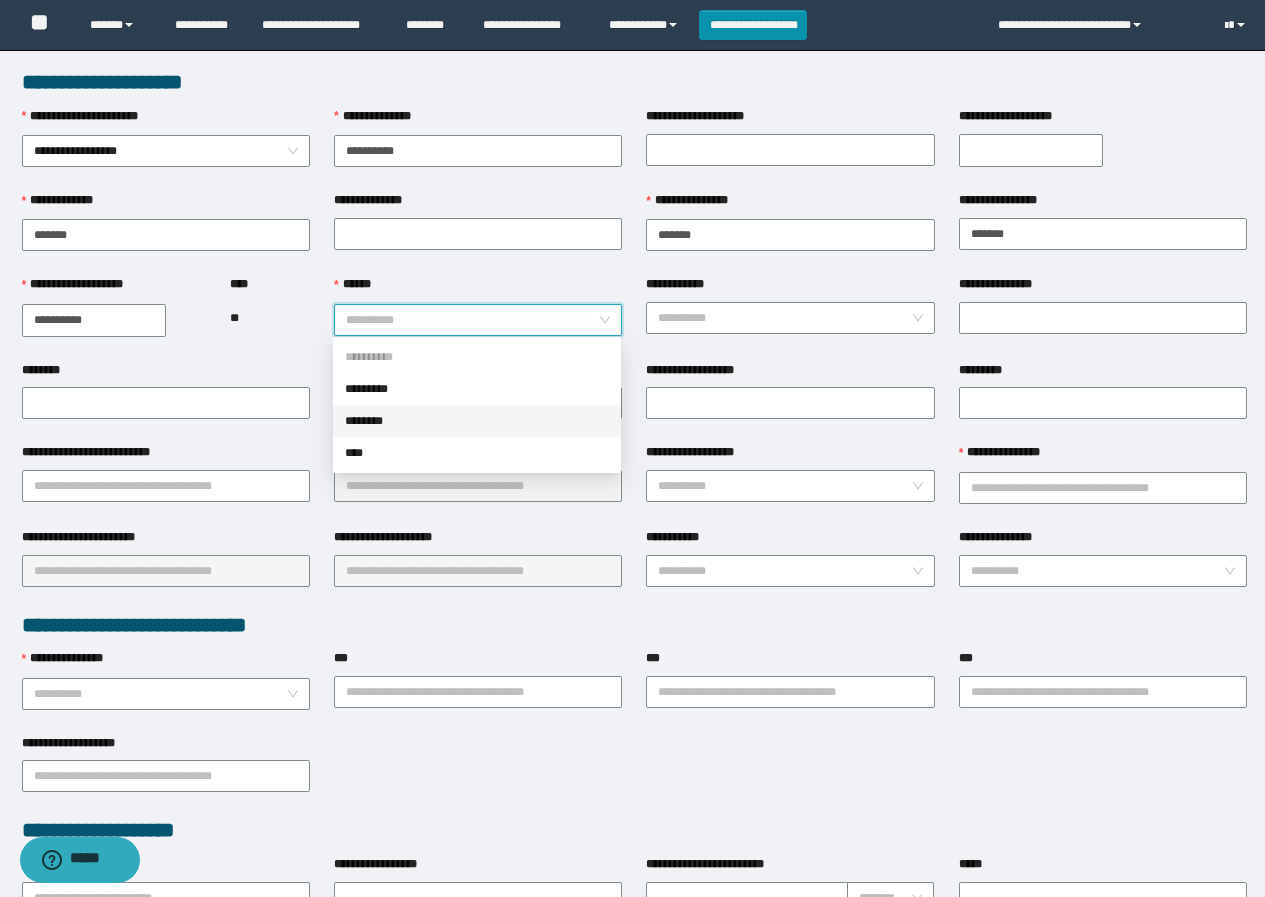 click on "********" at bounding box center (477, 421) 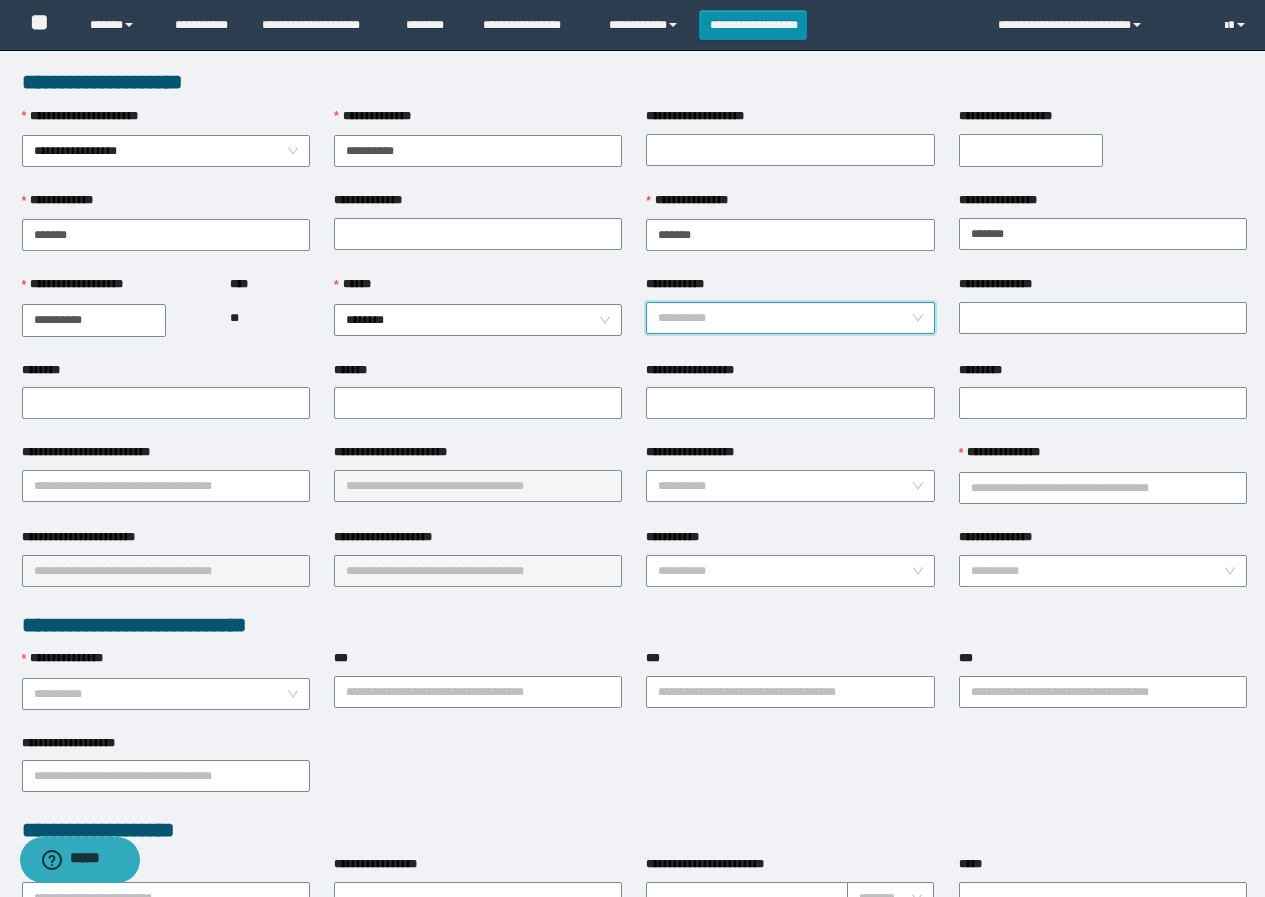 click on "**********" at bounding box center [784, 318] 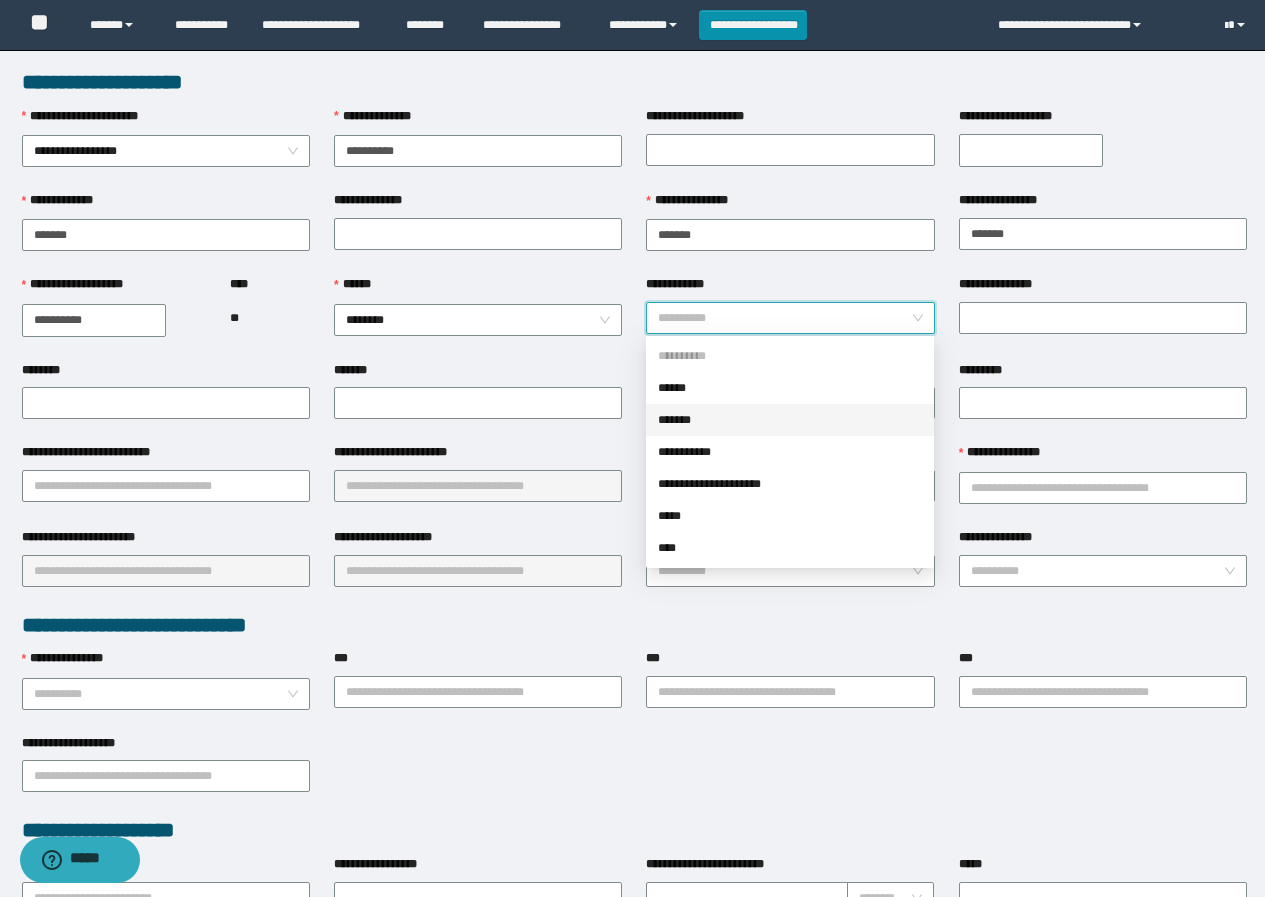 click on "*******" at bounding box center [790, 420] 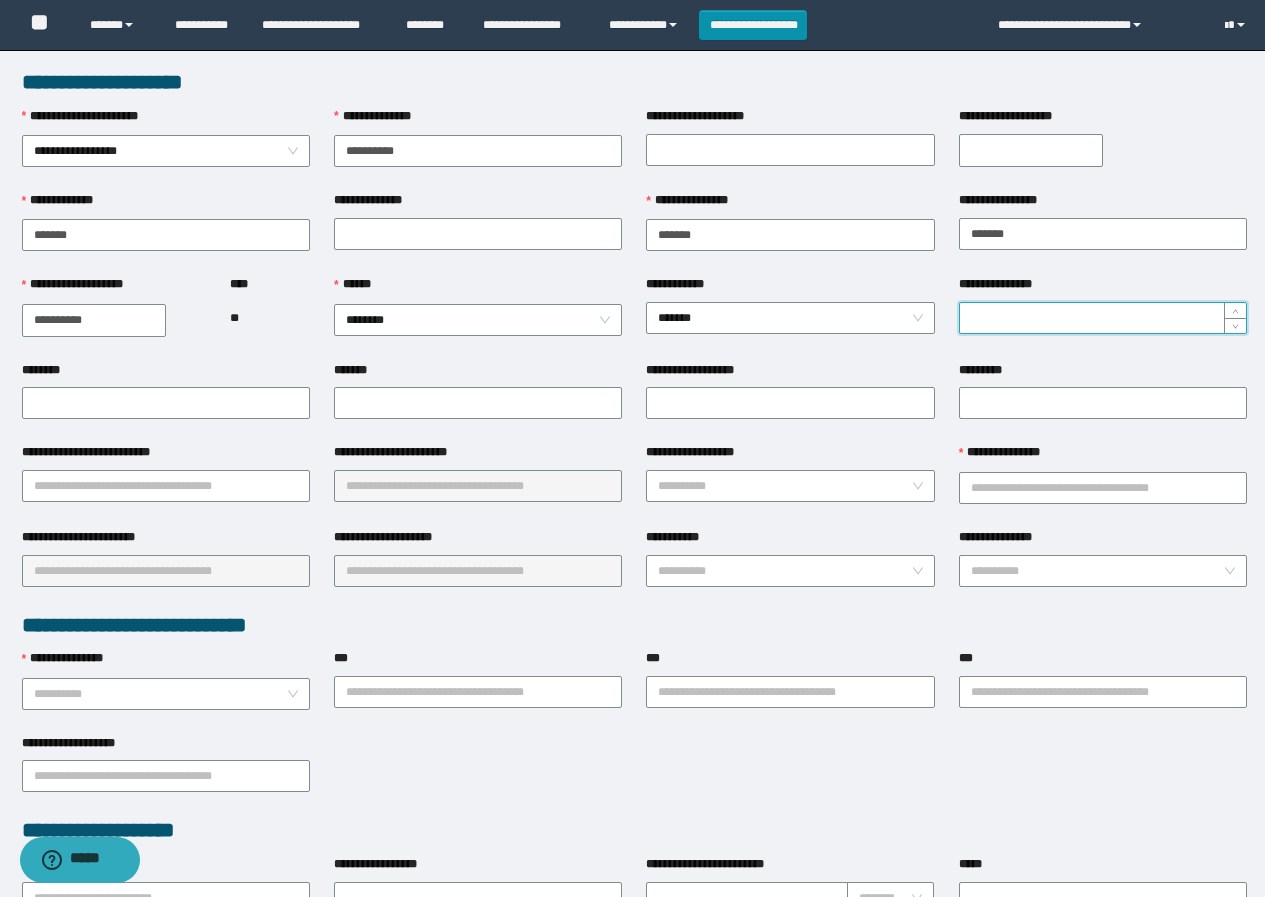 click on "**********" at bounding box center [1103, 318] 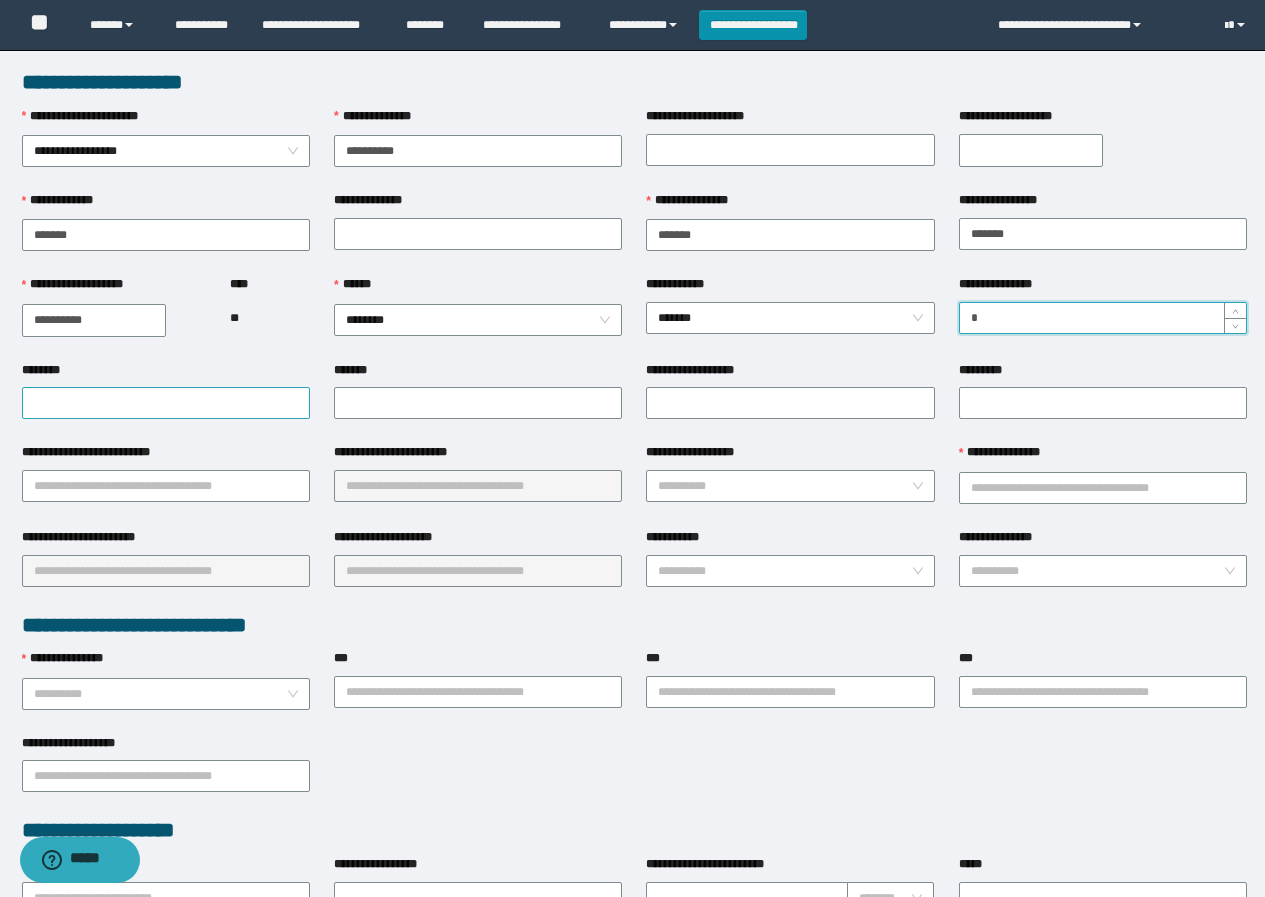 type on "*" 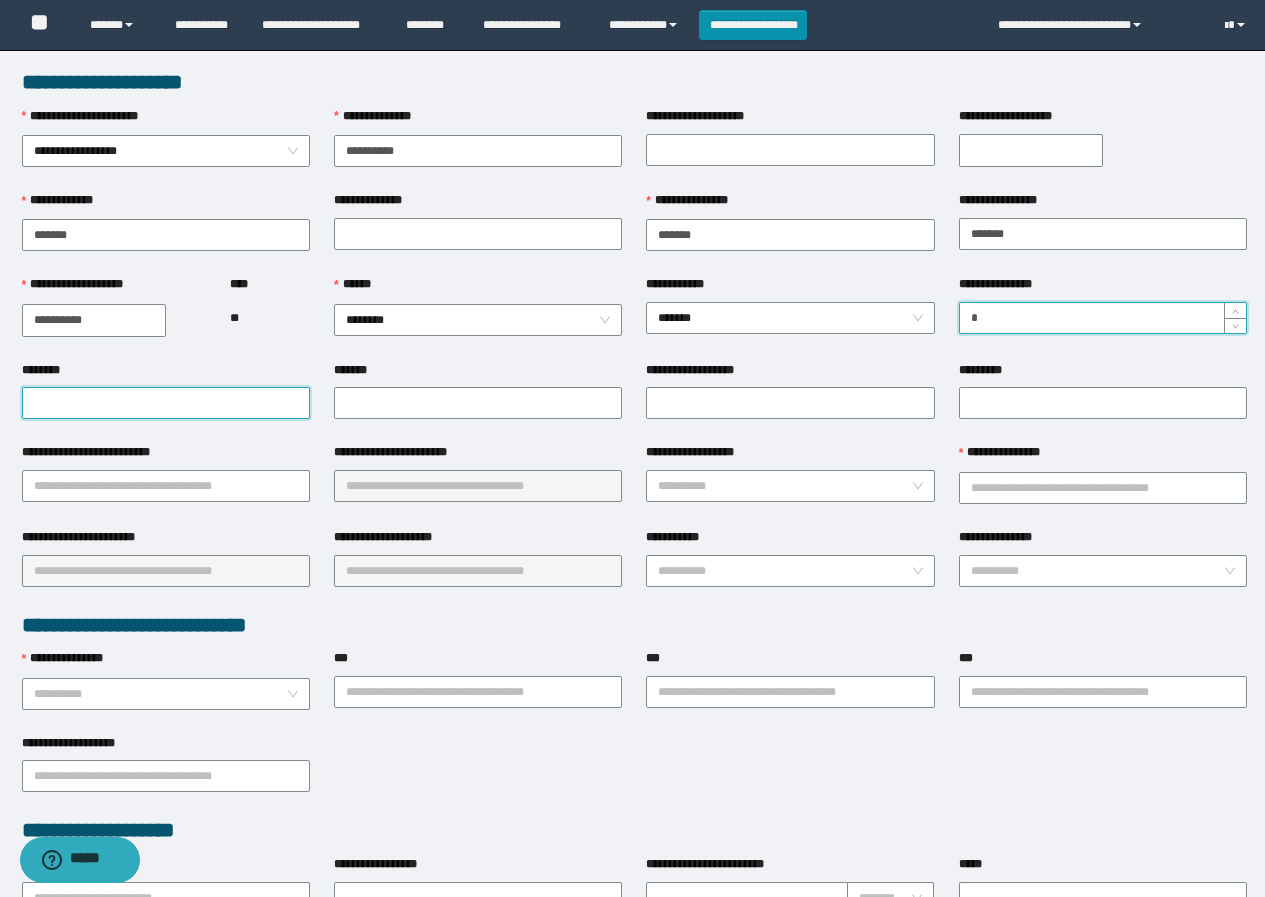 click on "********" at bounding box center (166, 403) 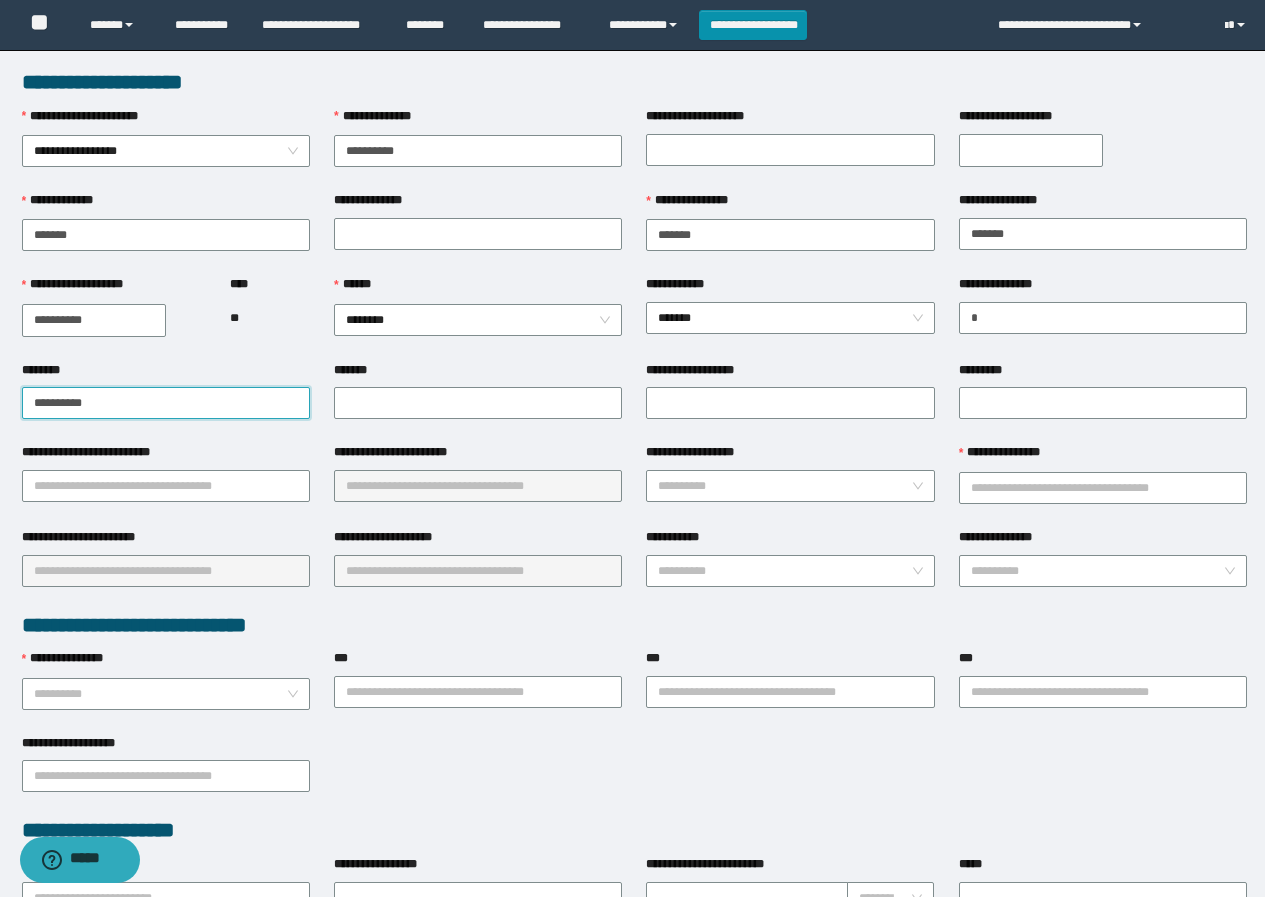 drag, startPoint x: 135, startPoint y: 408, endPoint x: 0, endPoint y: 388, distance: 136.47343 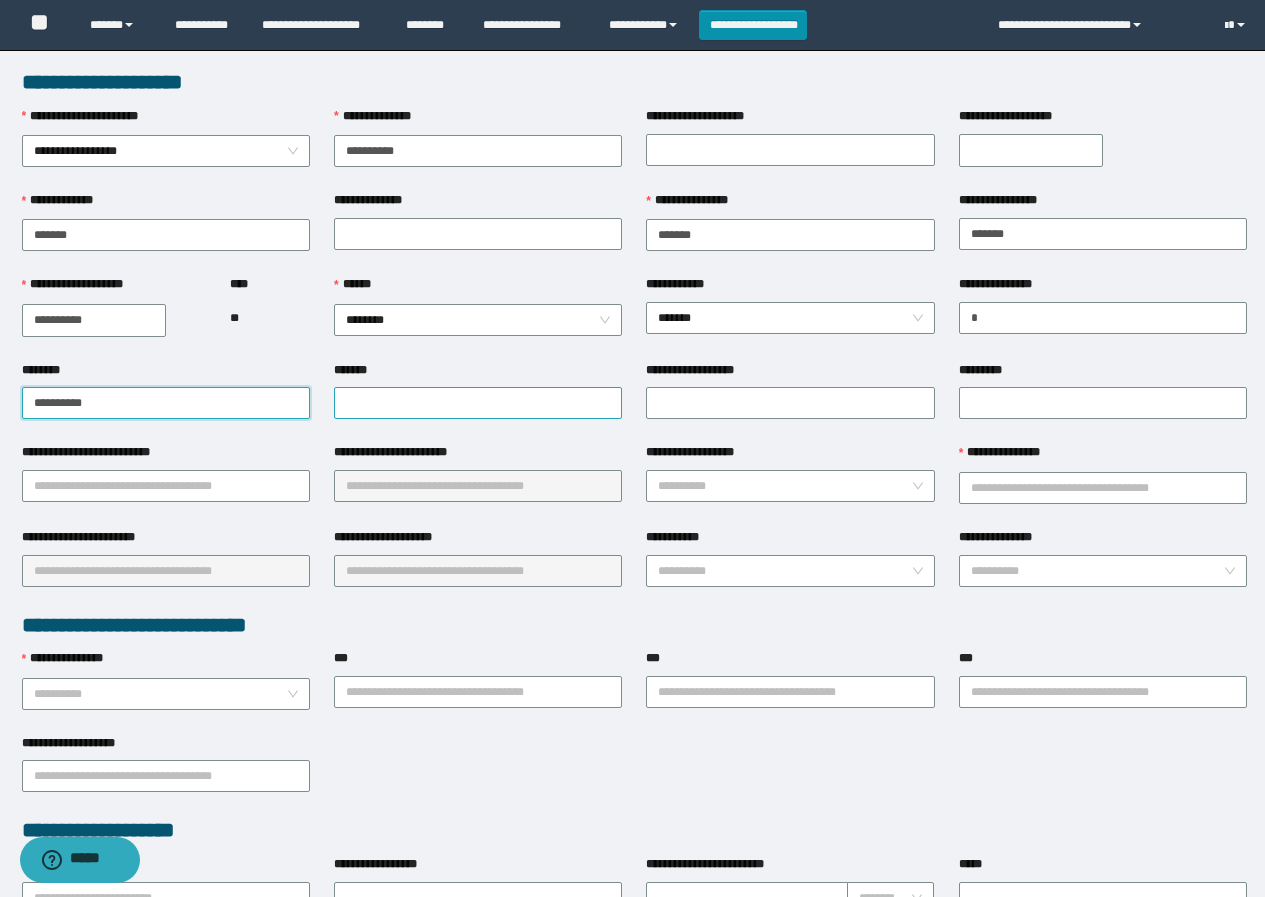 type on "**********" 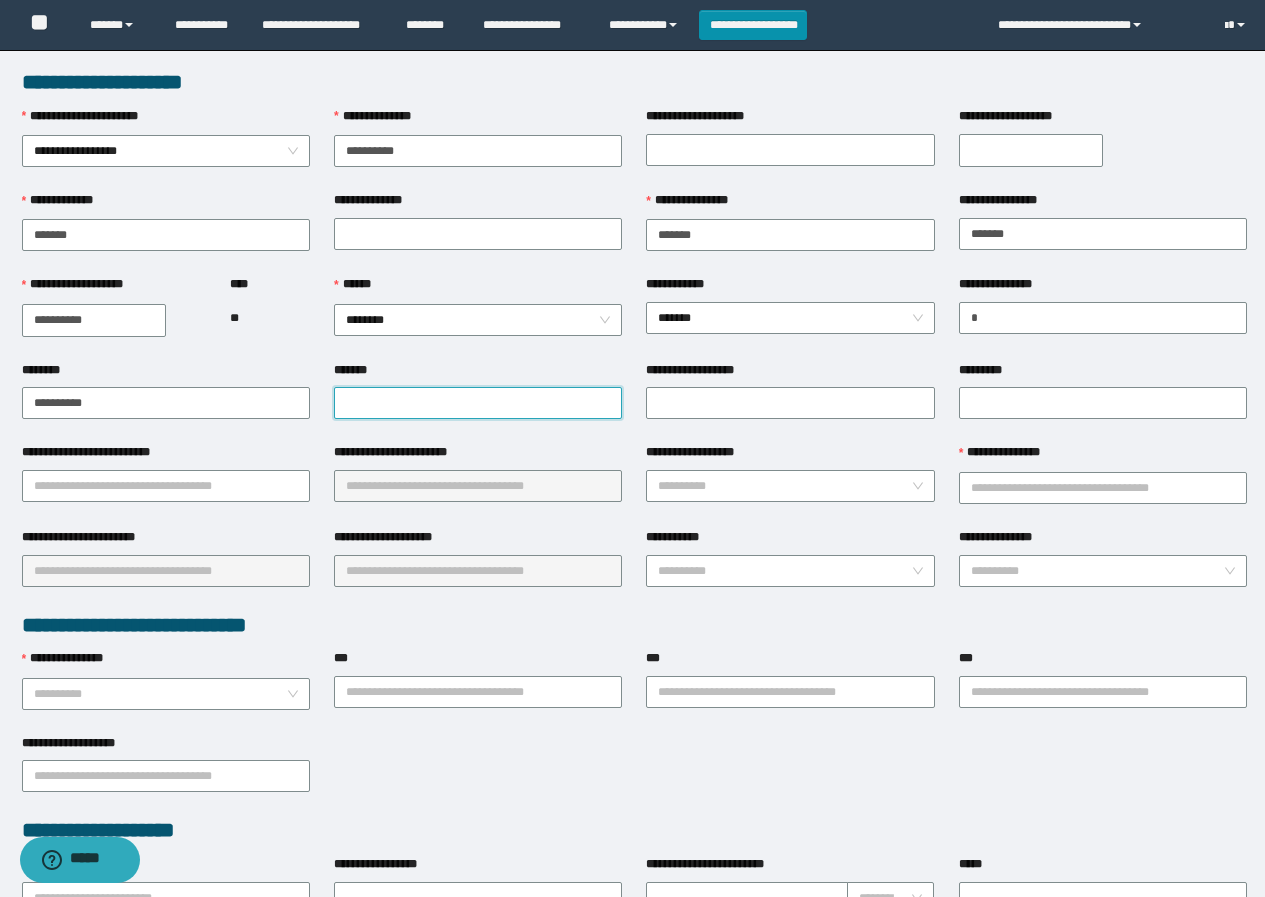 click on "*******" at bounding box center [478, 403] 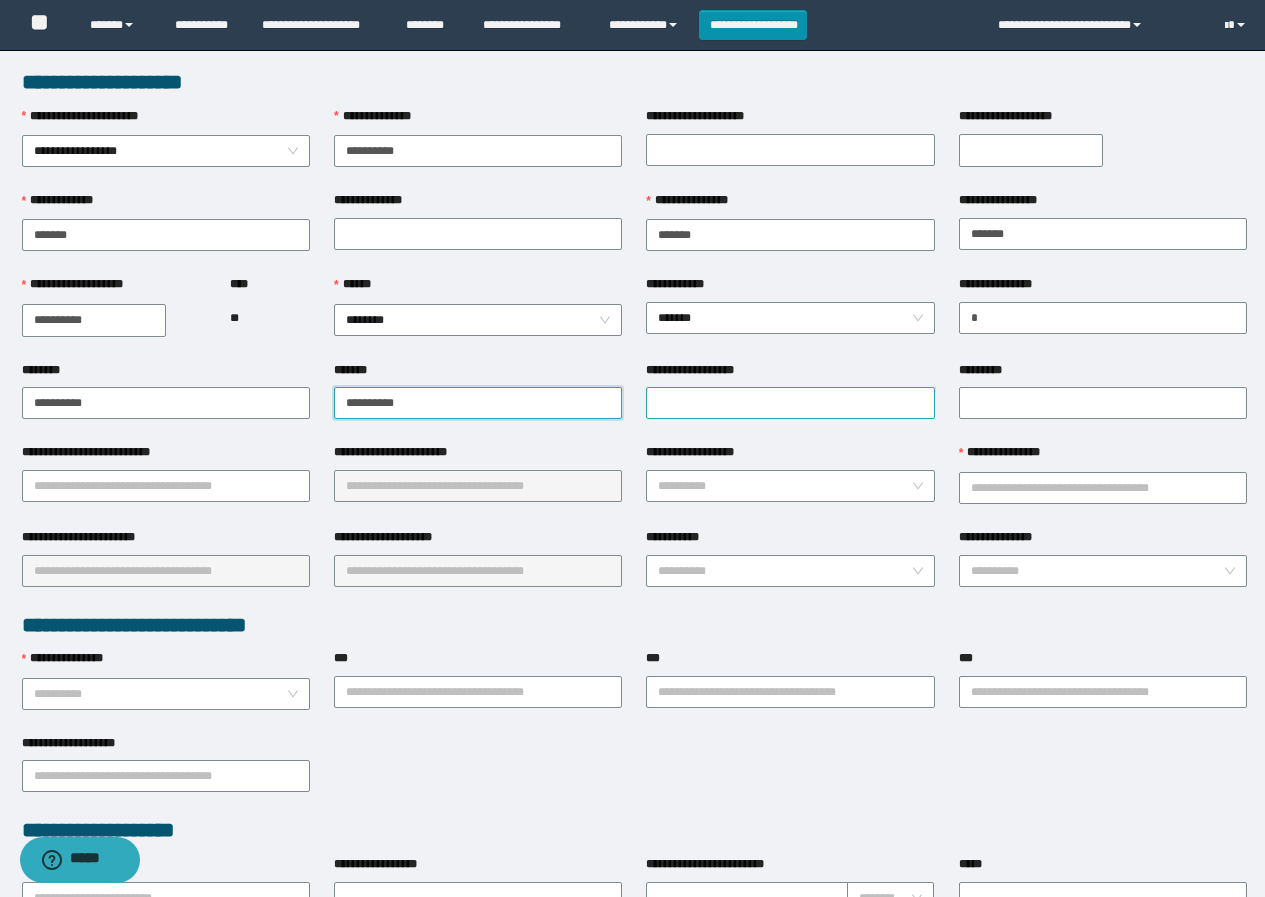type on "**********" 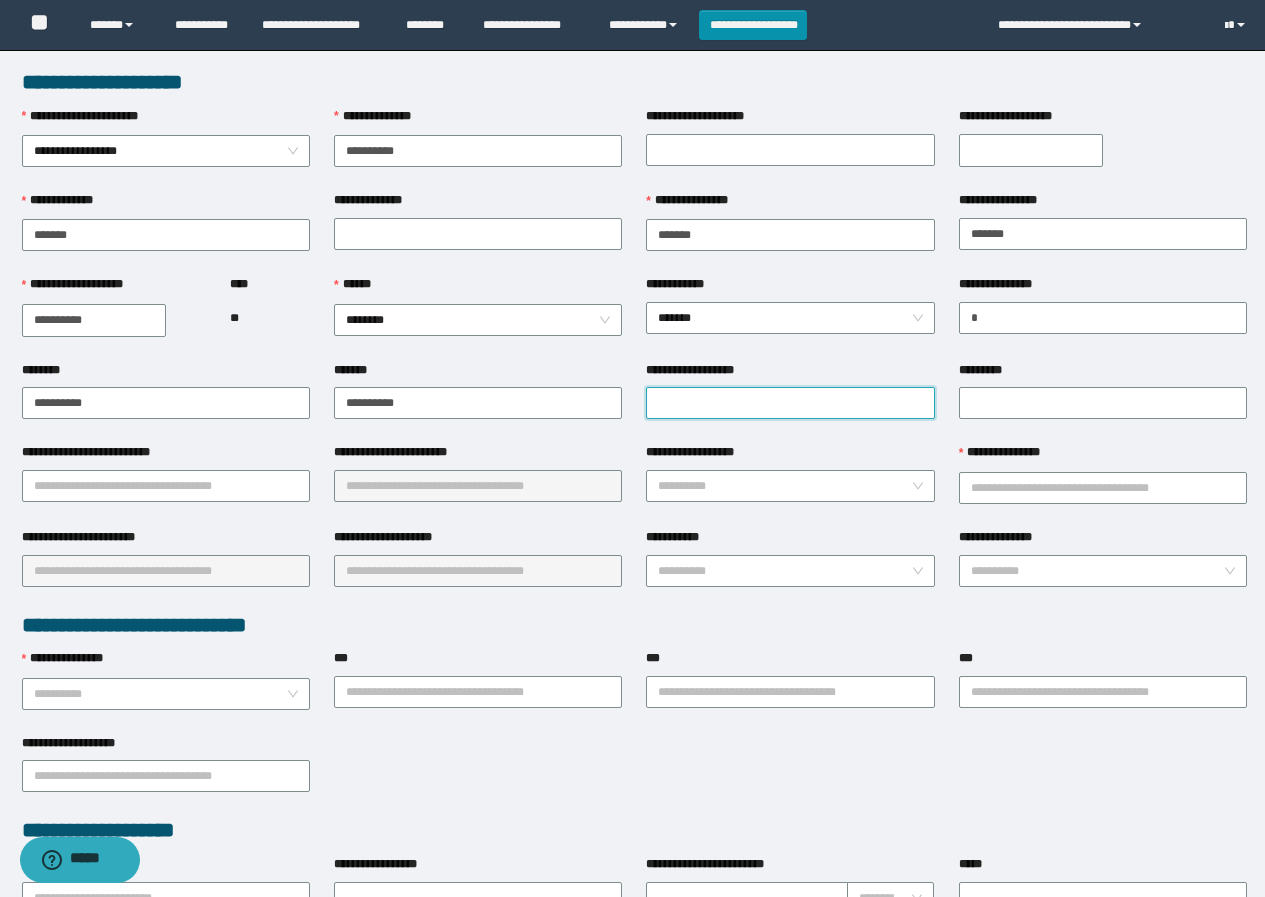 click on "**********" at bounding box center [790, 403] 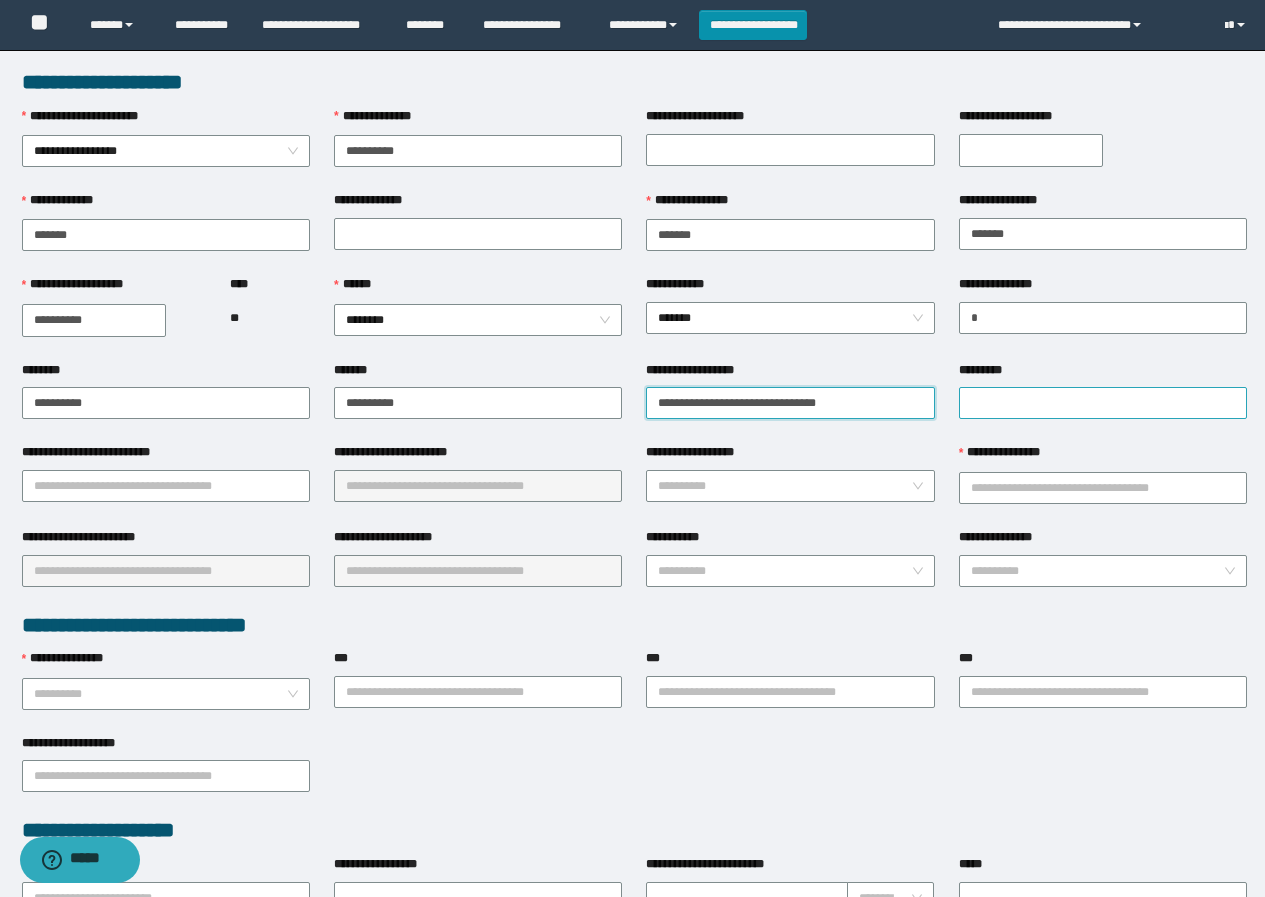 type on "**********" 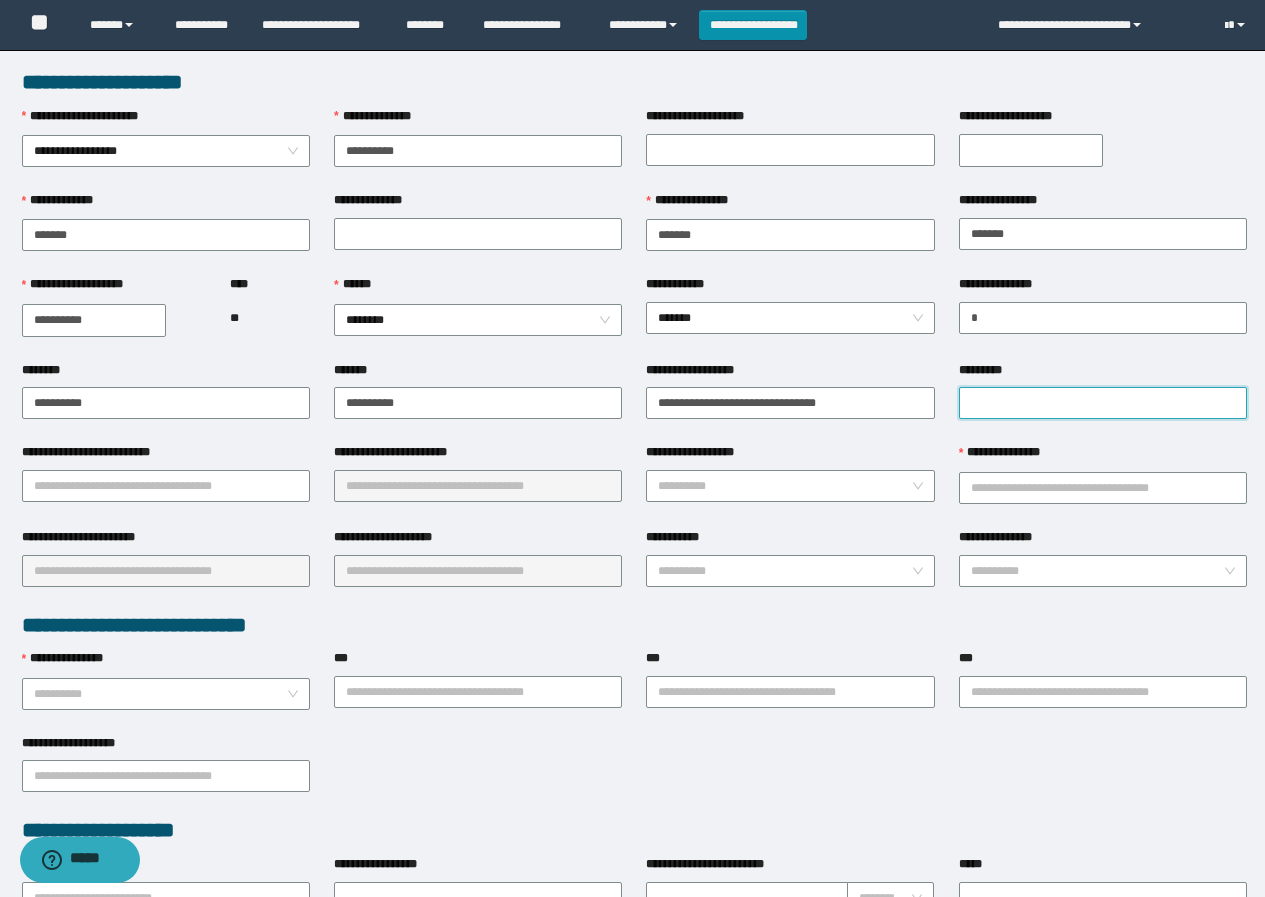 click on "*********" at bounding box center [1103, 403] 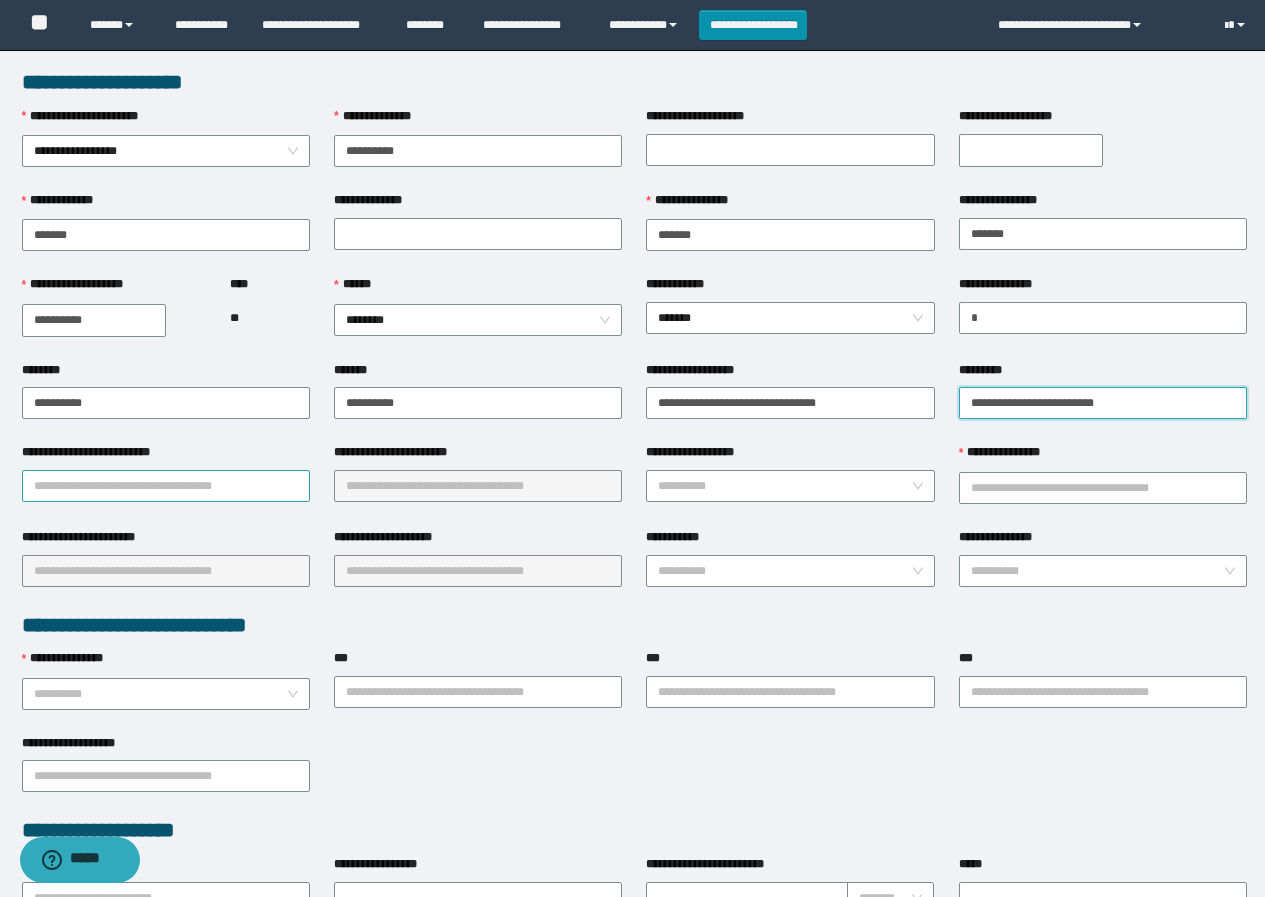 type on "**********" 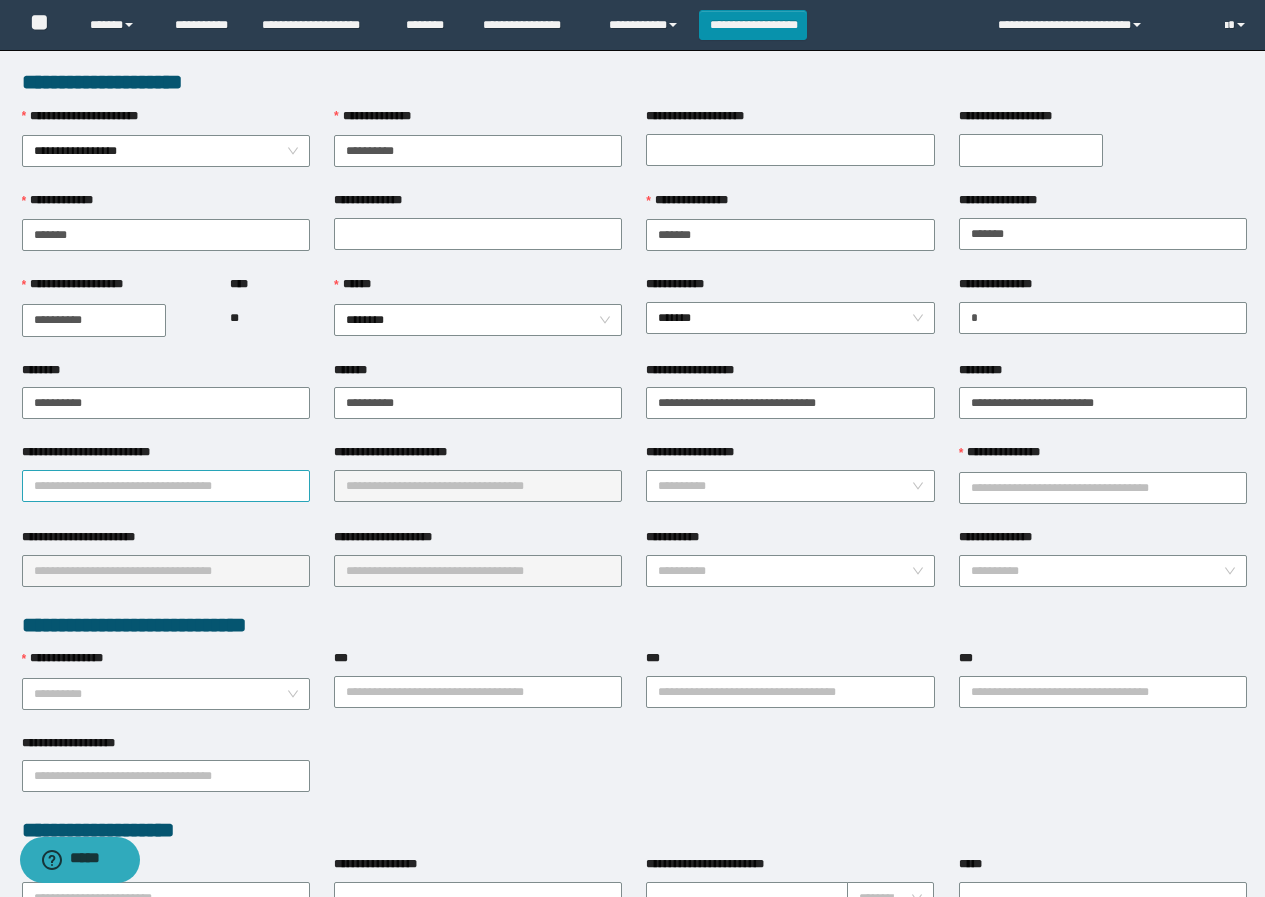 click on "**********" at bounding box center [166, 486] 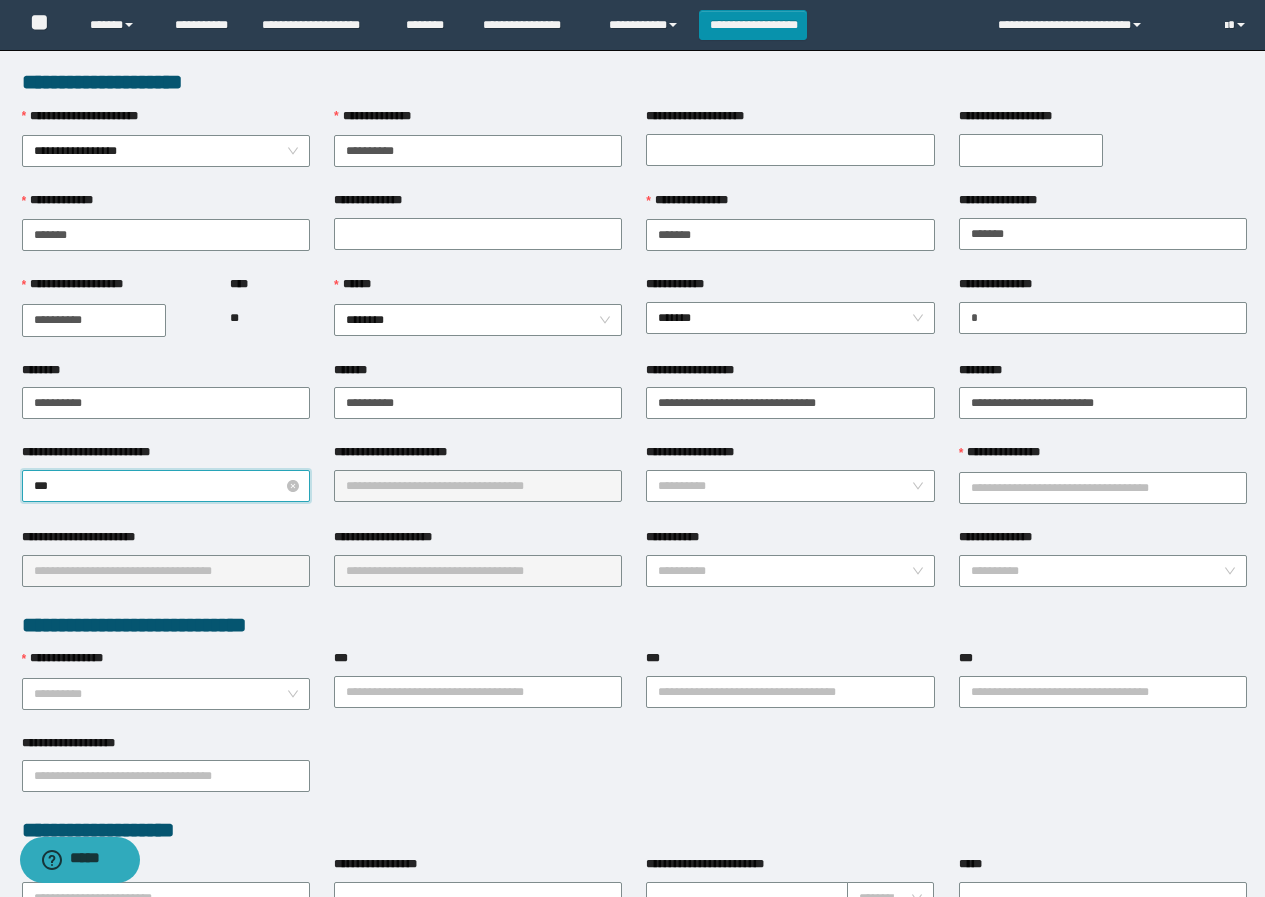type on "****" 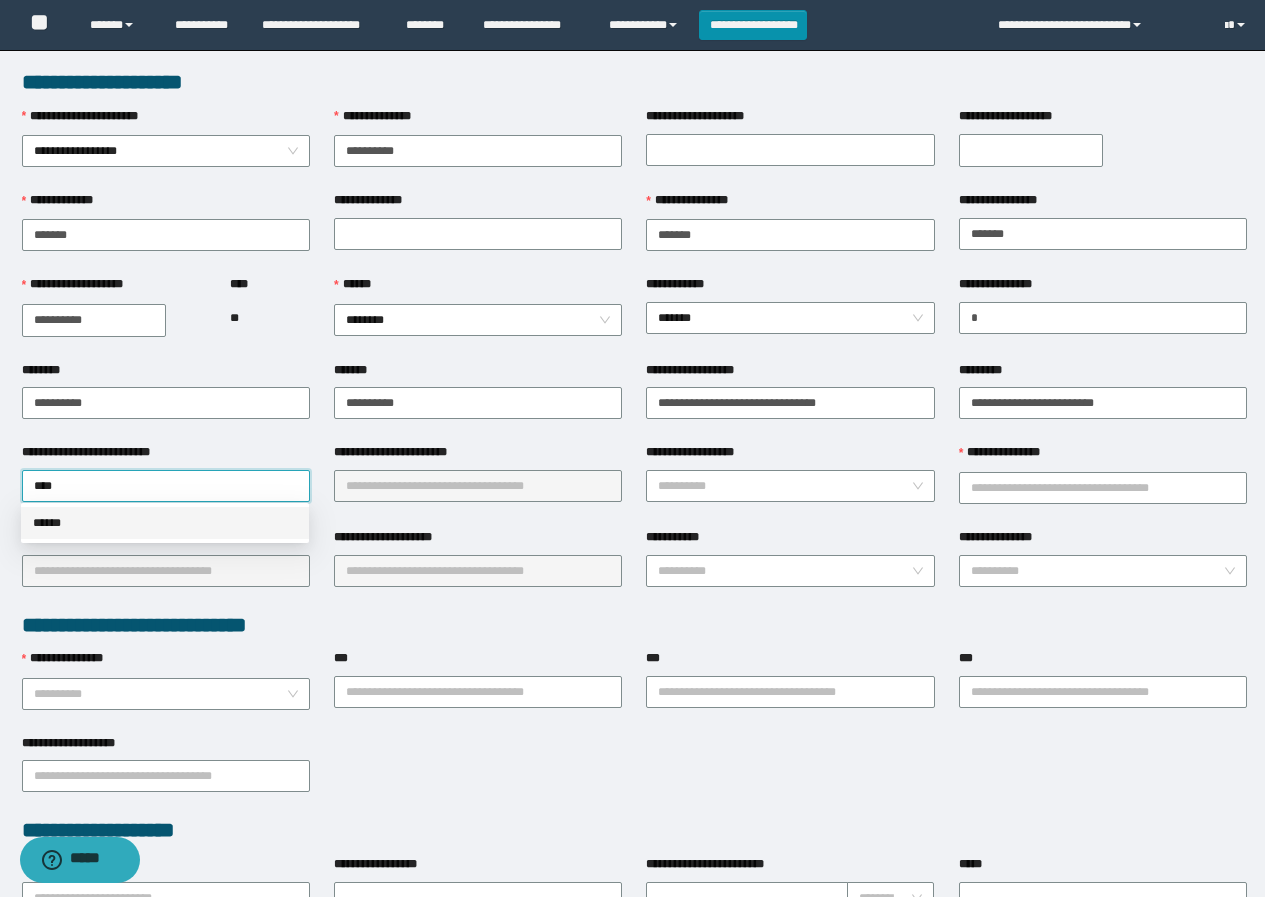 click on "******" at bounding box center (165, 523) 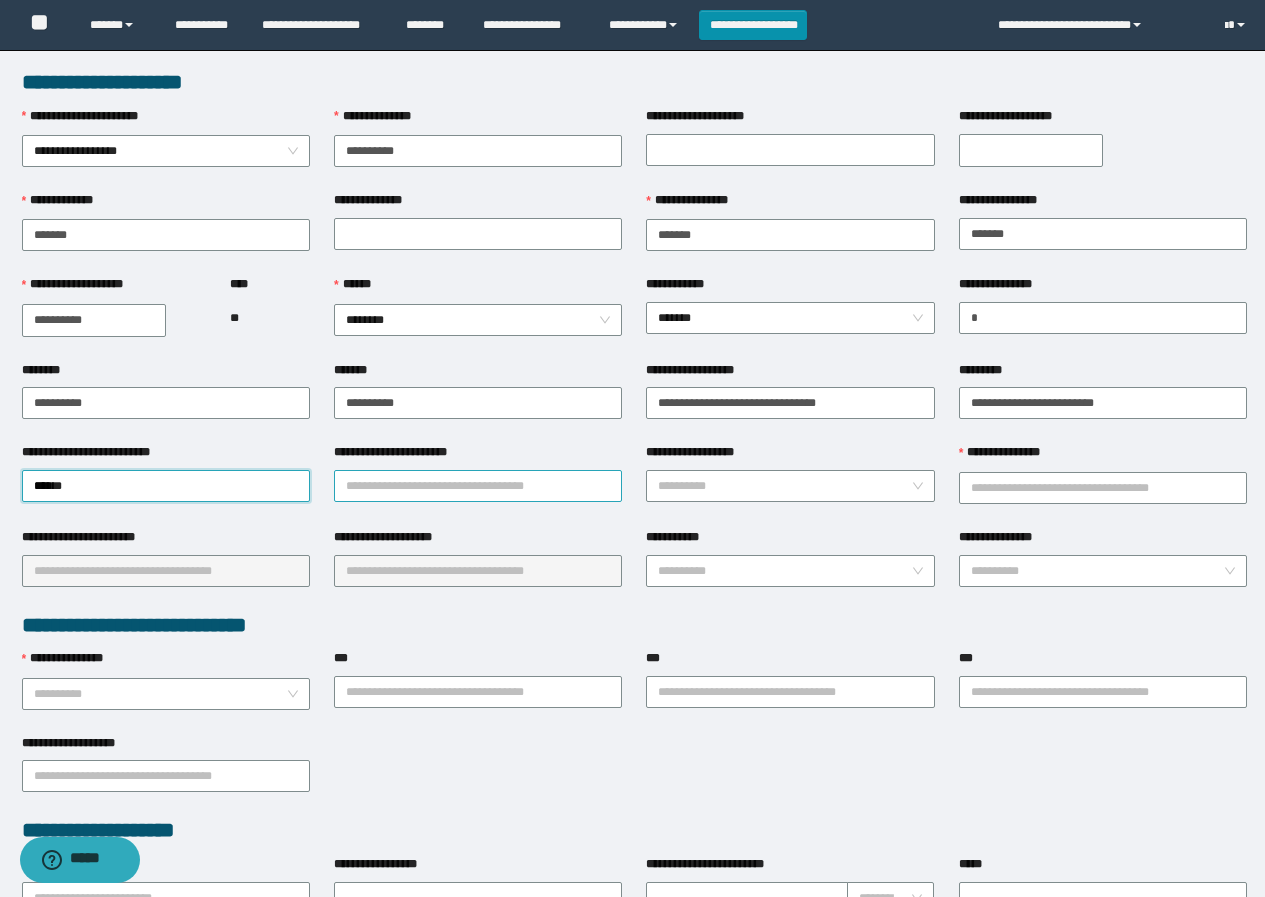 click on "**********" at bounding box center (478, 486) 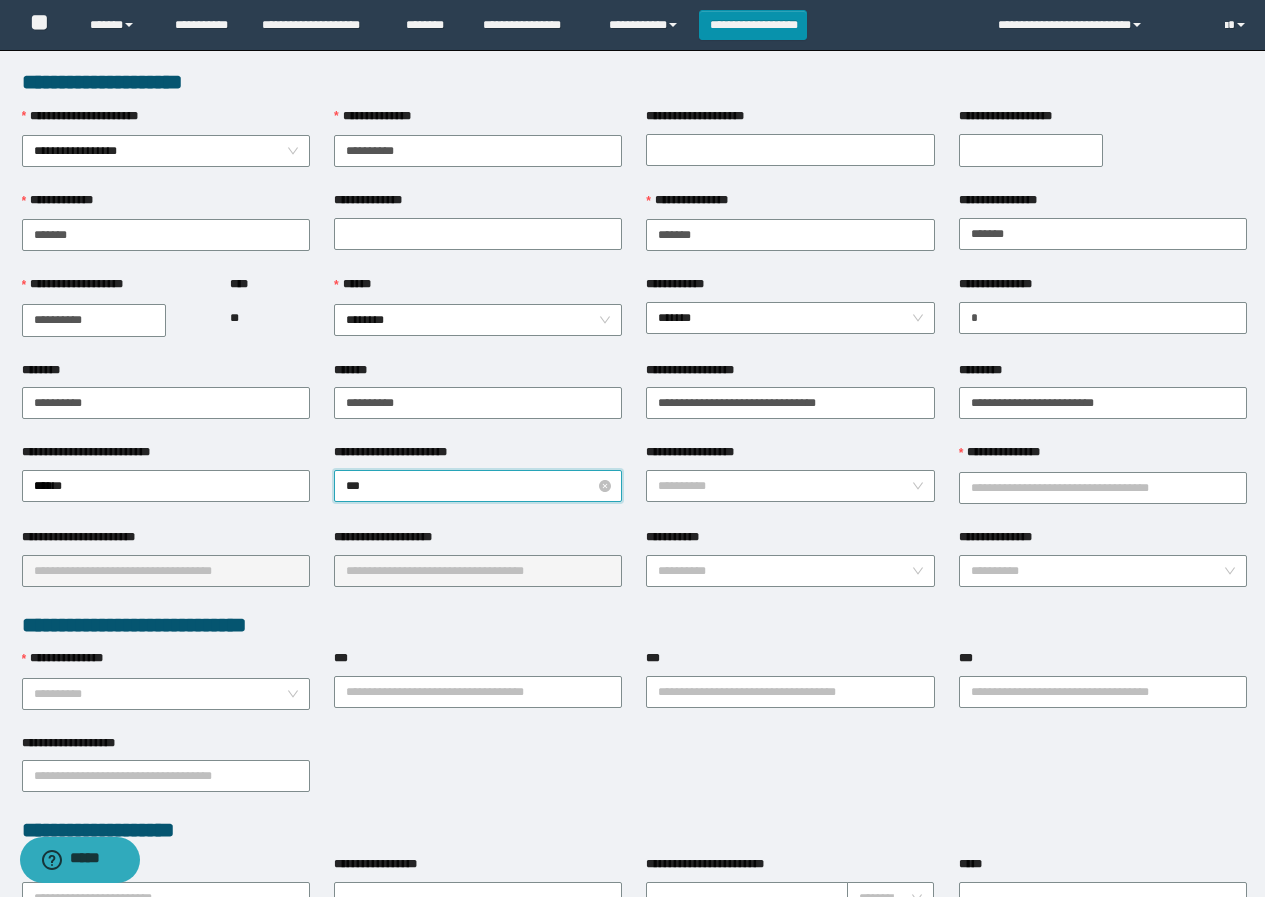 type on "****" 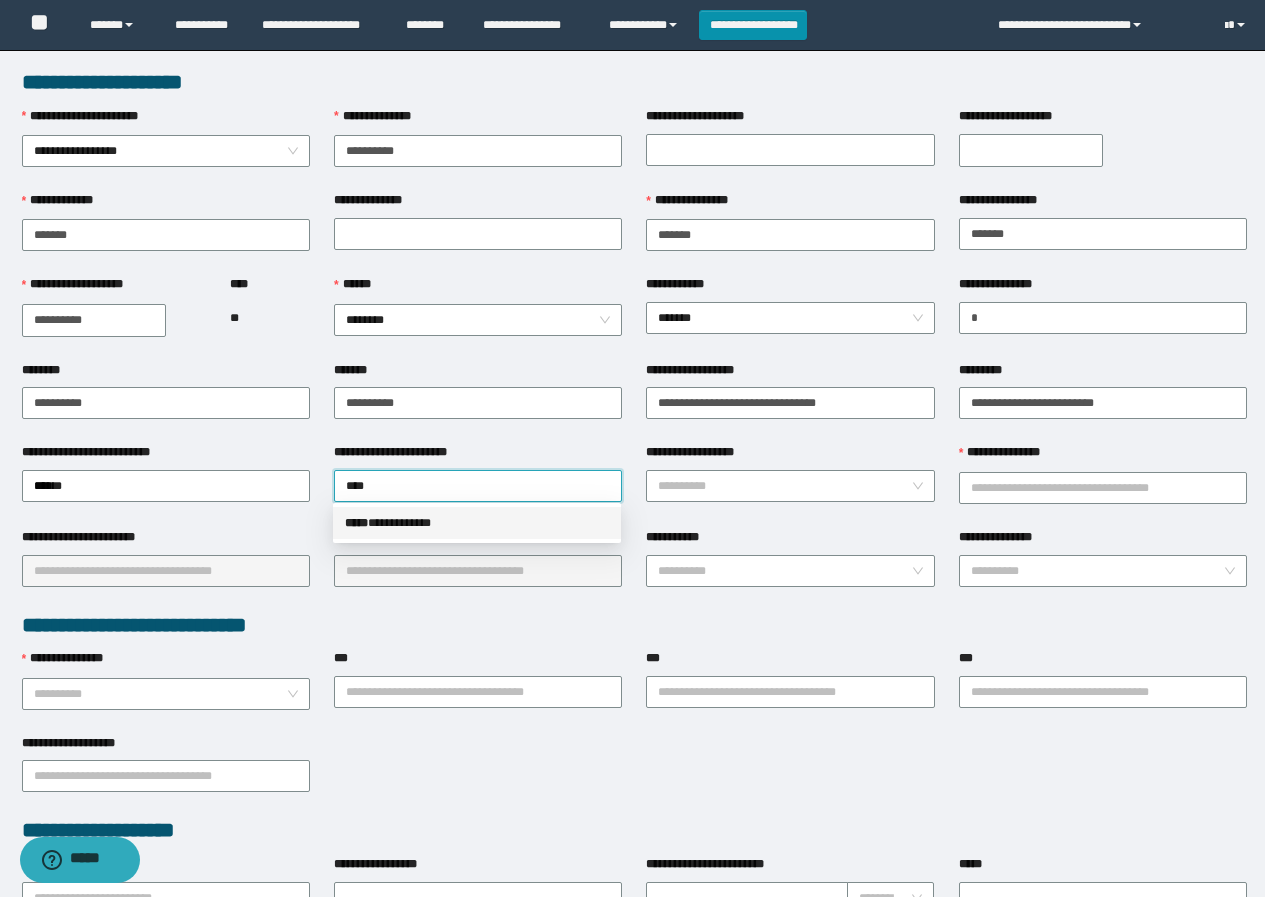 click on "**********" at bounding box center [477, 523] 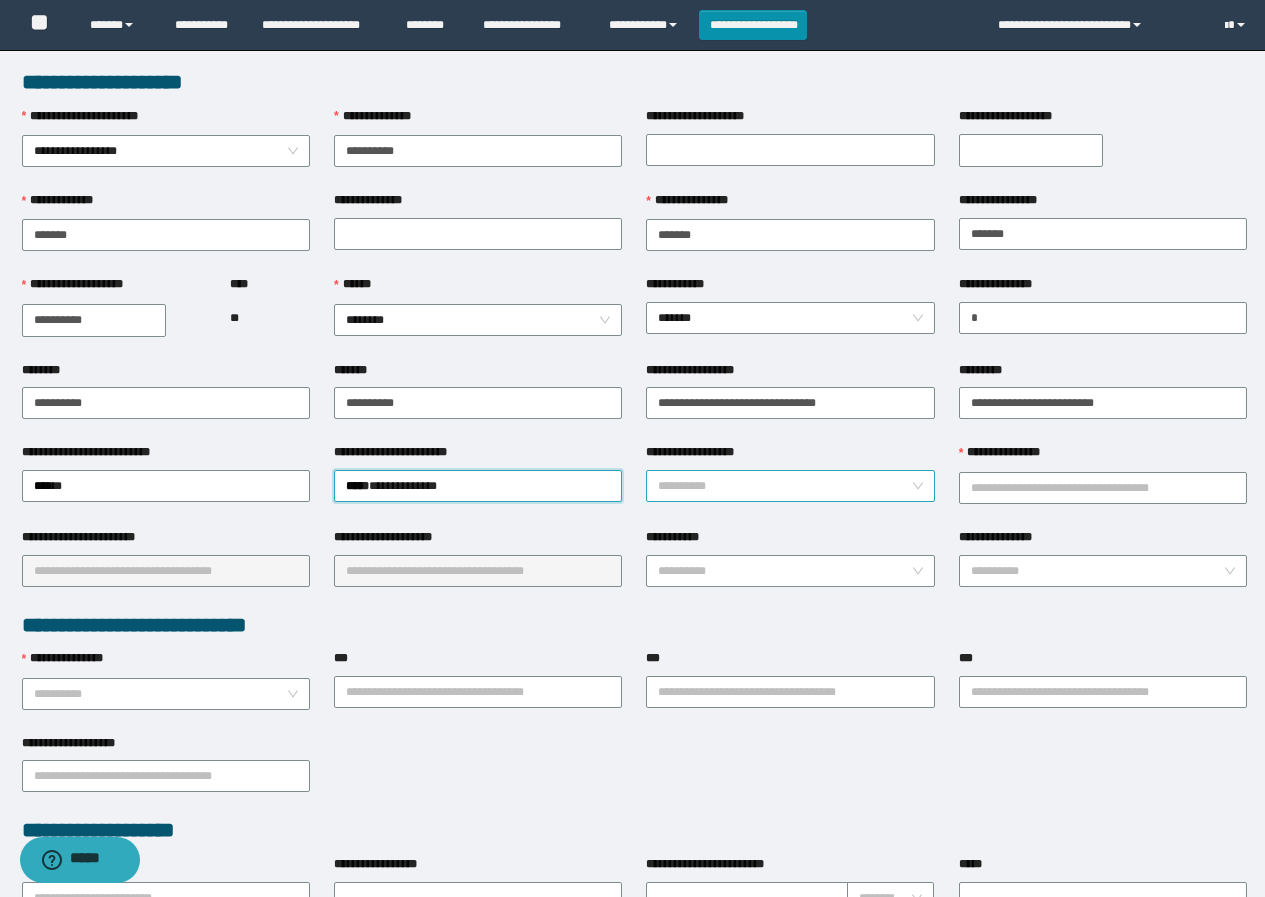 click on "**********" at bounding box center (784, 486) 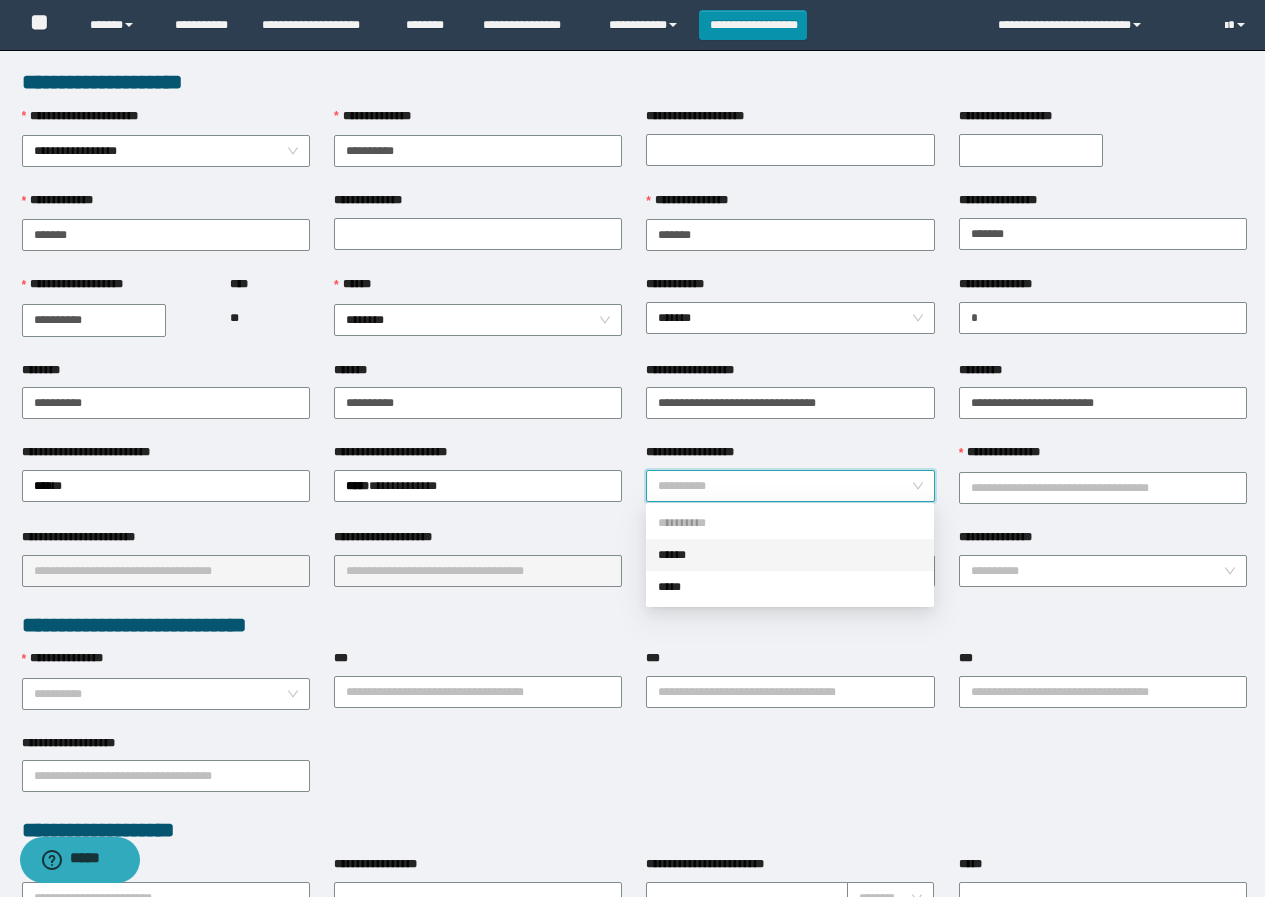 click on "******" at bounding box center (790, 555) 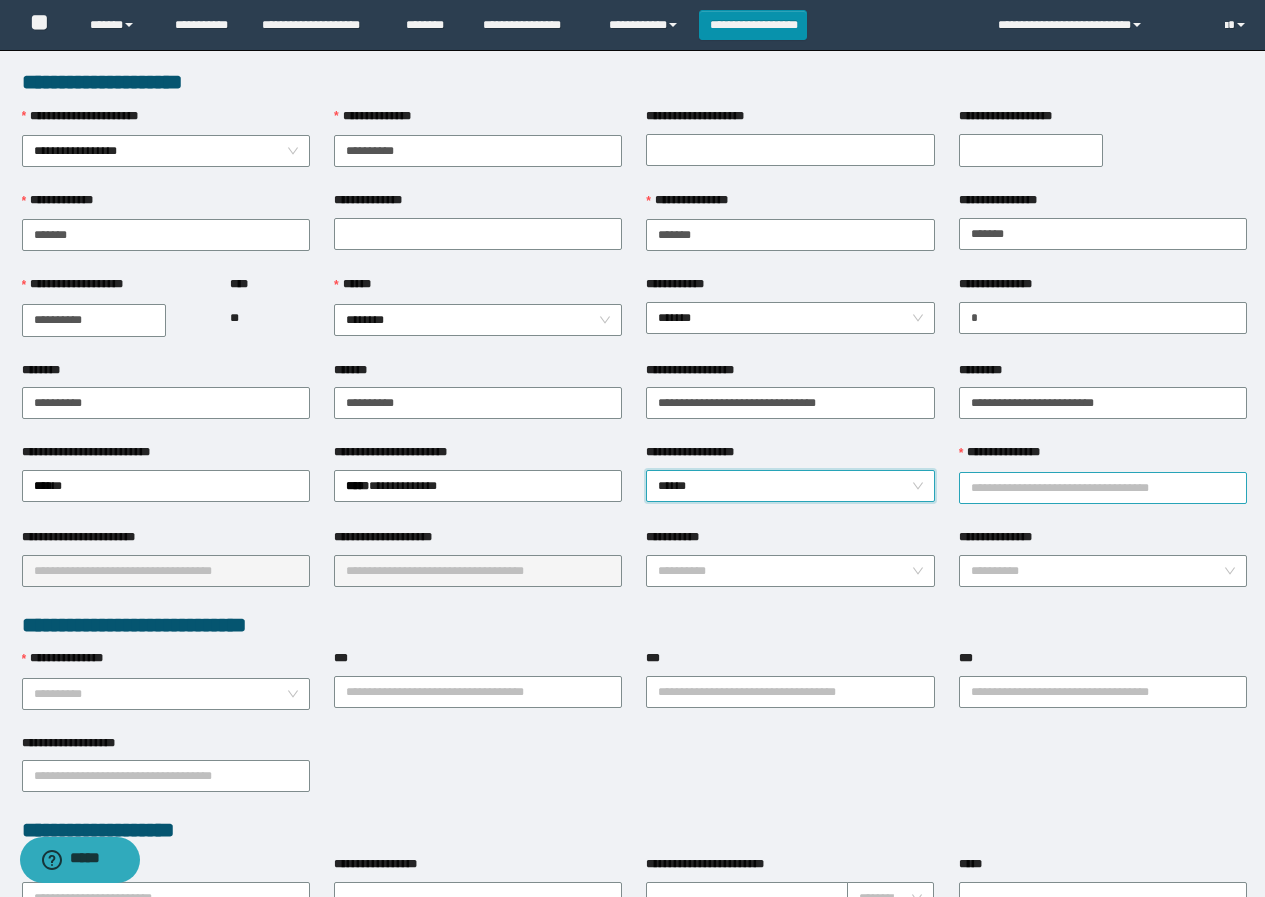 click on "**********" at bounding box center (1103, 488) 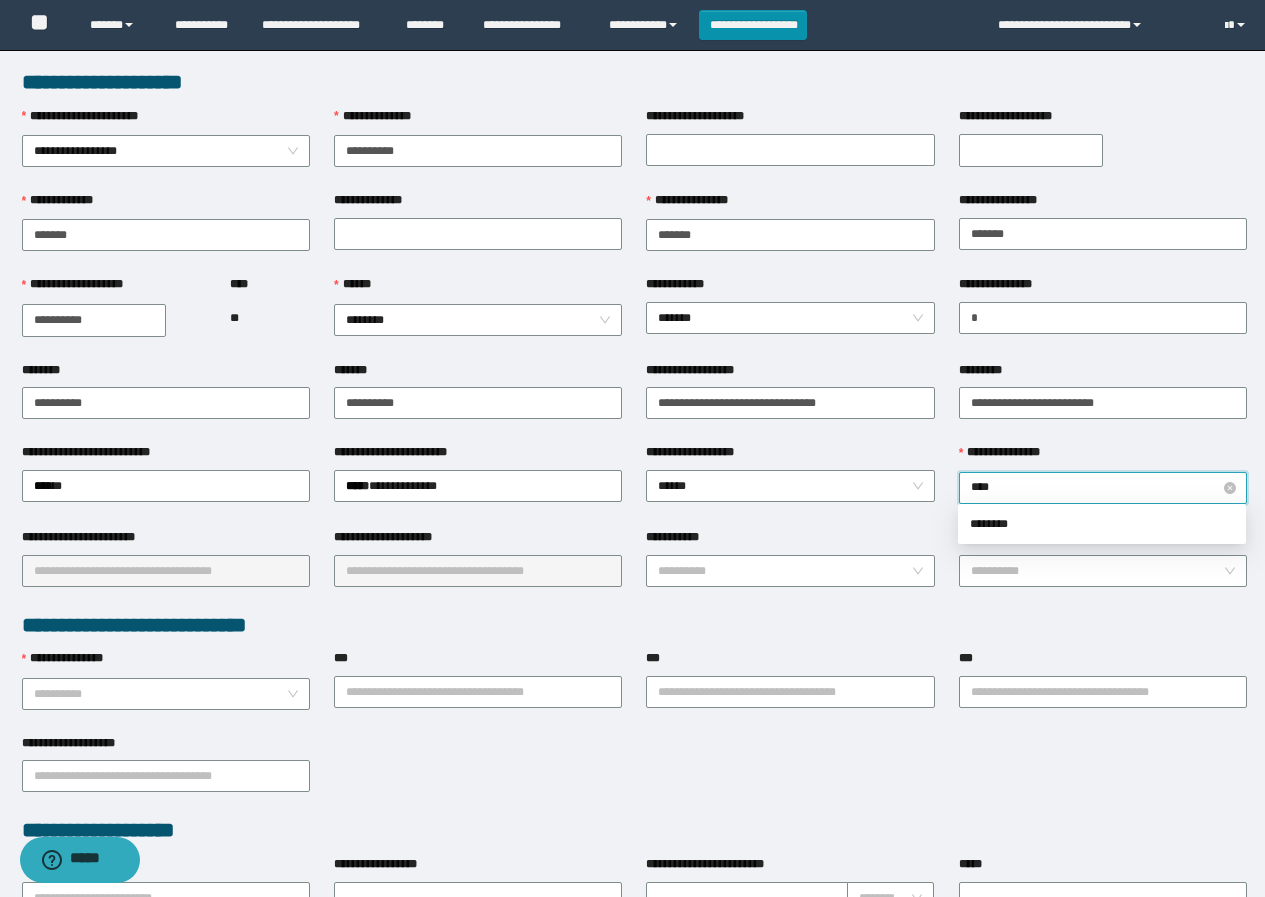 type on "********" 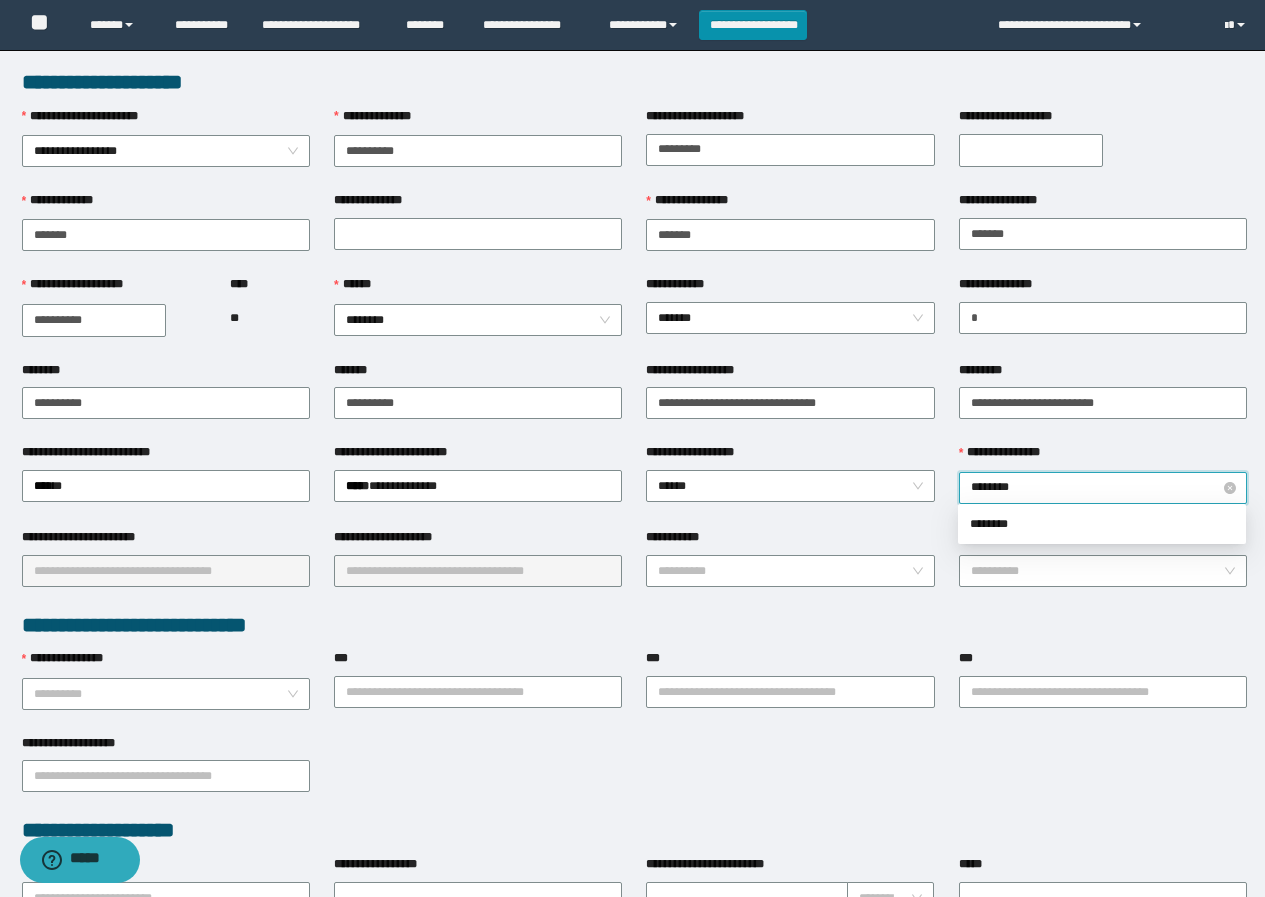 type on "*********" 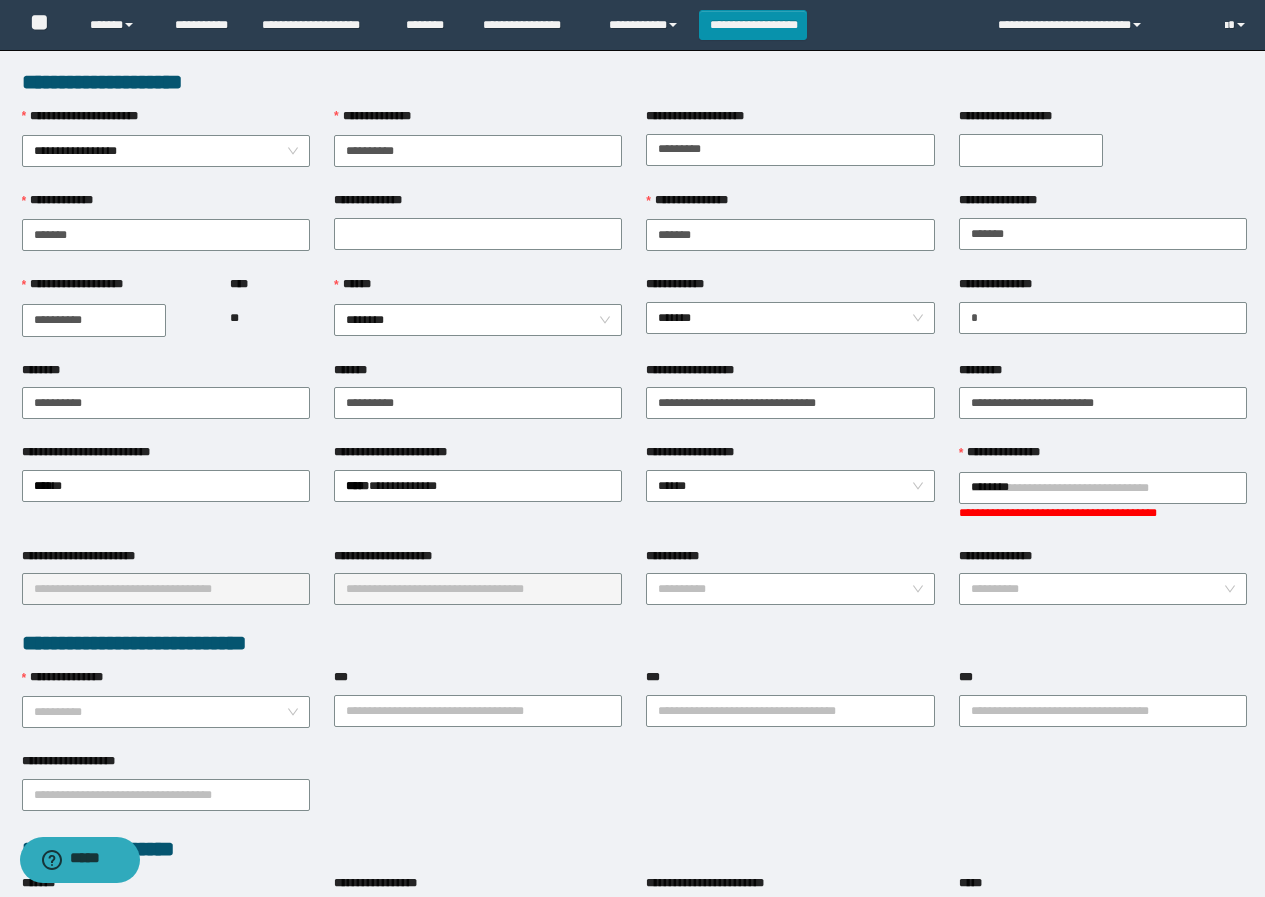click on "**********" at bounding box center [166, 576] 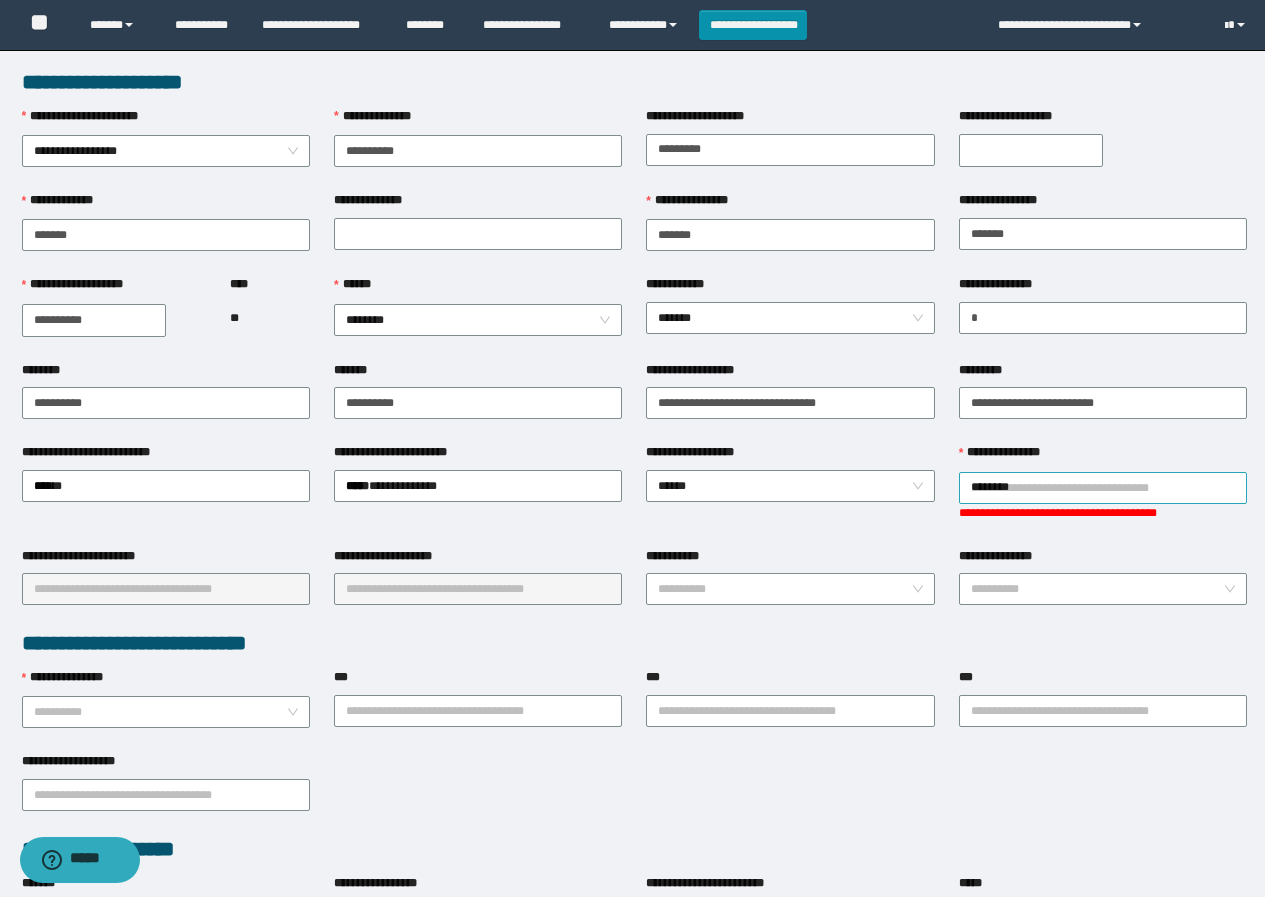 click on "********" at bounding box center [1103, 488] 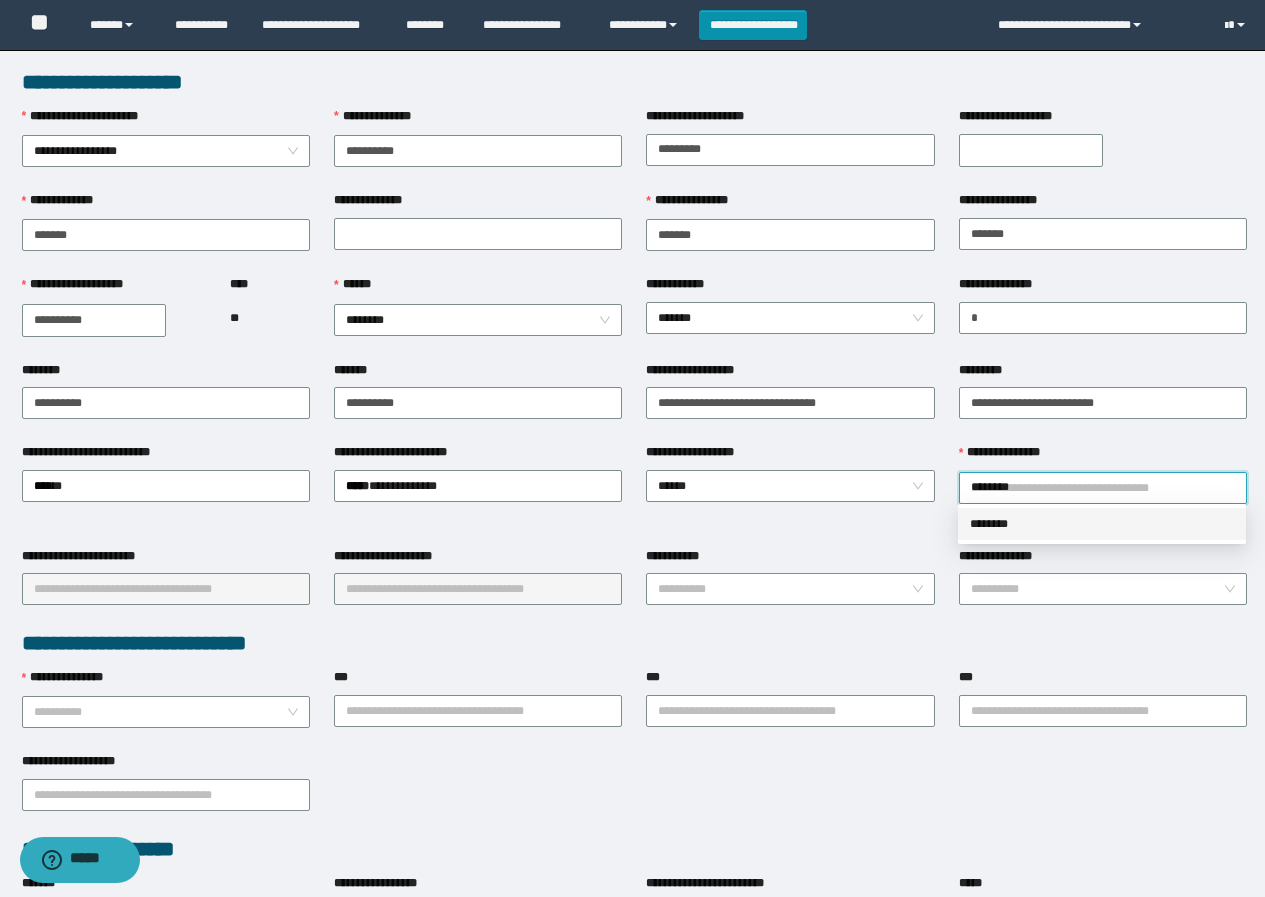 drag, startPoint x: 1001, startPoint y: 526, endPoint x: 969, endPoint y: 519, distance: 32.75668 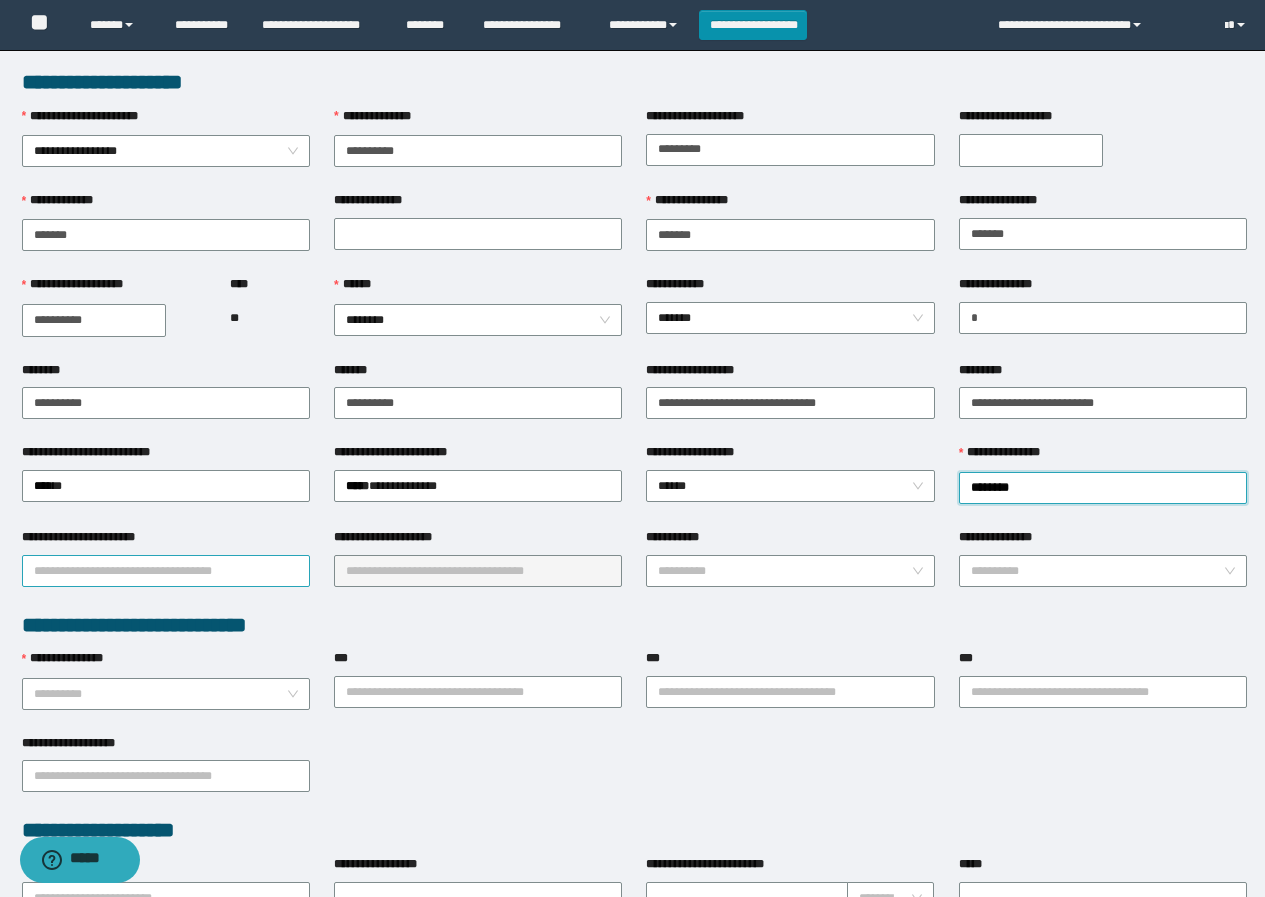 click on "**********" at bounding box center [166, 571] 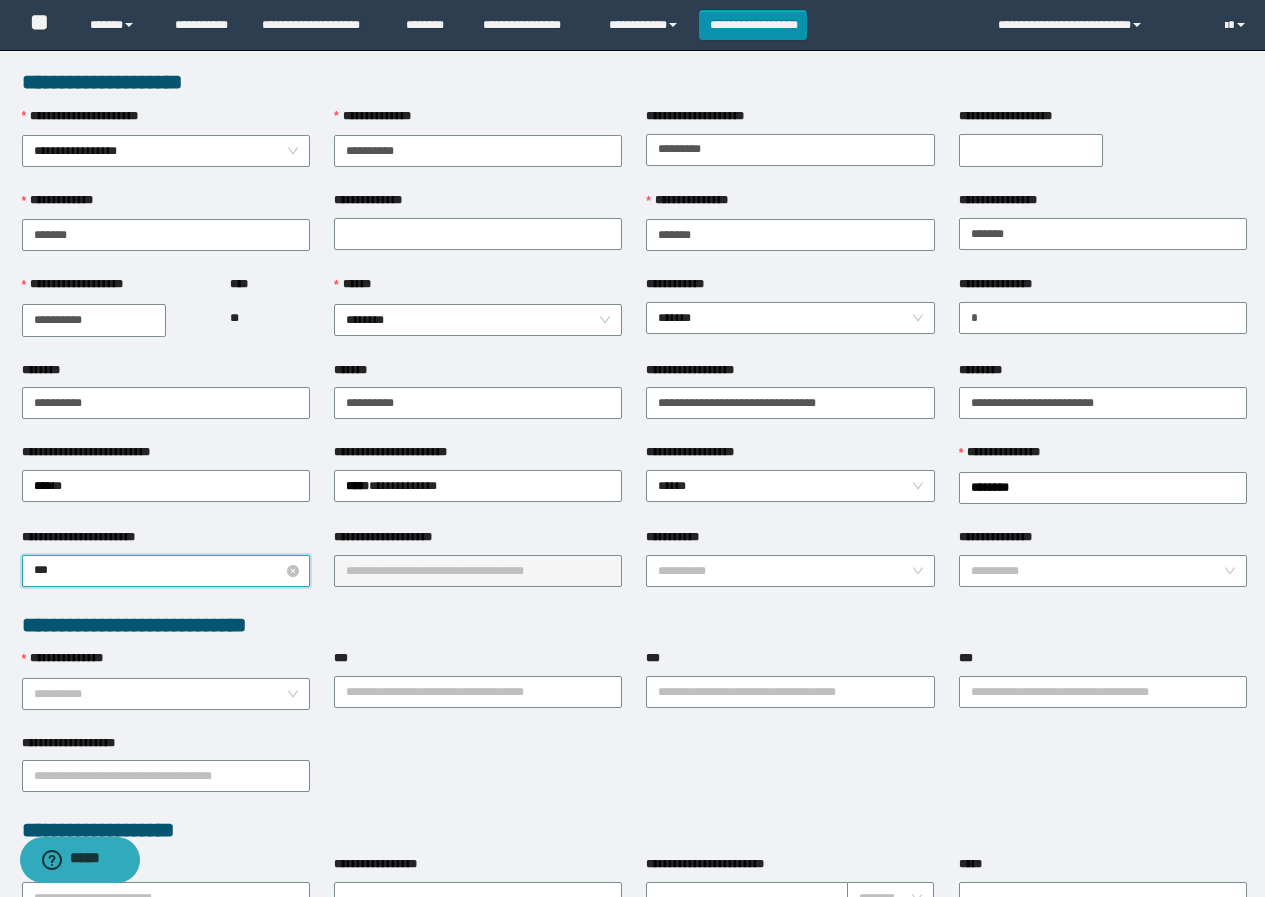 type on "****" 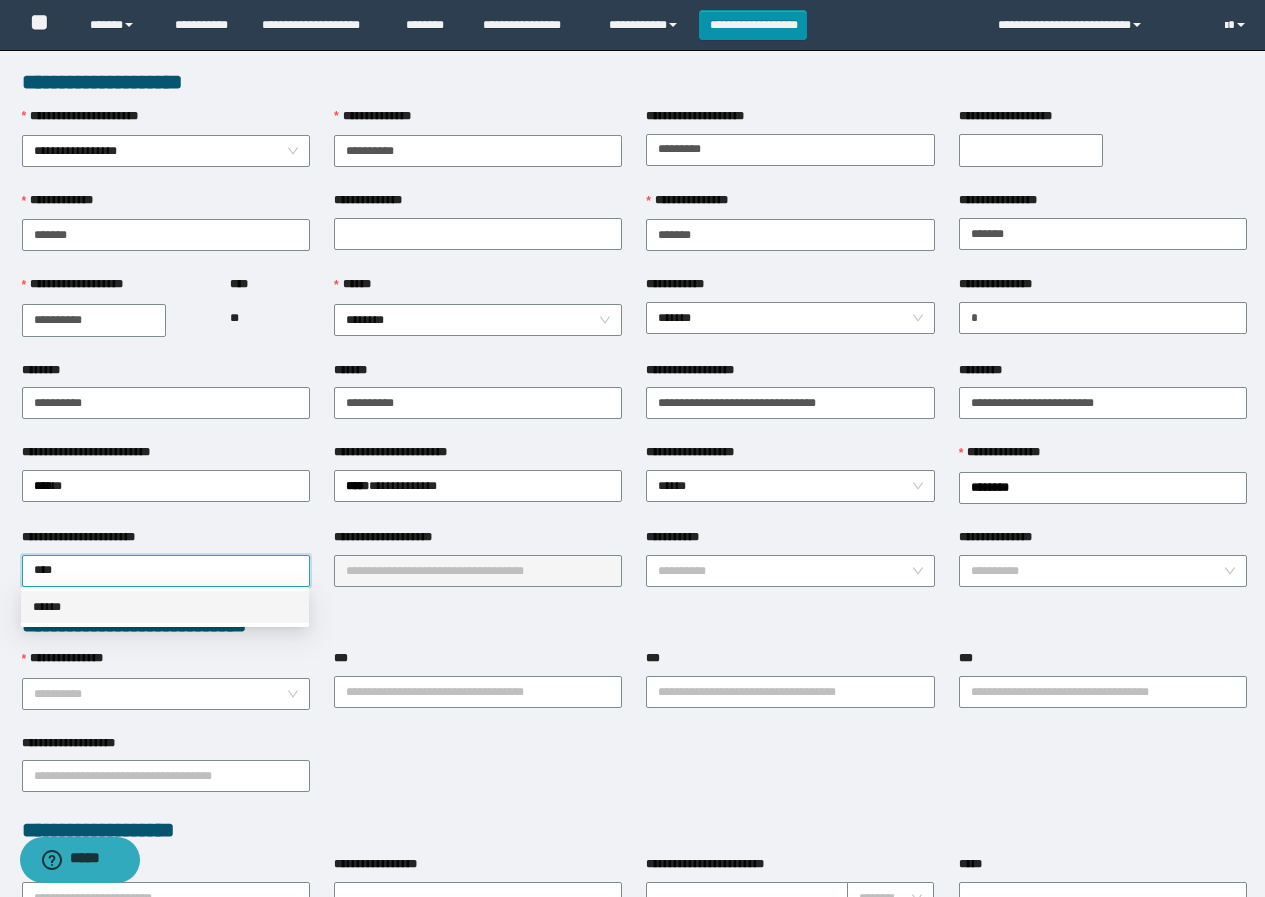 click on "******" at bounding box center [165, 607] 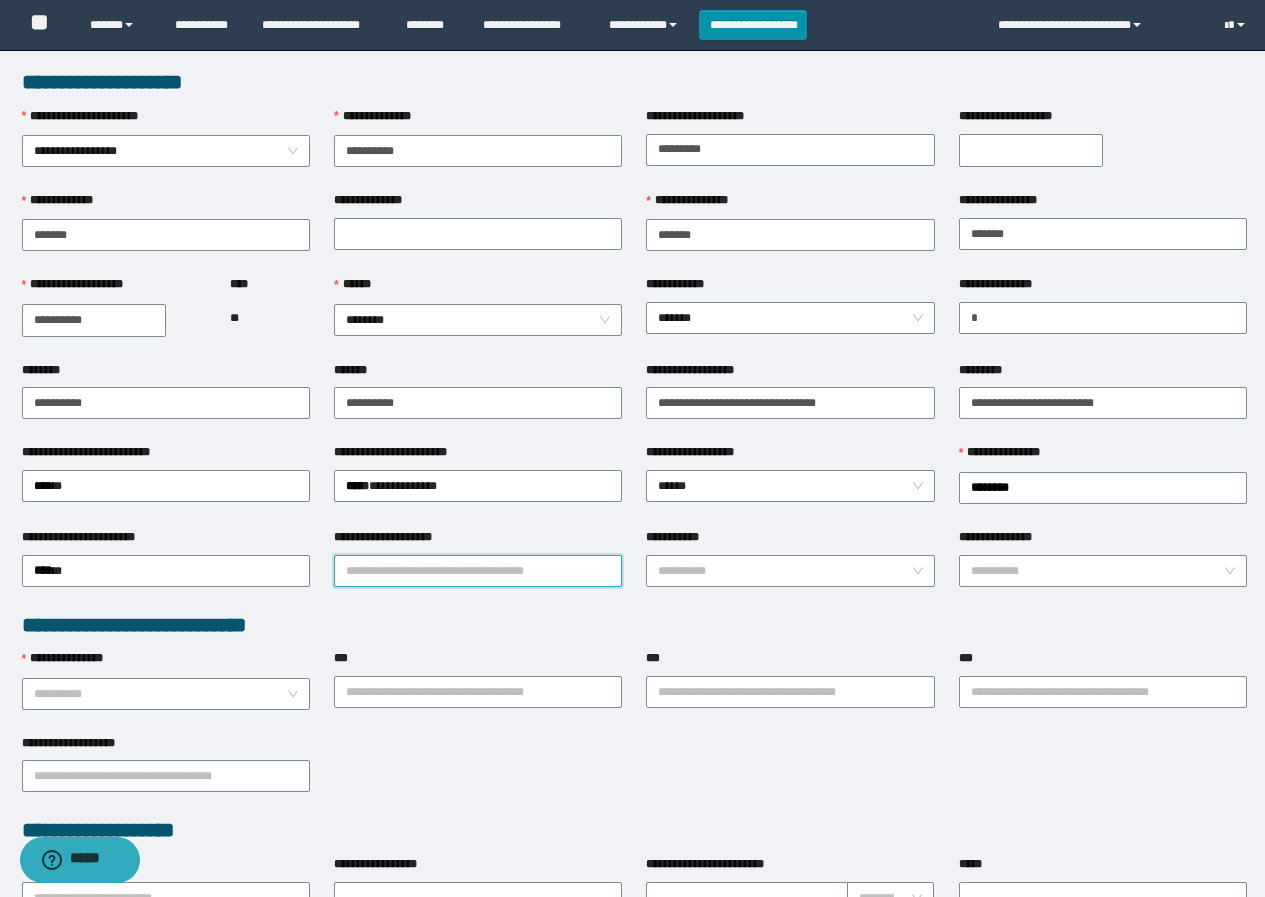 click on "**********" at bounding box center [478, 571] 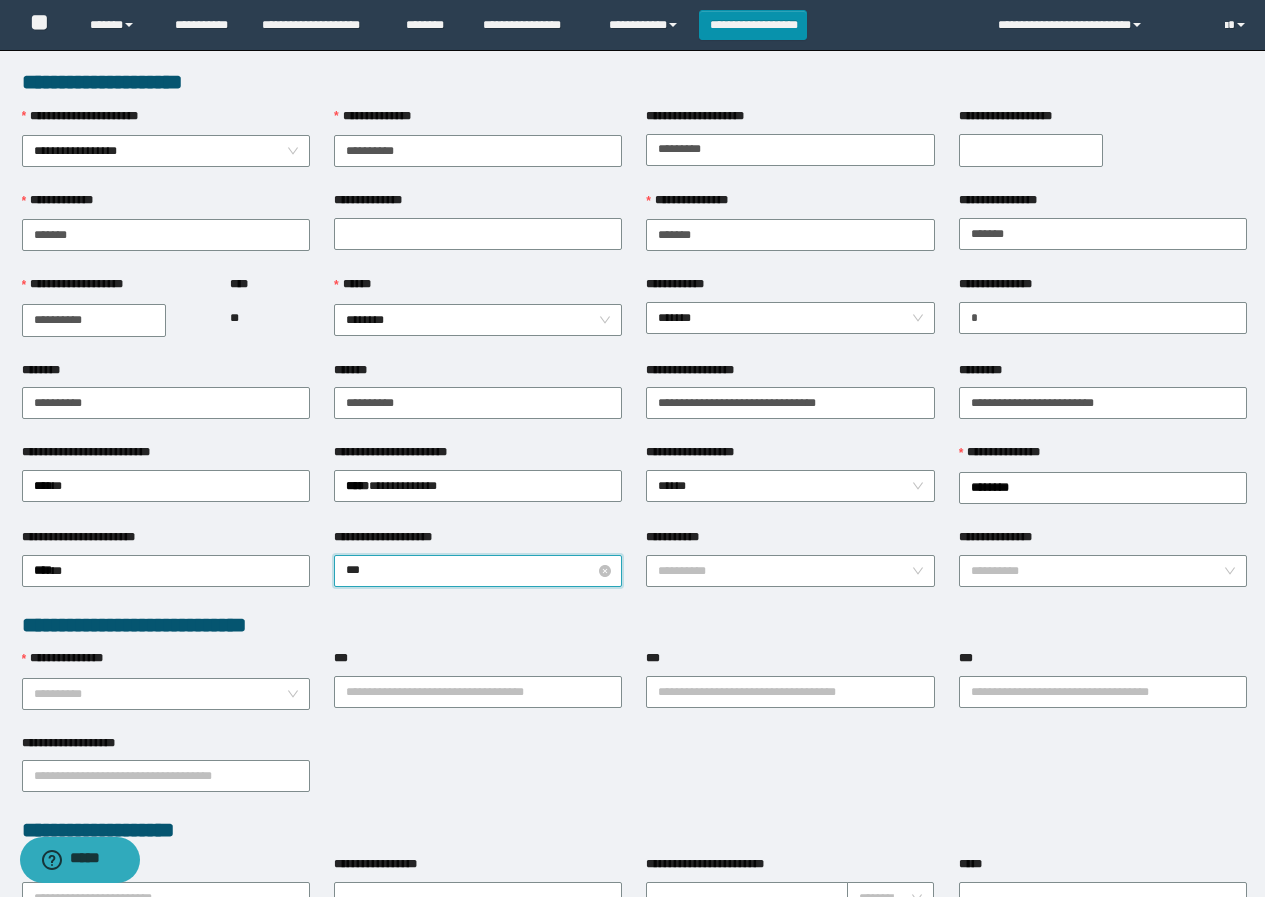 type on "****" 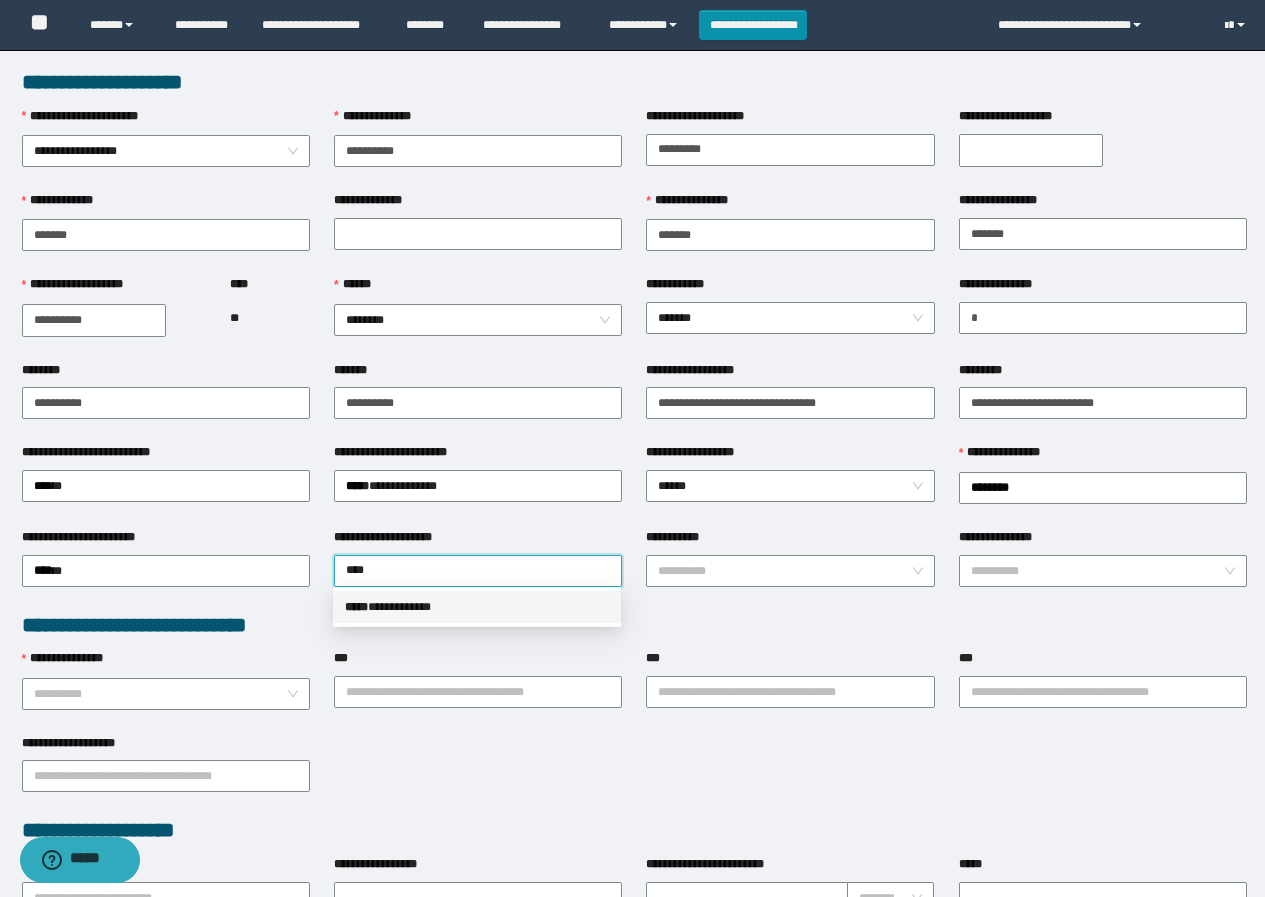 click on "**********" at bounding box center (477, 607) 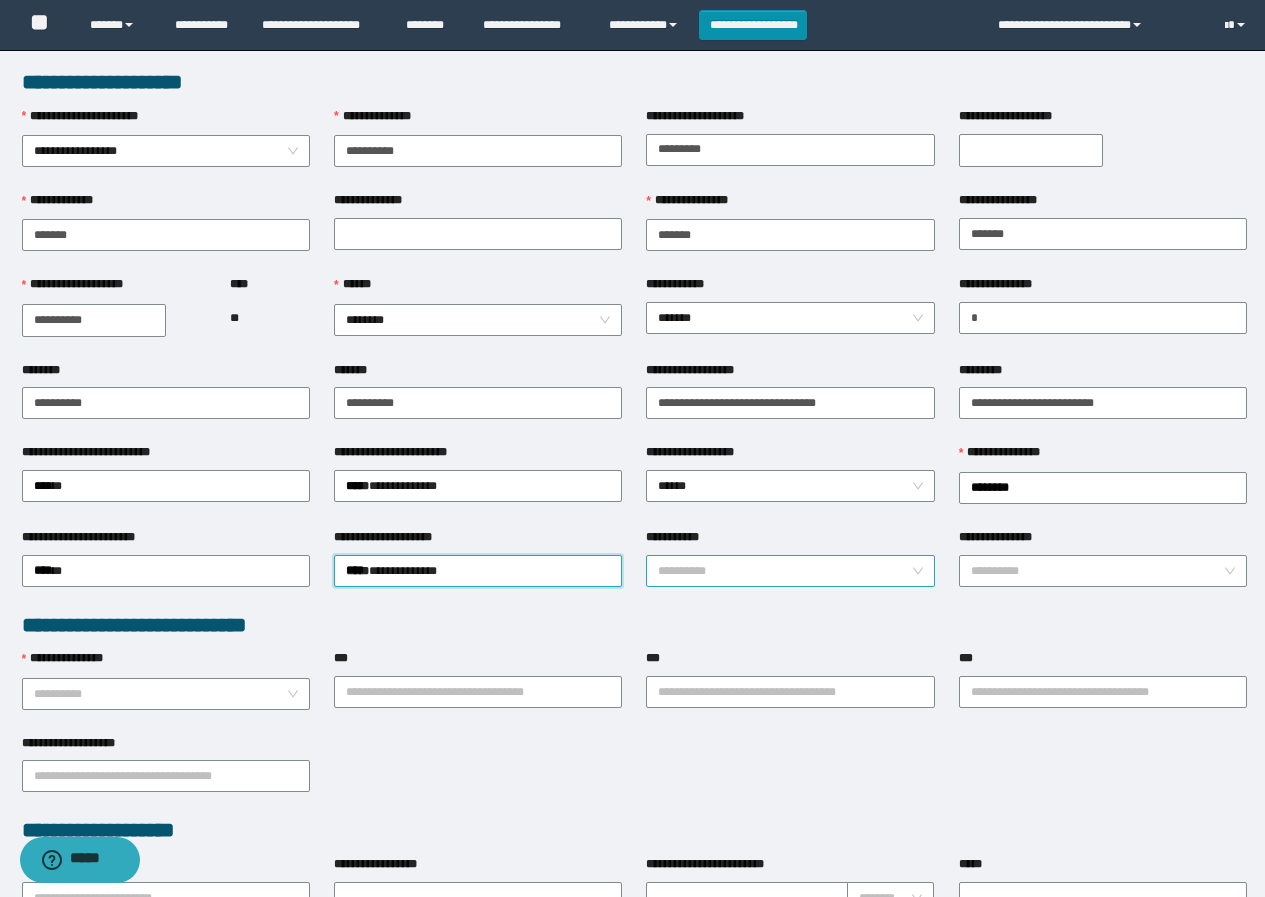 click on "**********" at bounding box center (784, 571) 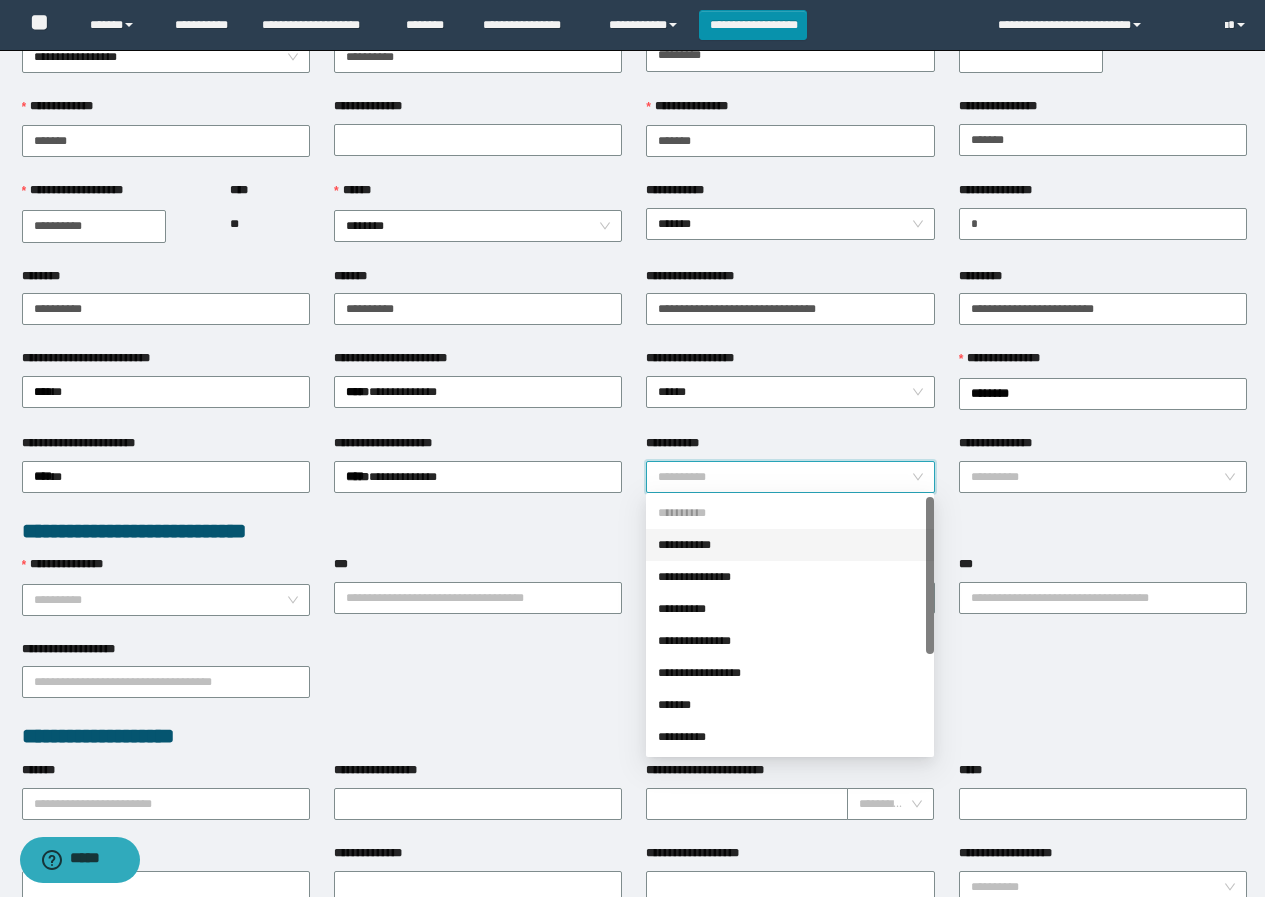 scroll, scrollTop: 300, scrollLeft: 0, axis: vertical 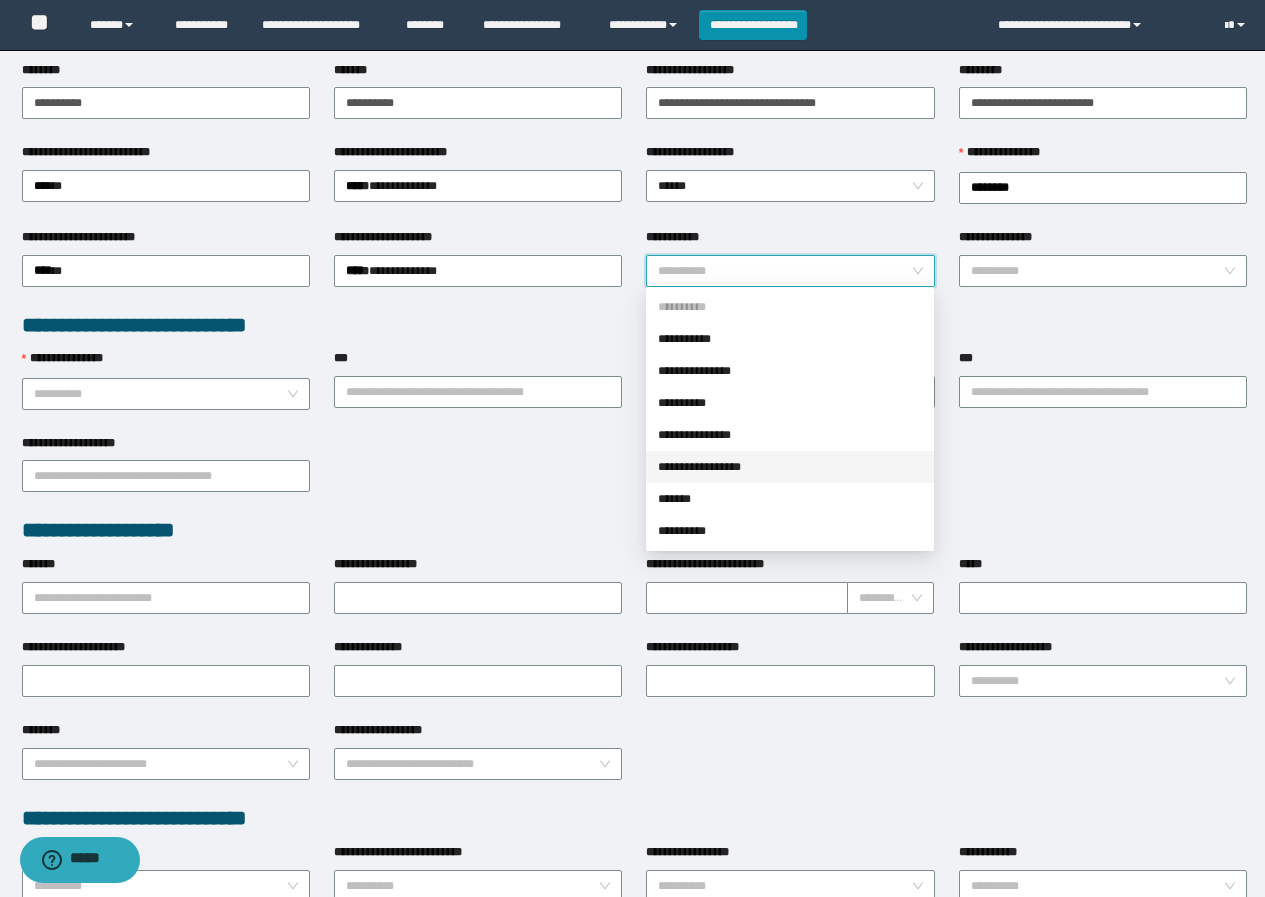 click on "**********" at bounding box center (790, 467) 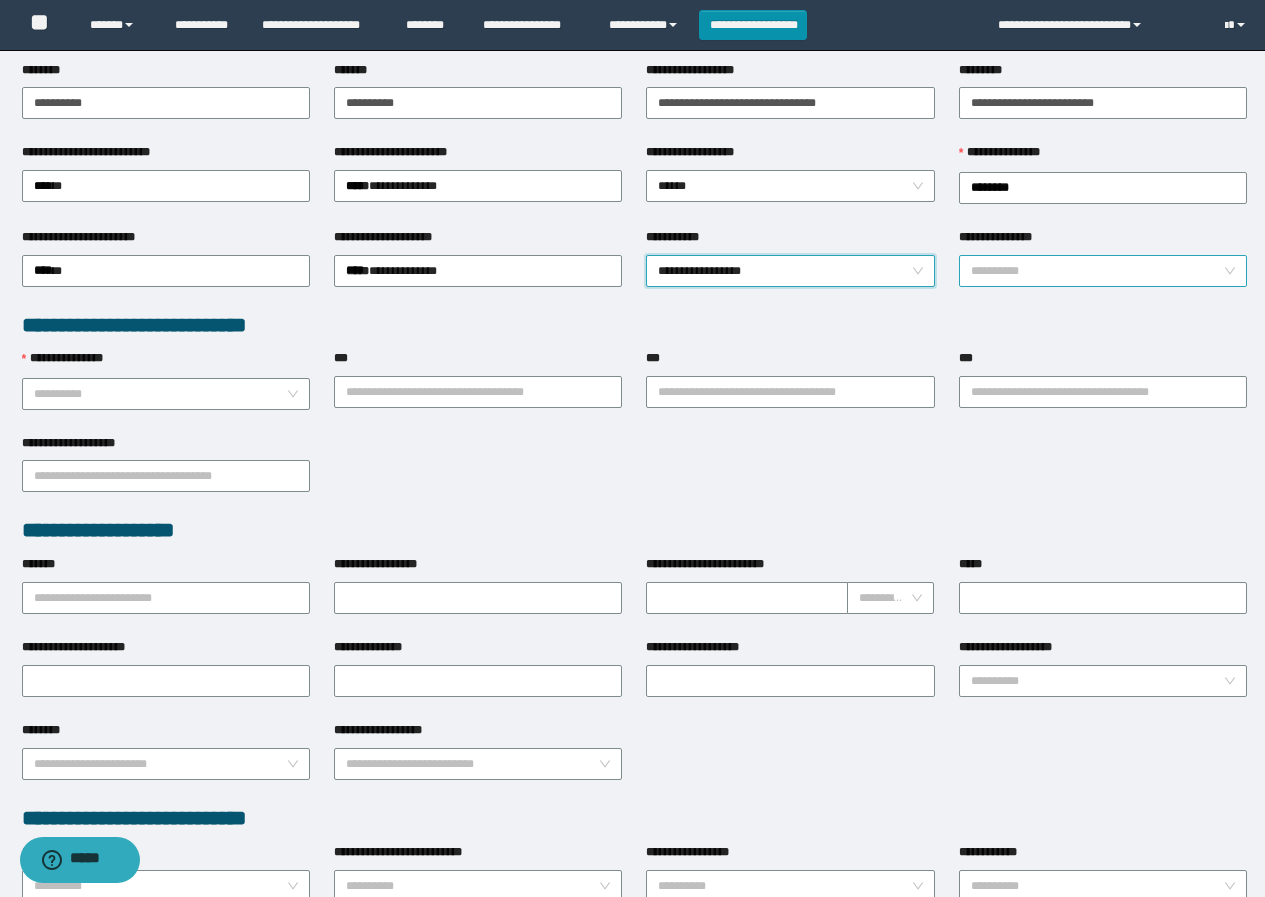 click on "**********" at bounding box center (1097, 271) 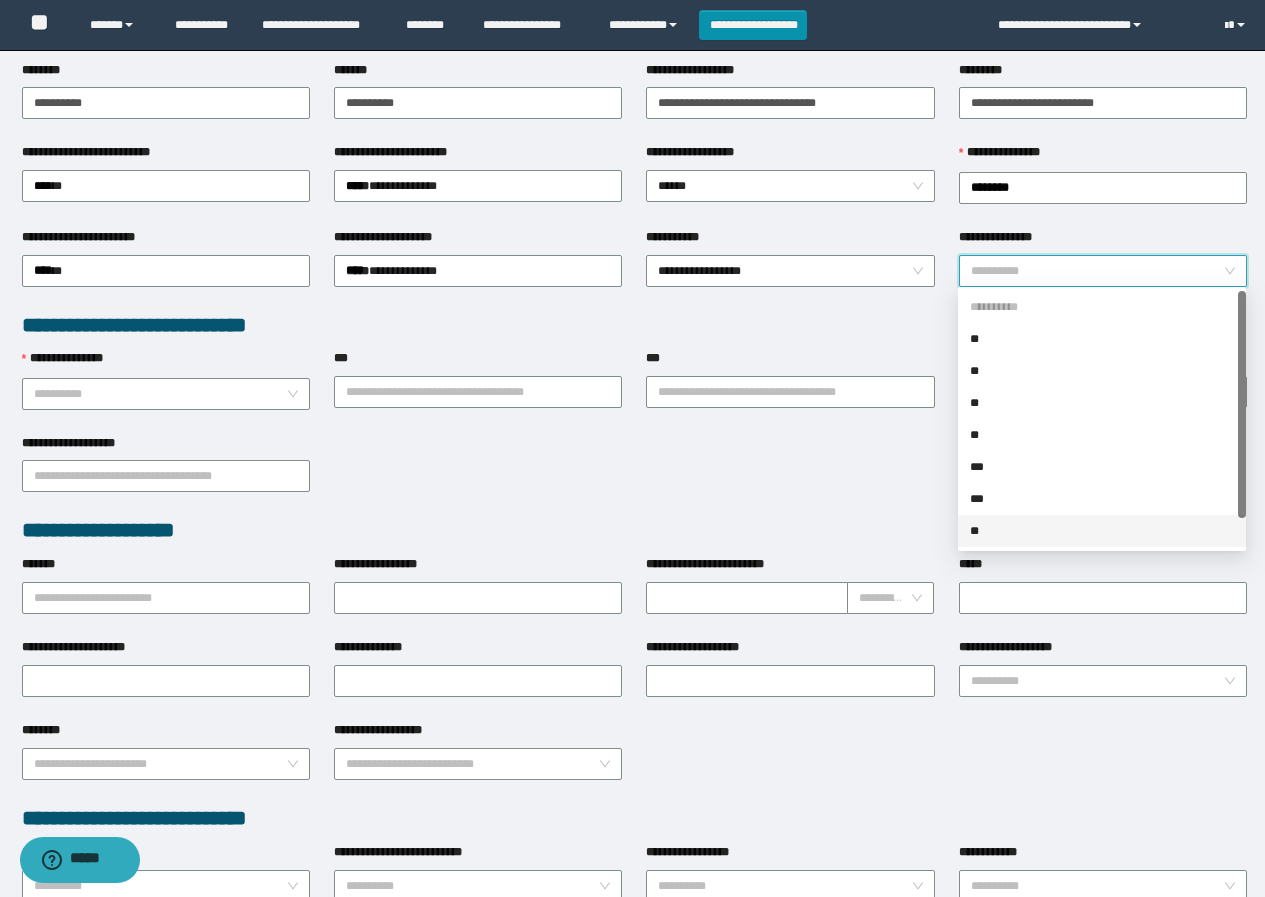 click on "**" at bounding box center (1102, 531) 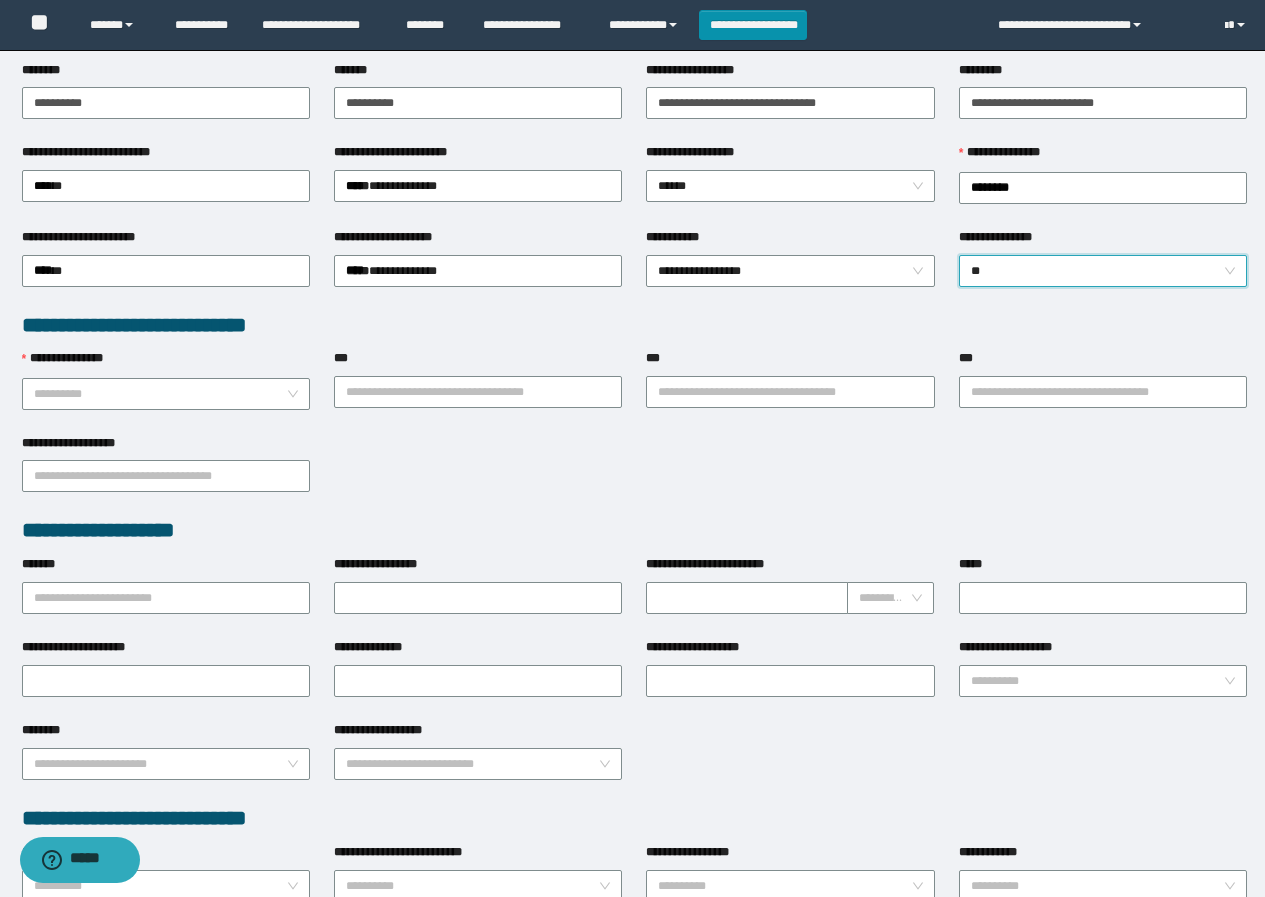 click on "**********" at bounding box center [166, 363] 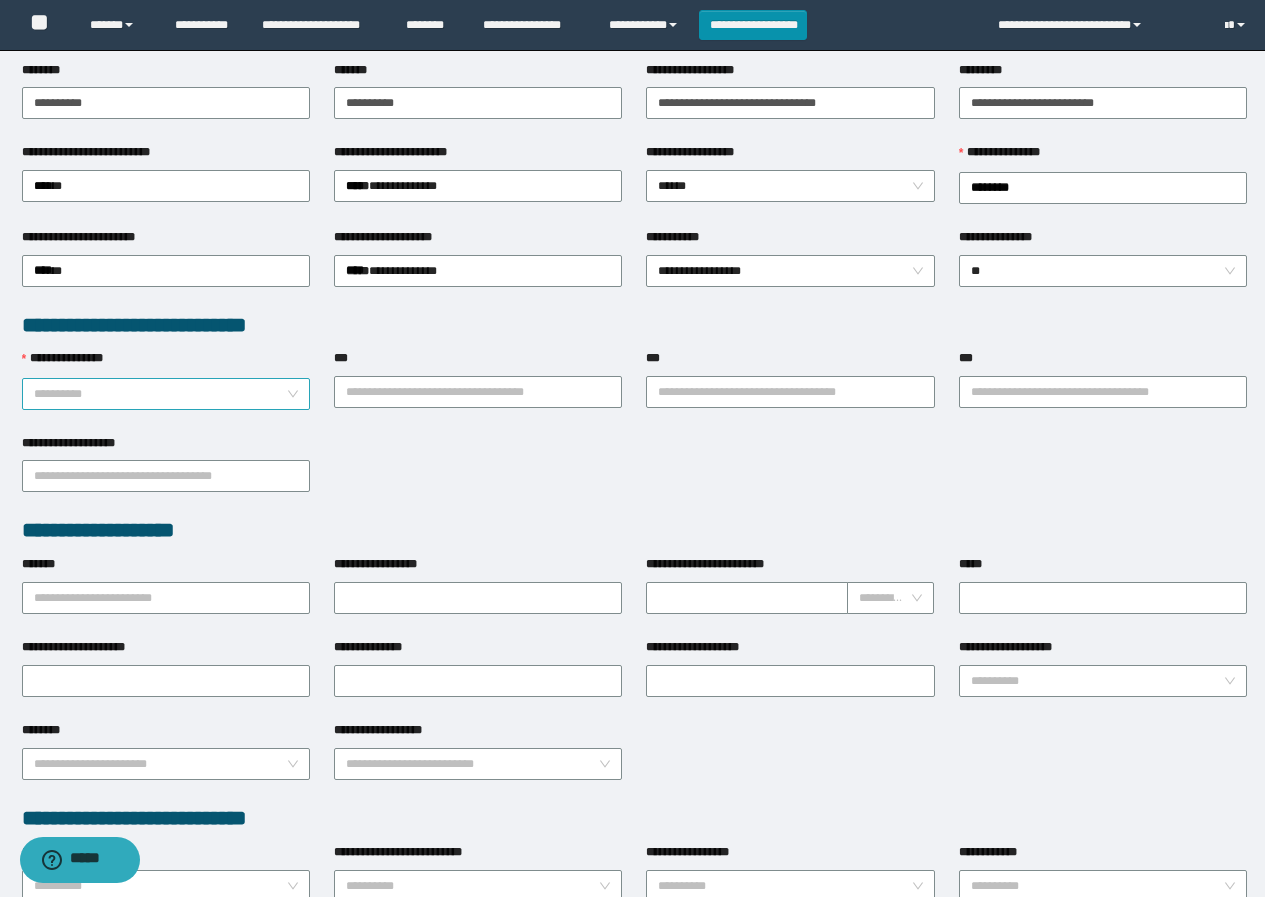 click on "**********" at bounding box center (160, 394) 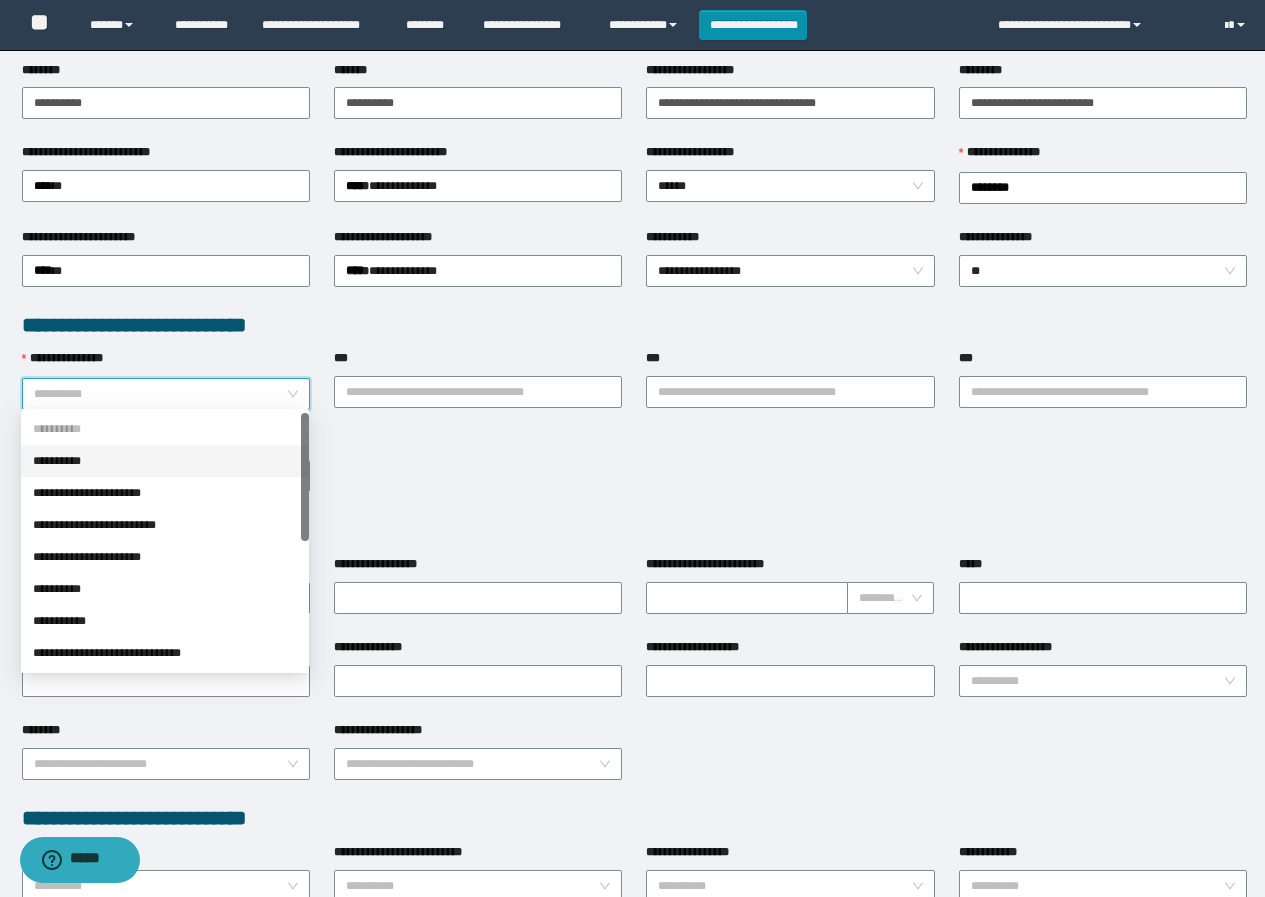 click on "**********" at bounding box center (165, 461) 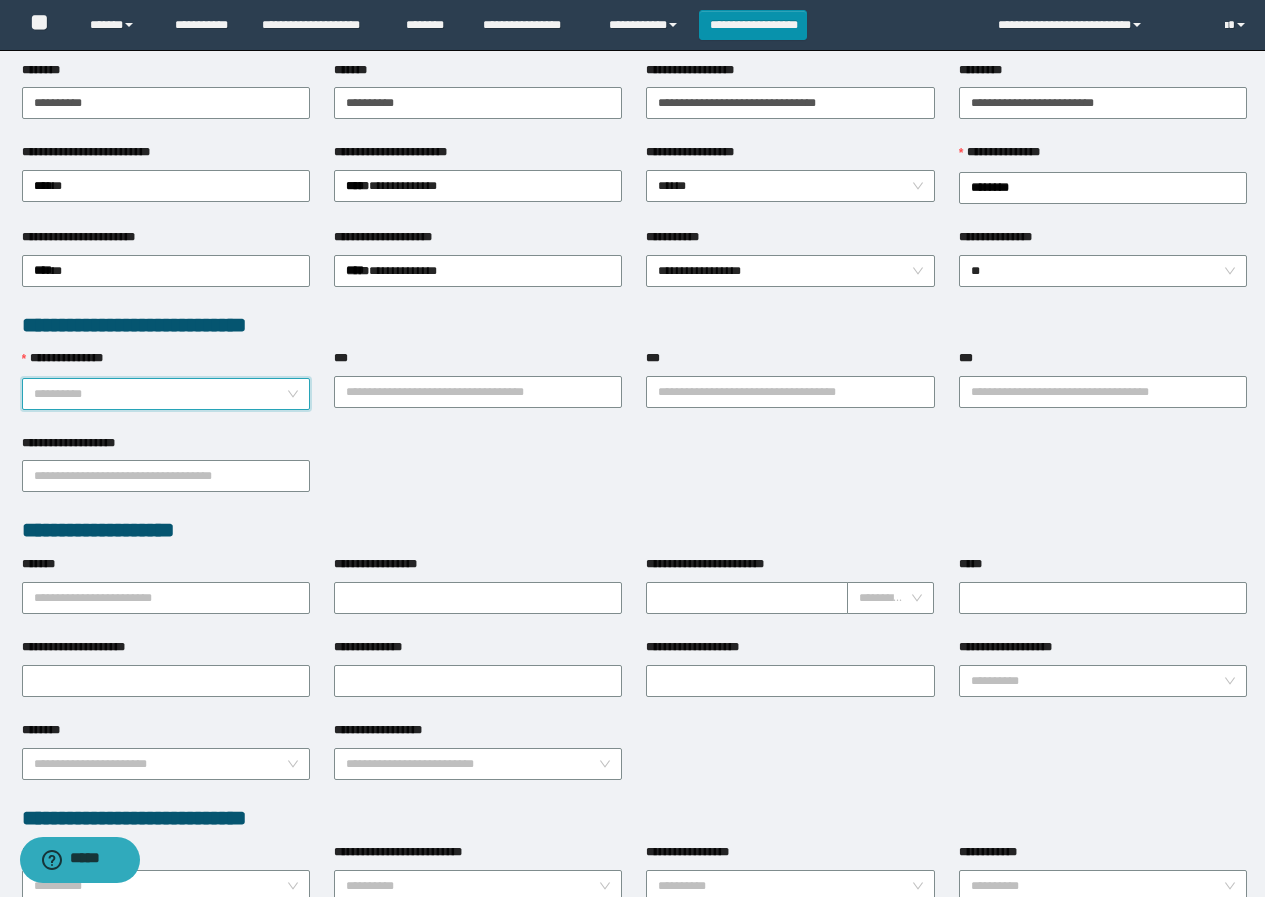 click on "**********" at bounding box center [166, 394] 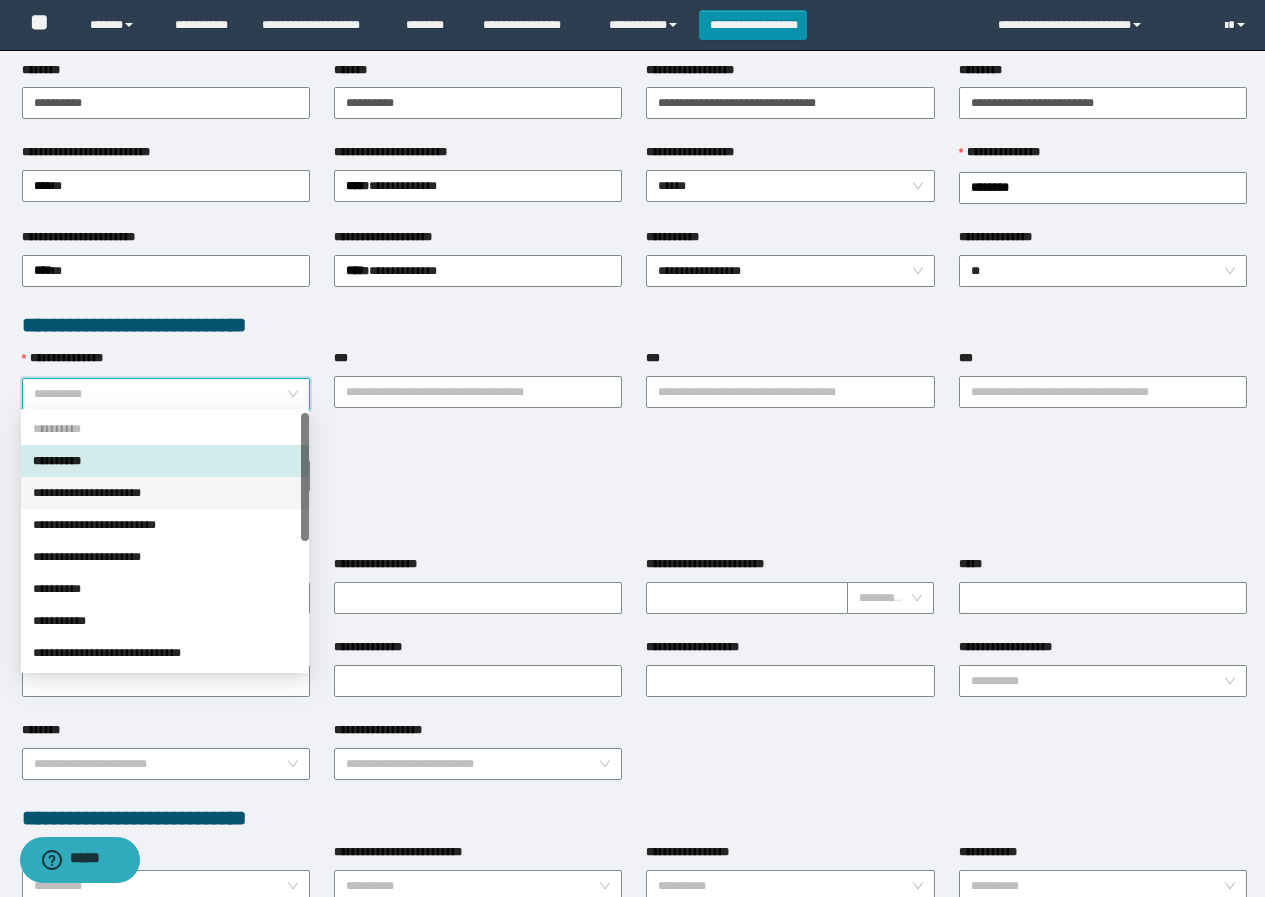 click on "**********" at bounding box center (165, 493) 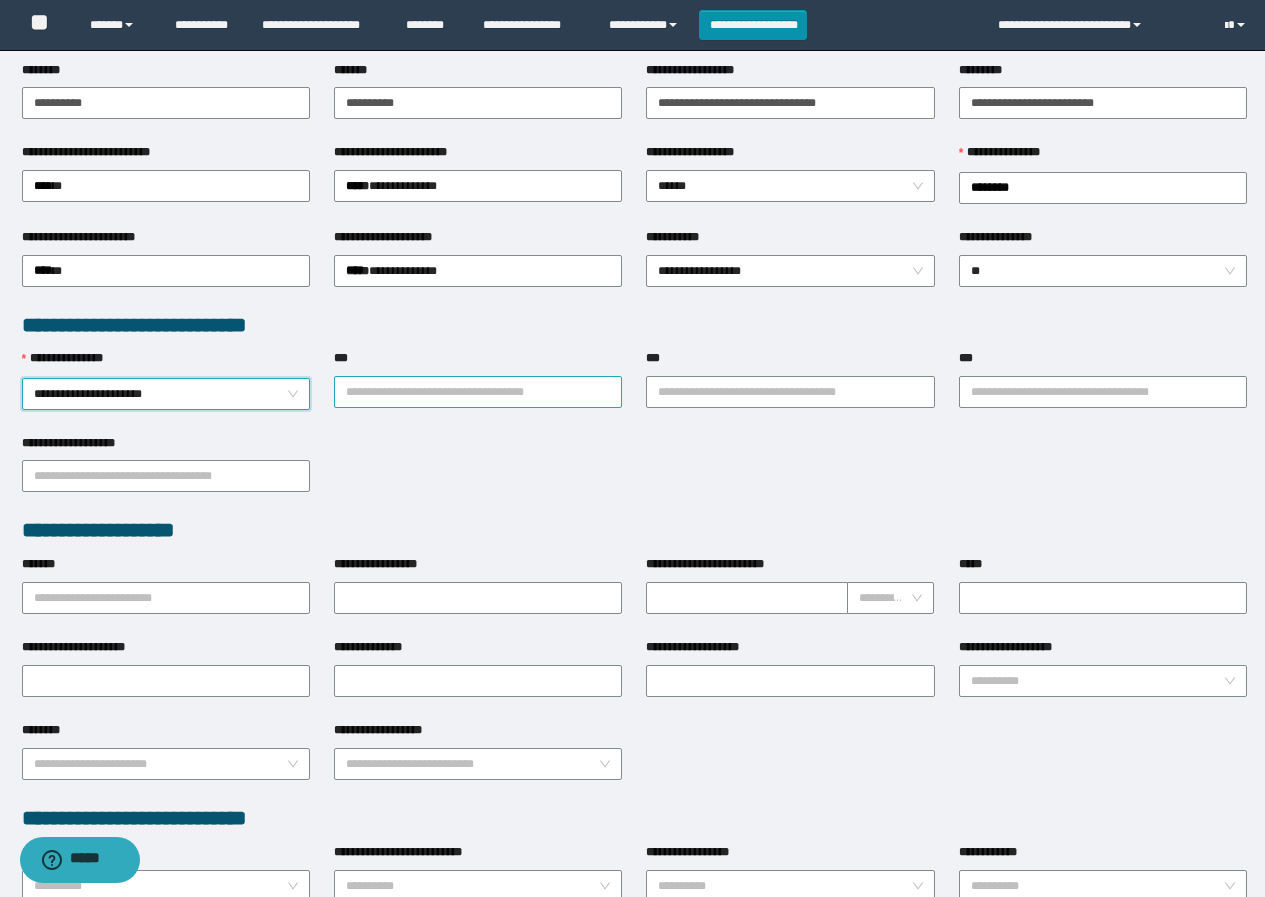 click on "***" at bounding box center (478, 392) 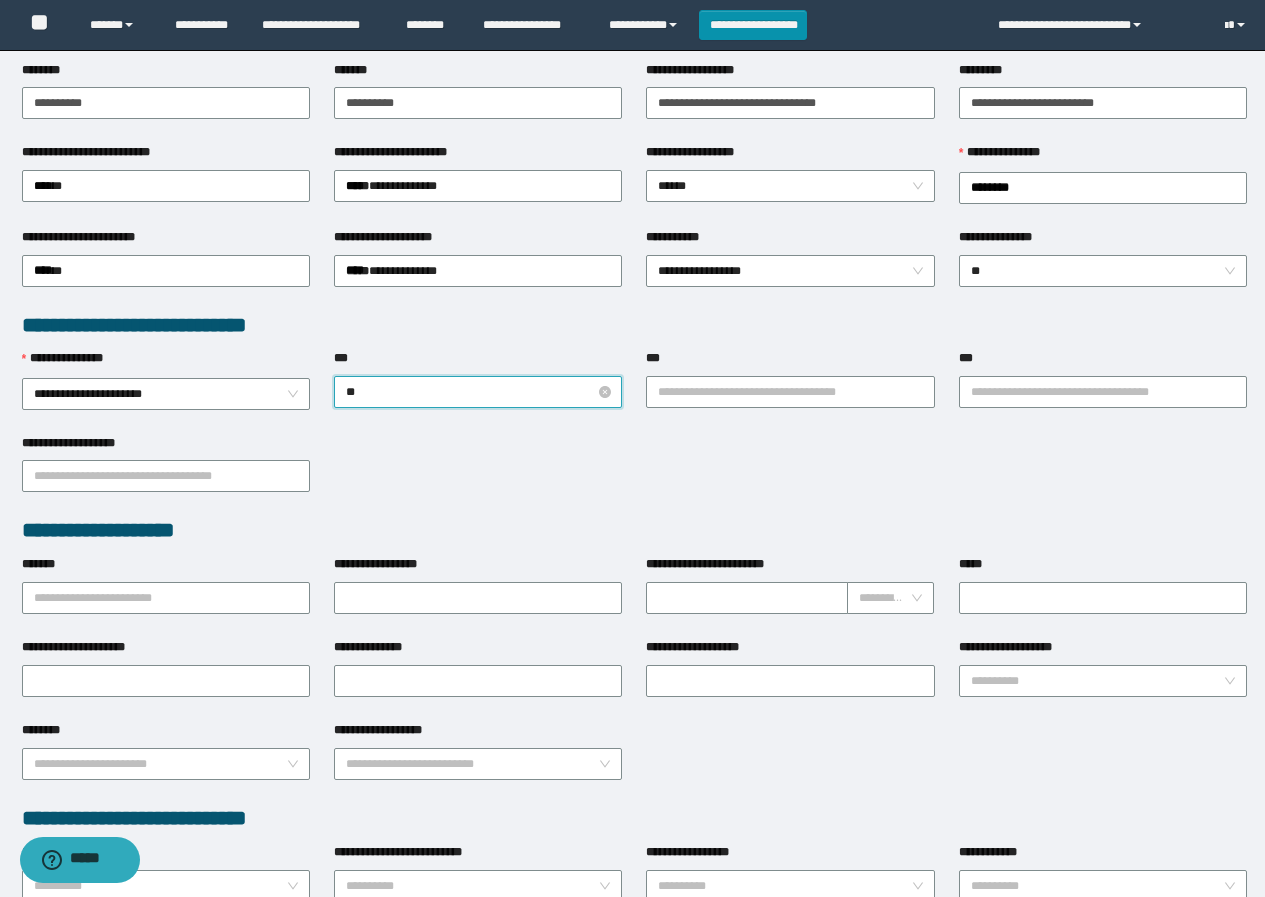 type on "***" 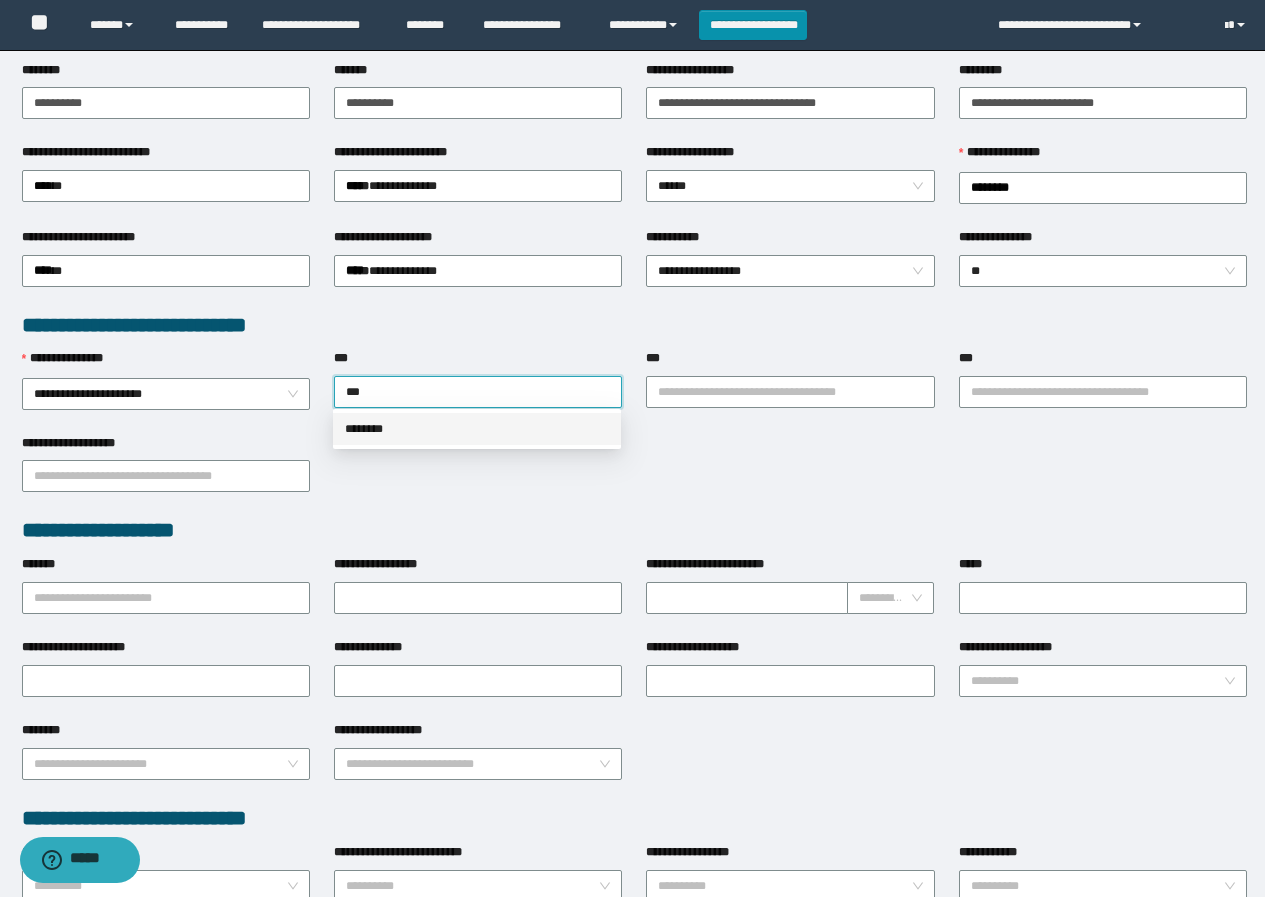 click on "********" at bounding box center (477, 429) 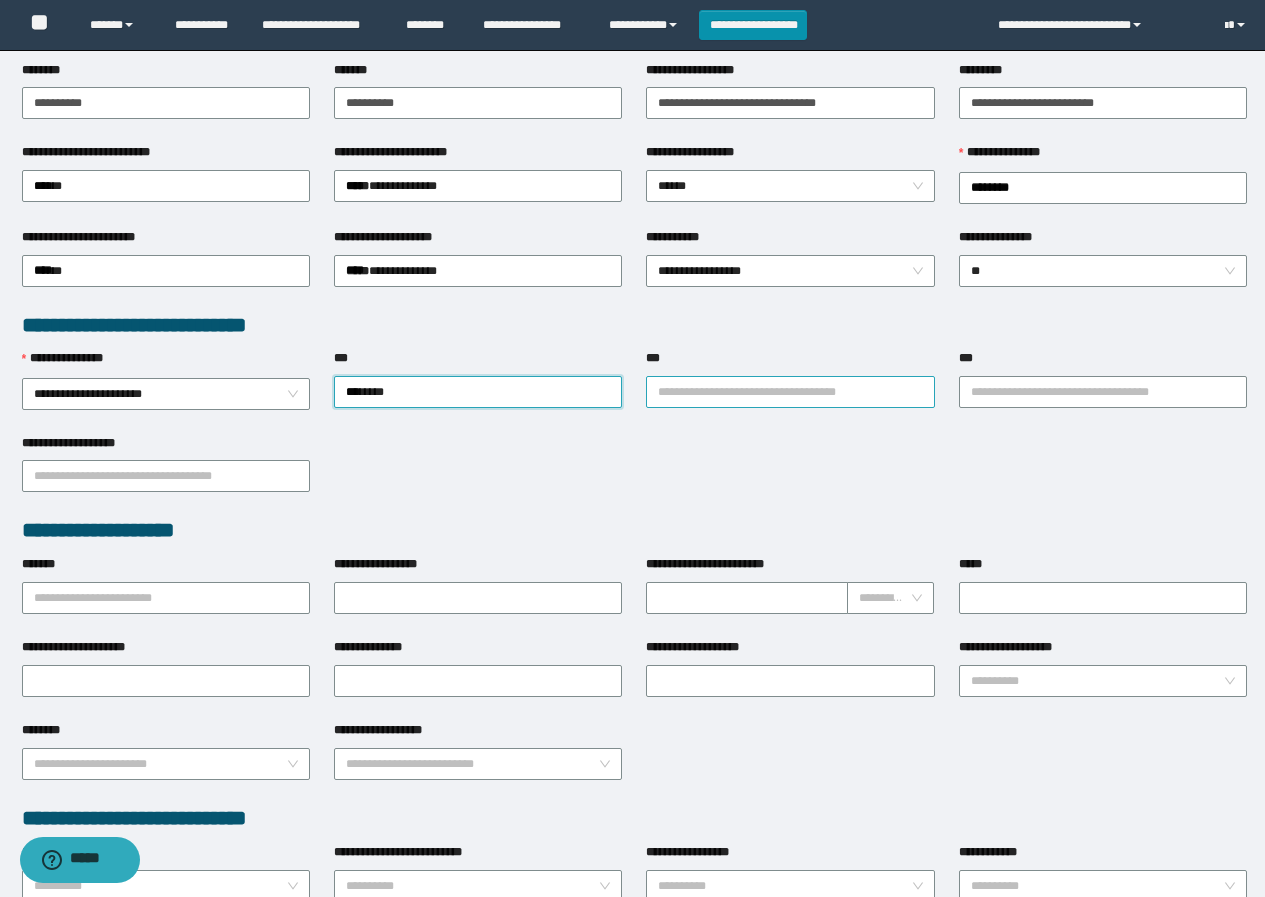 click on "***" at bounding box center (790, 392) 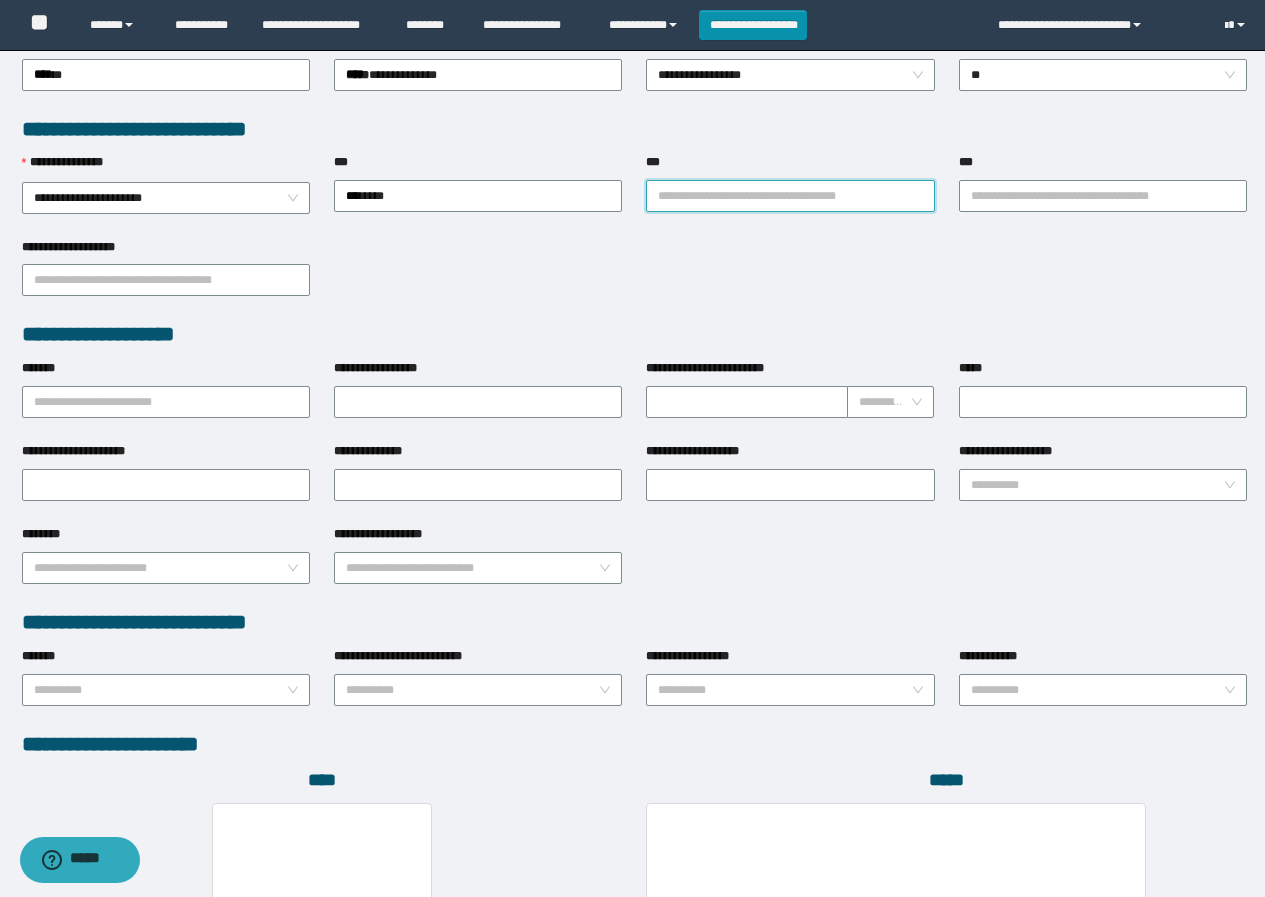 scroll, scrollTop: 500, scrollLeft: 0, axis: vertical 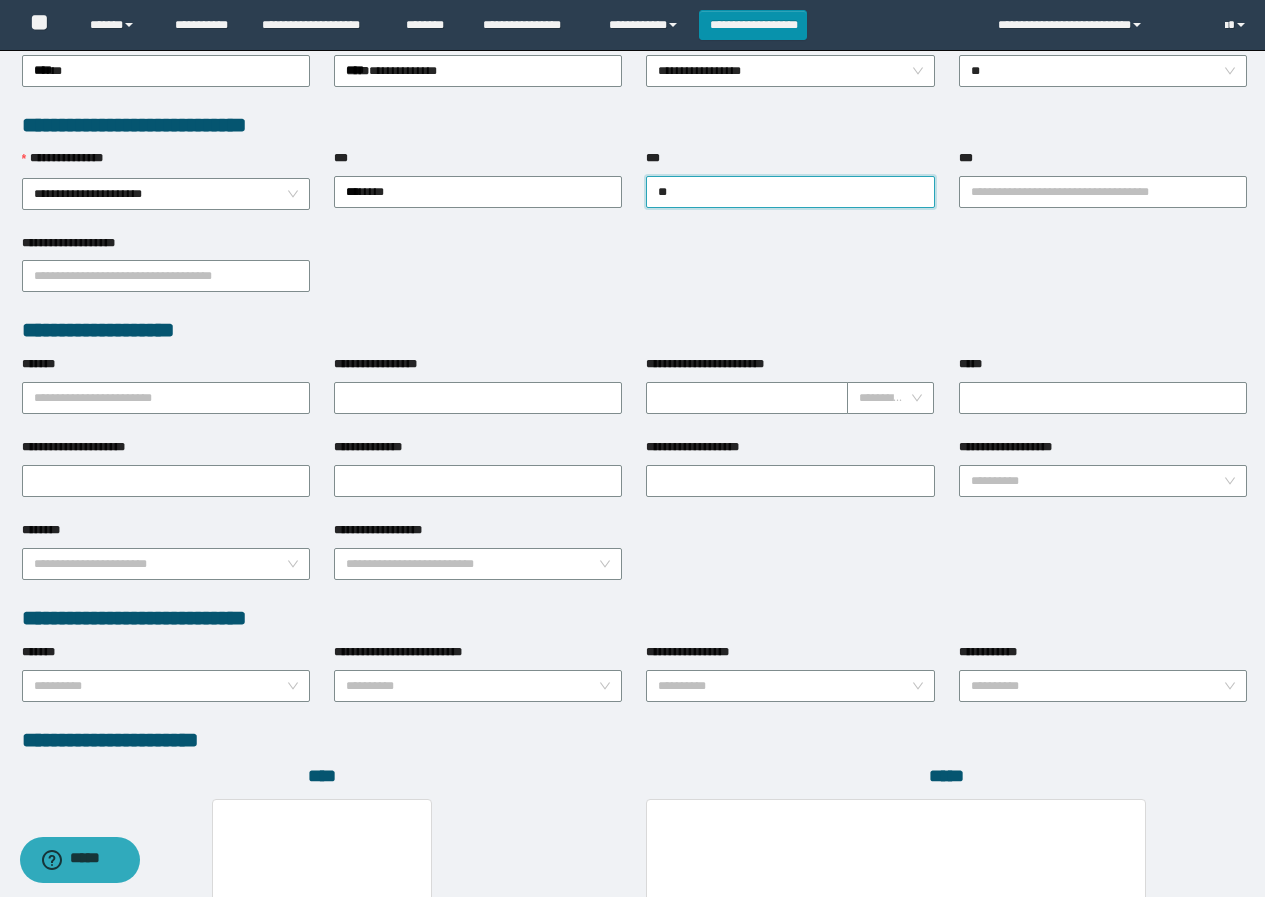 type on "***" 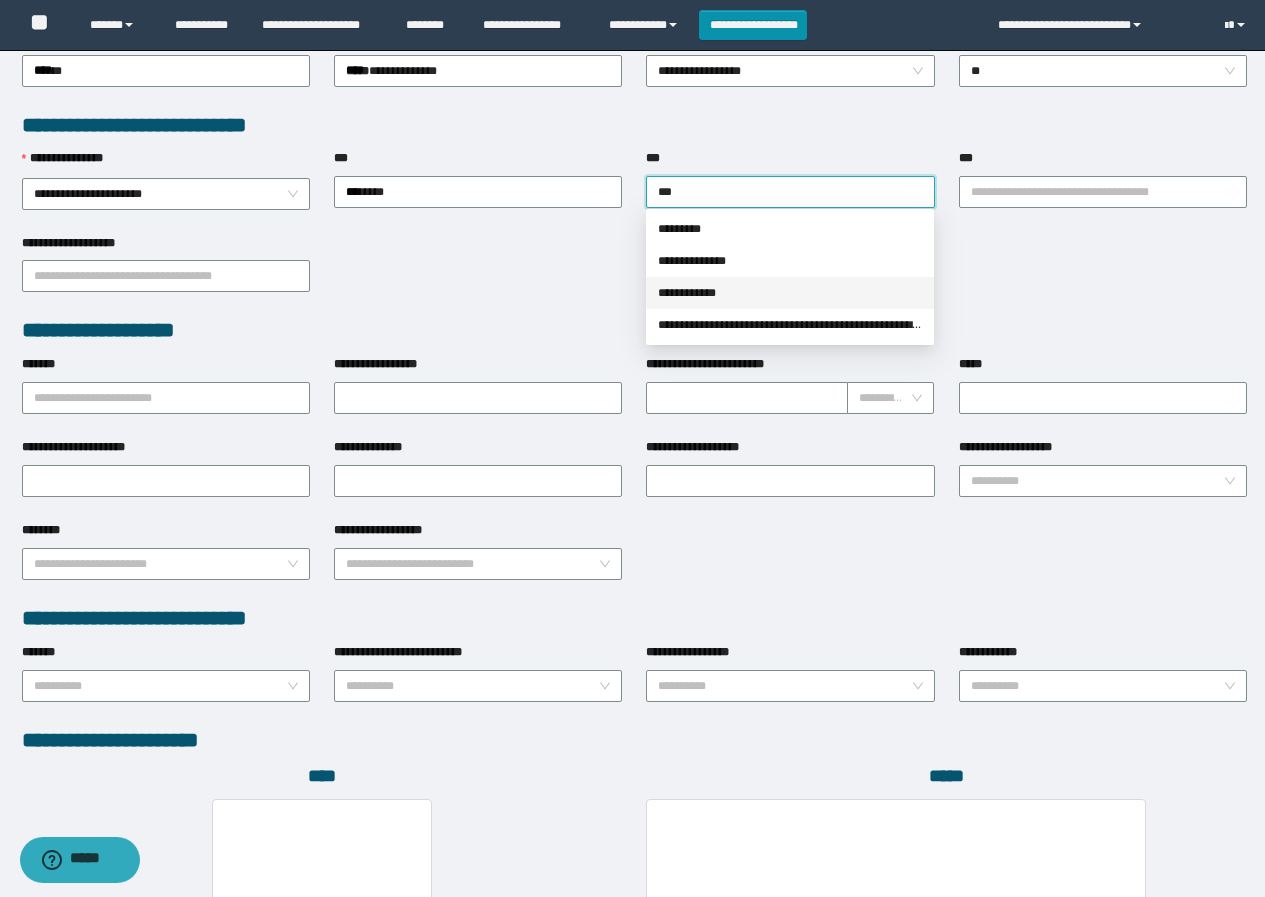 click on "**********" at bounding box center [790, 293] 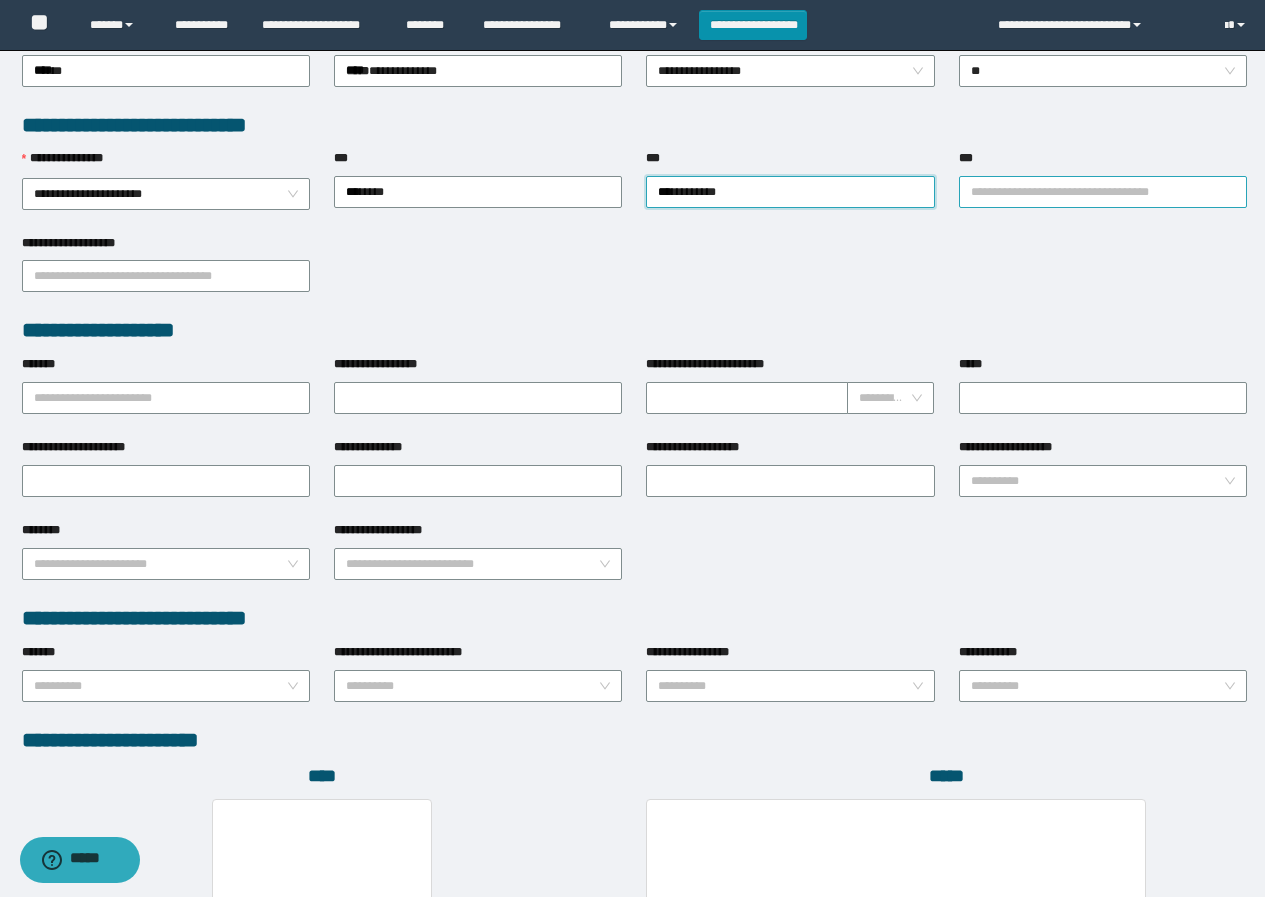 click on "***" at bounding box center (1103, 192) 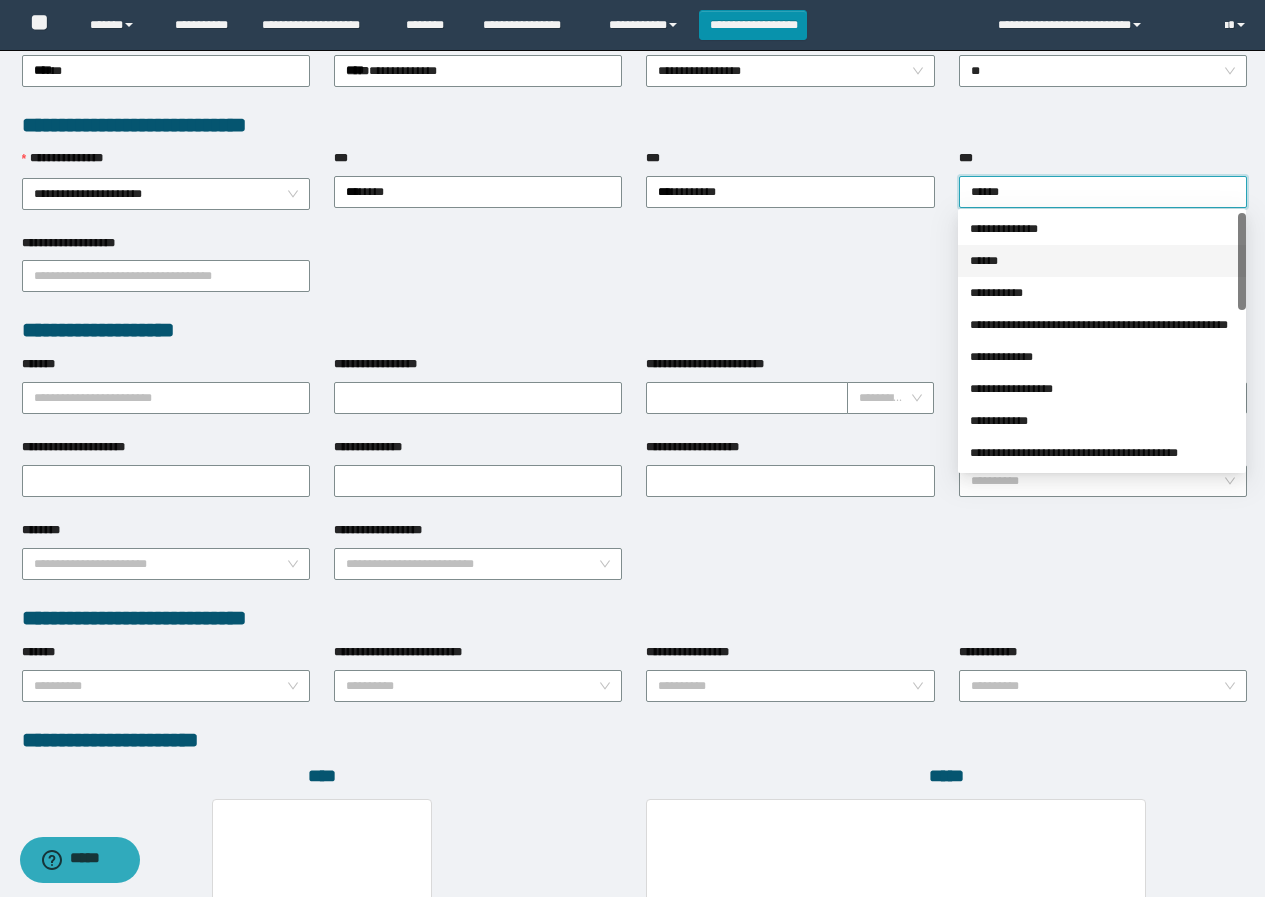 type on "*******" 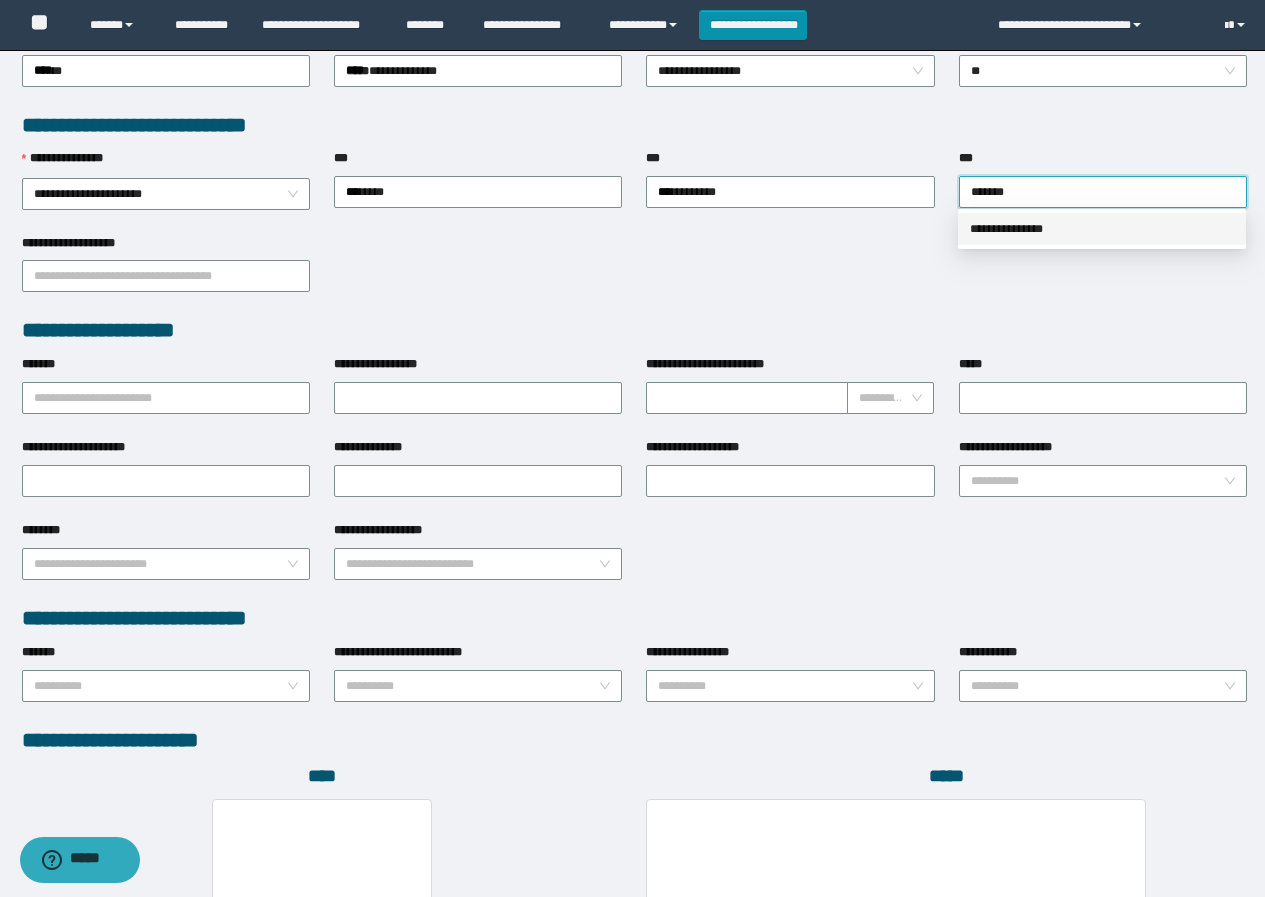 click on "**********" at bounding box center (1102, 229) 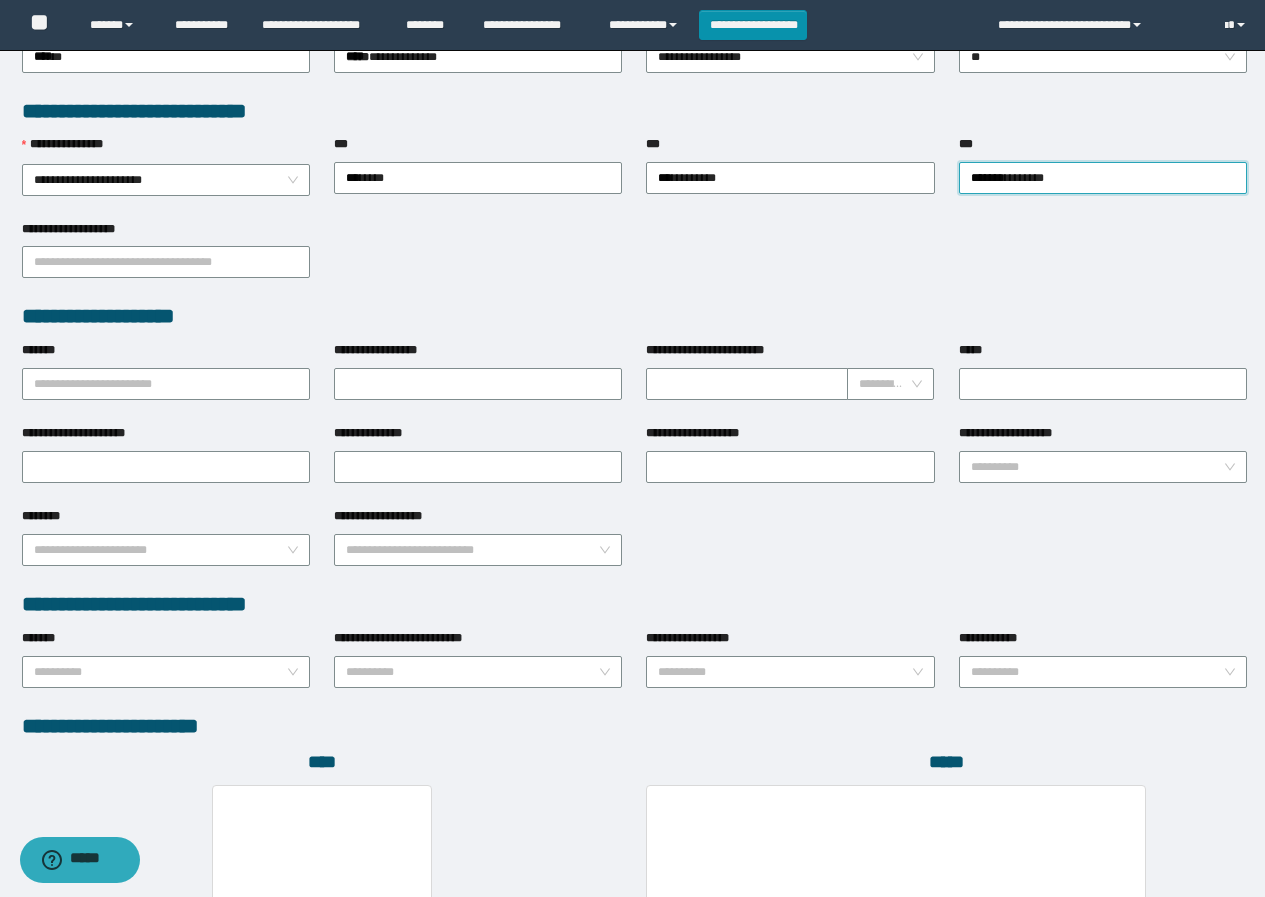 scroll, scrollTop: 808, scrollLeft: 0, axis: vertical 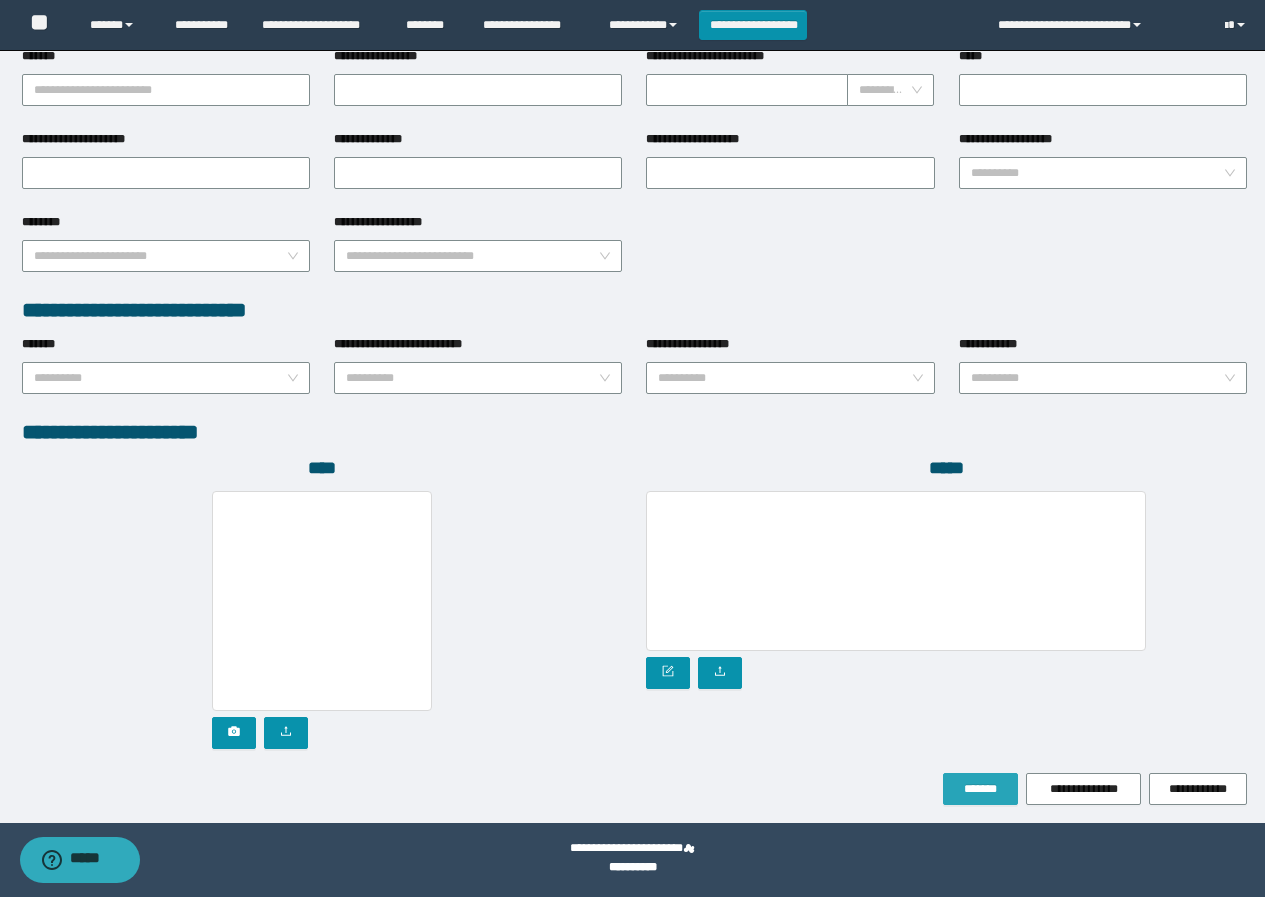 click on "*******" at bounding box center (980, 789) 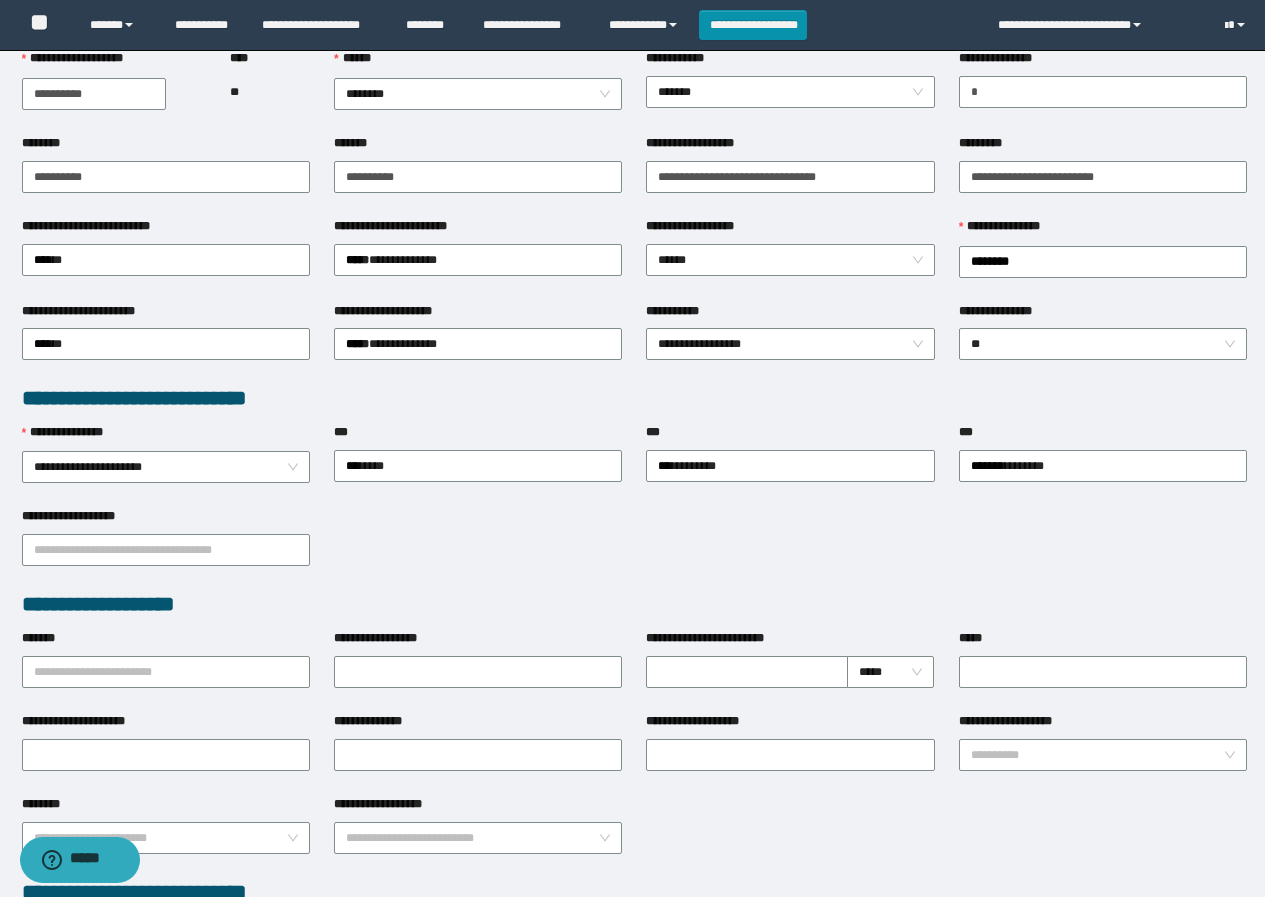 scroll, scrollTop: 261, scrollLeft: 0, axis: vertical 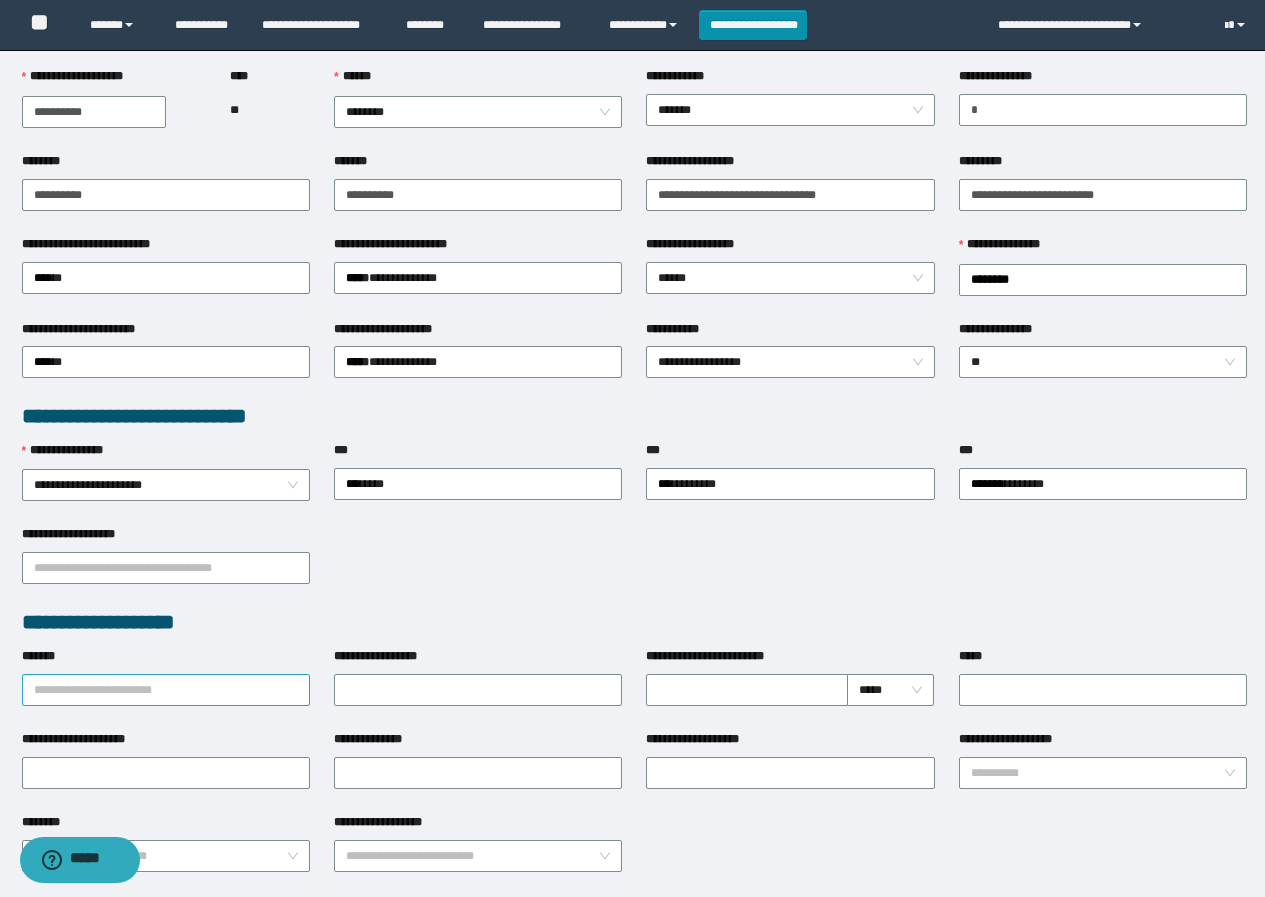 click on "**********" at bounding box center [166, 690] 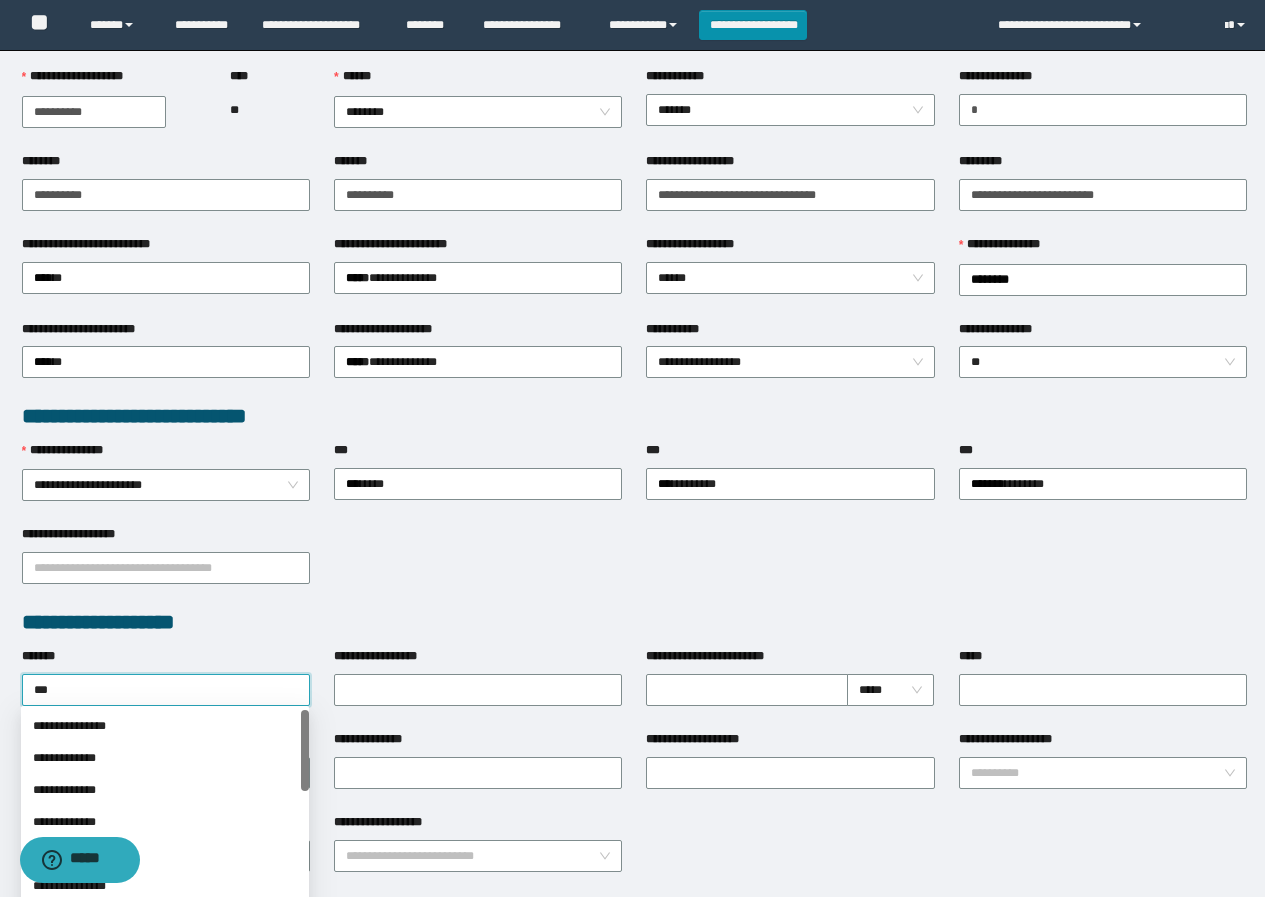 type on "****" 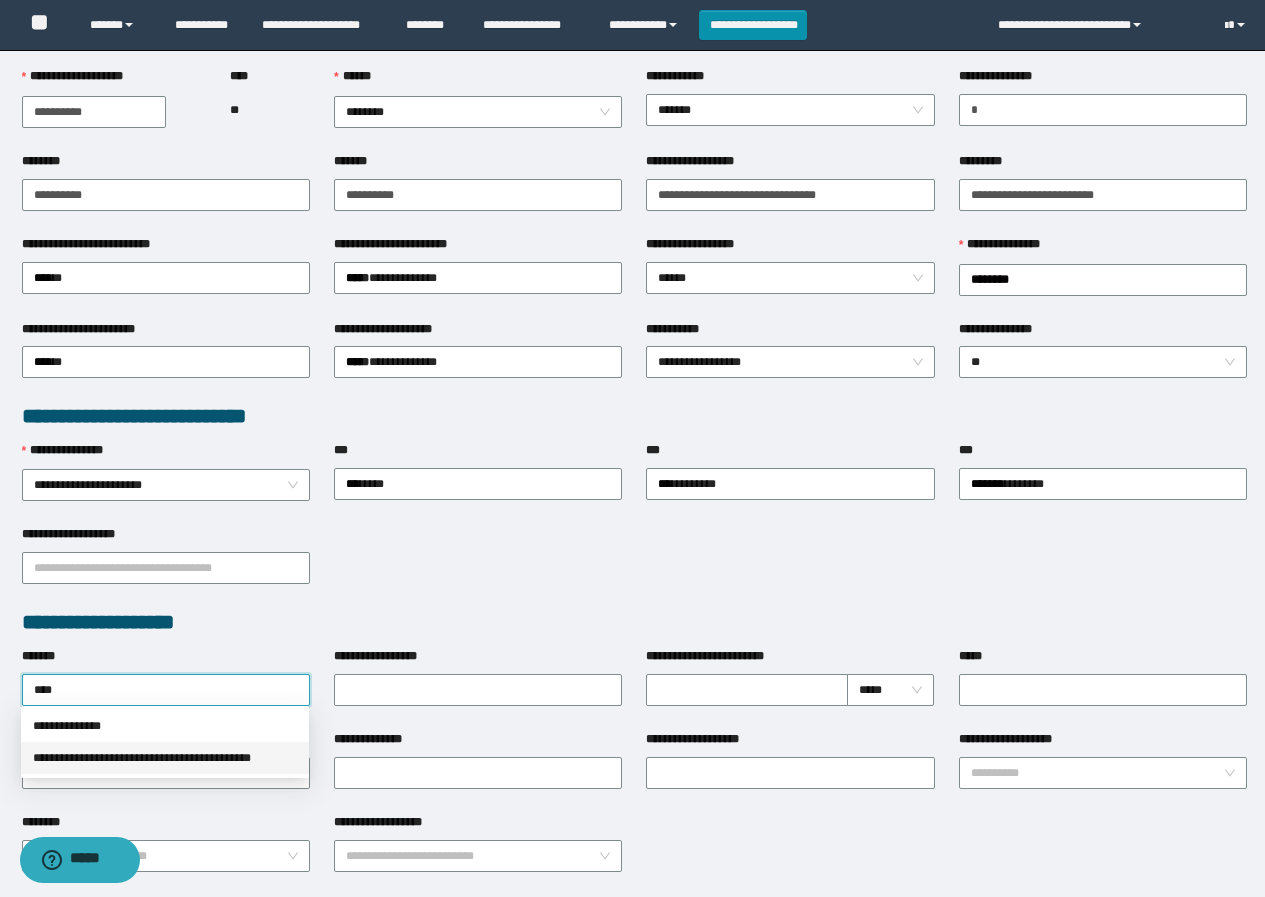 click on "**********" at bounding box center (165, 758) 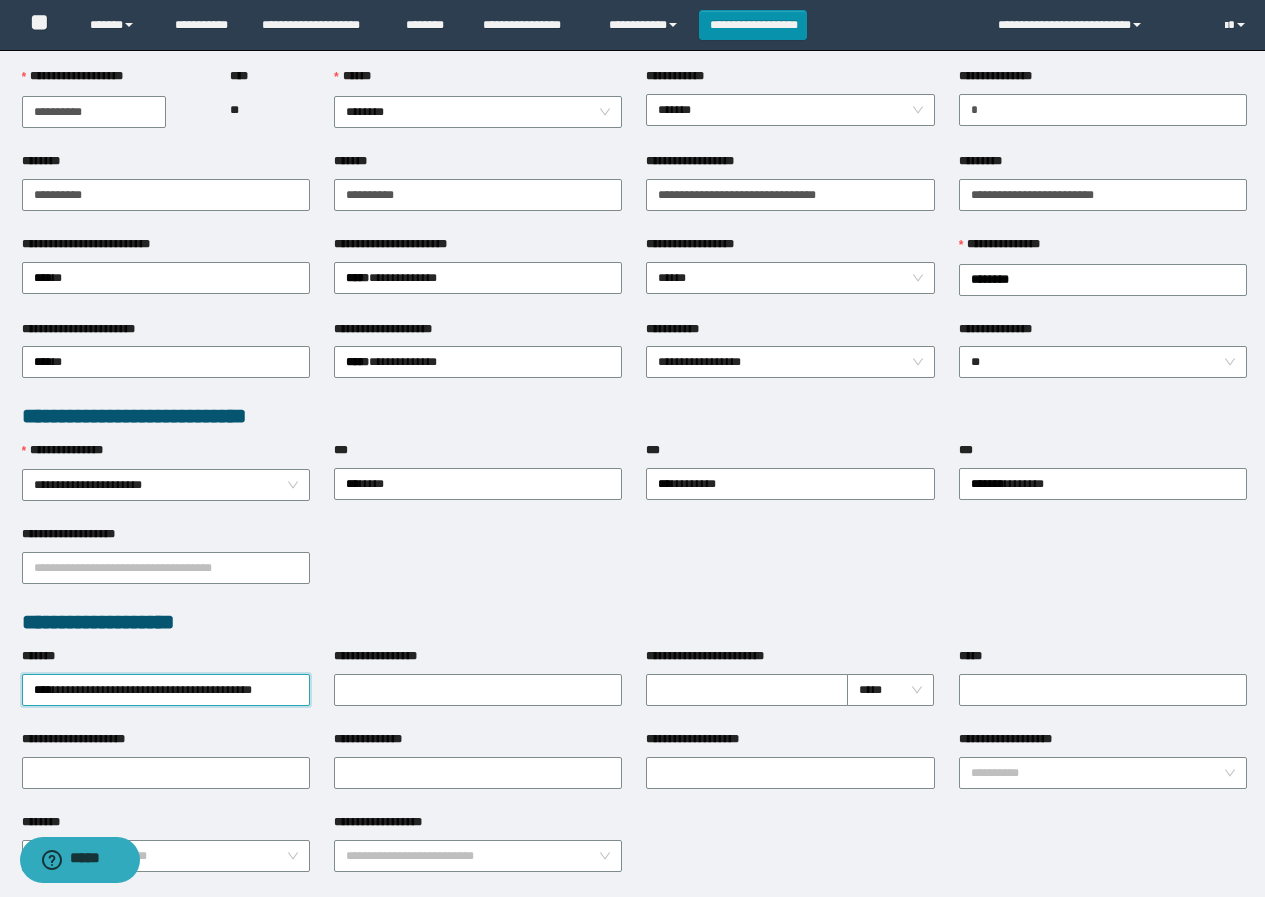 click on "*****" at bounding box center (1103, 688) 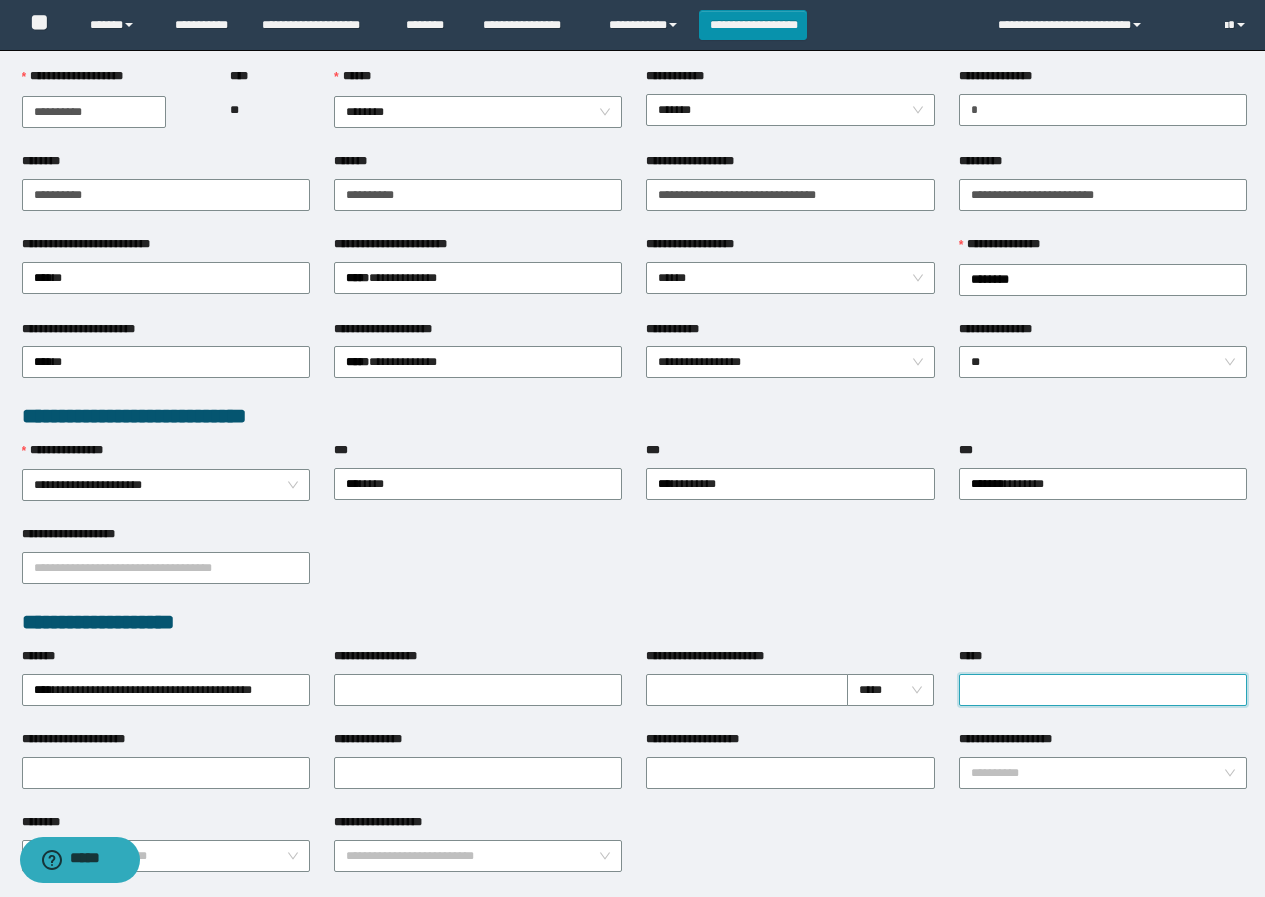 click on "*****" at bounding box center (1103, 690) 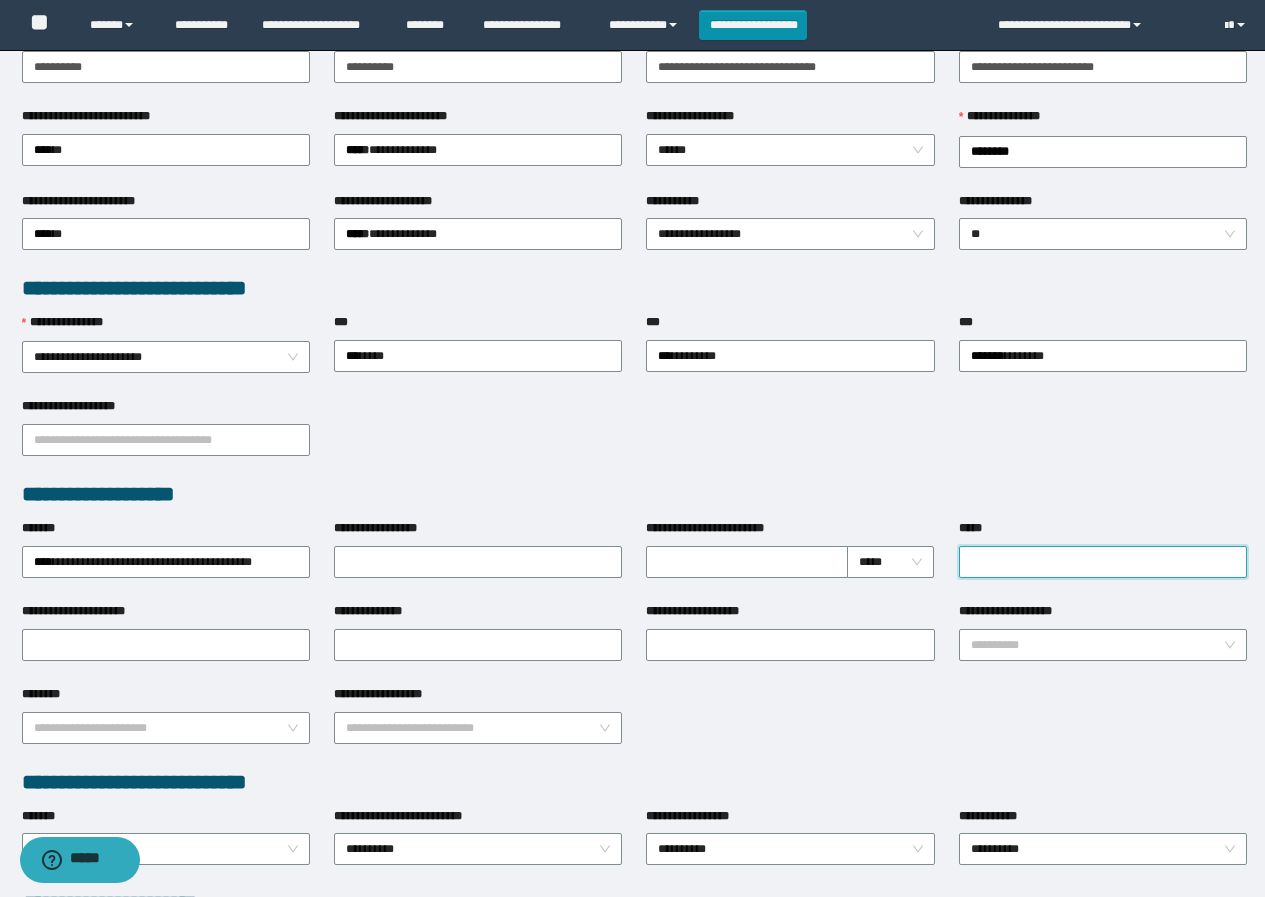 scroll, scrollTop: 461, scrollLeft: 0, axis: vertical 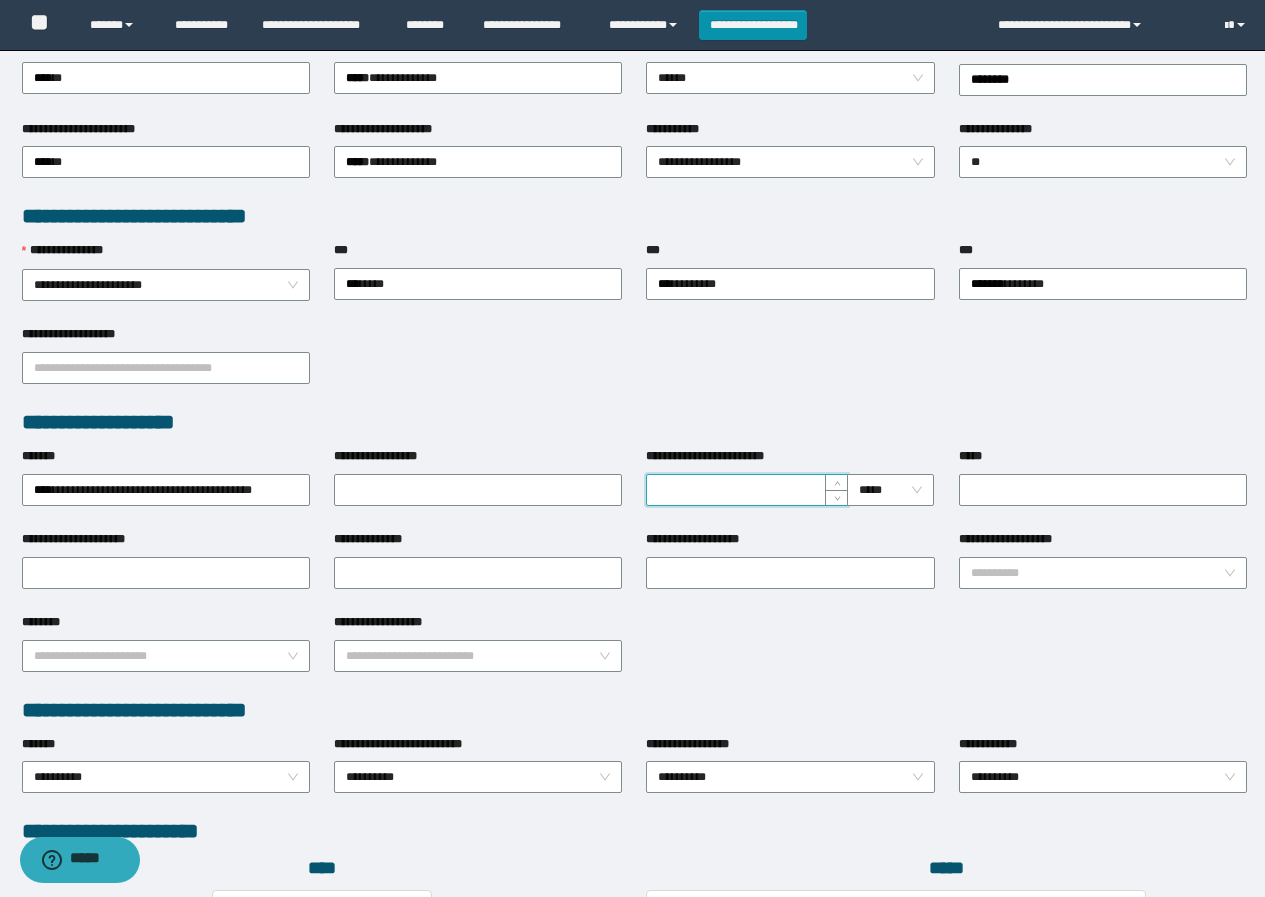 click on "**********" at bounding box center (747, 490) 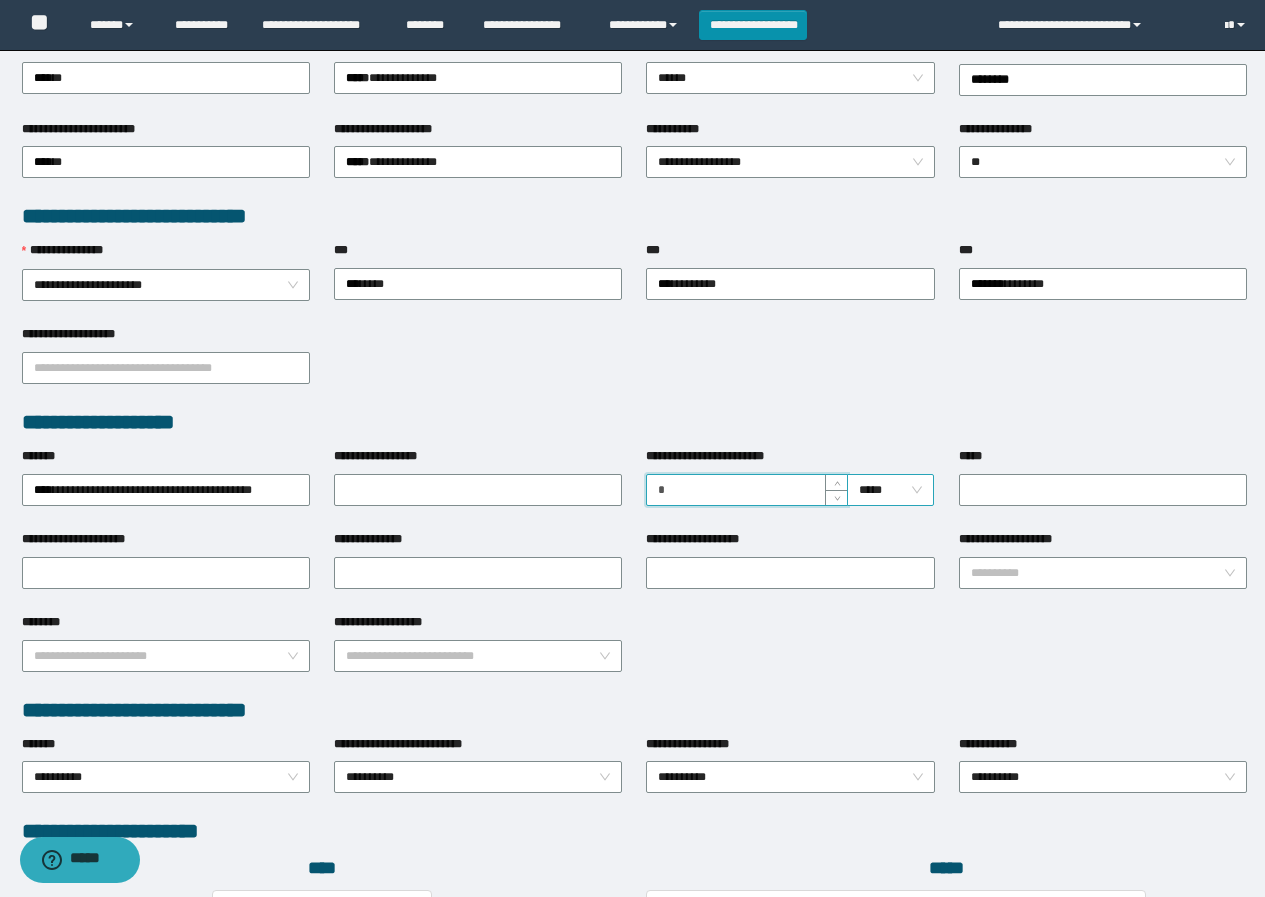 click on "*****" at bounding box center (890, 490) 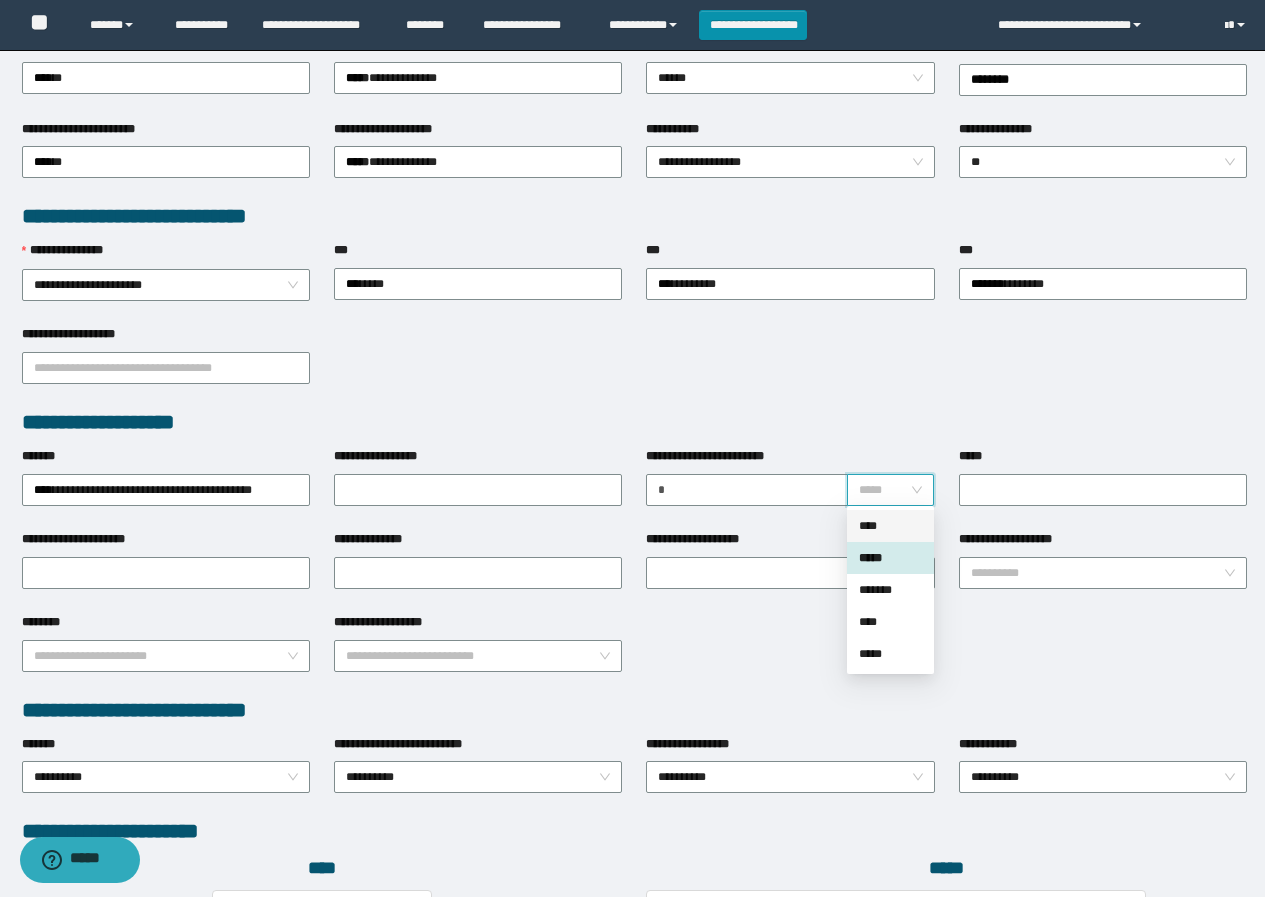 click on "****" at bounding box center (890, 526) 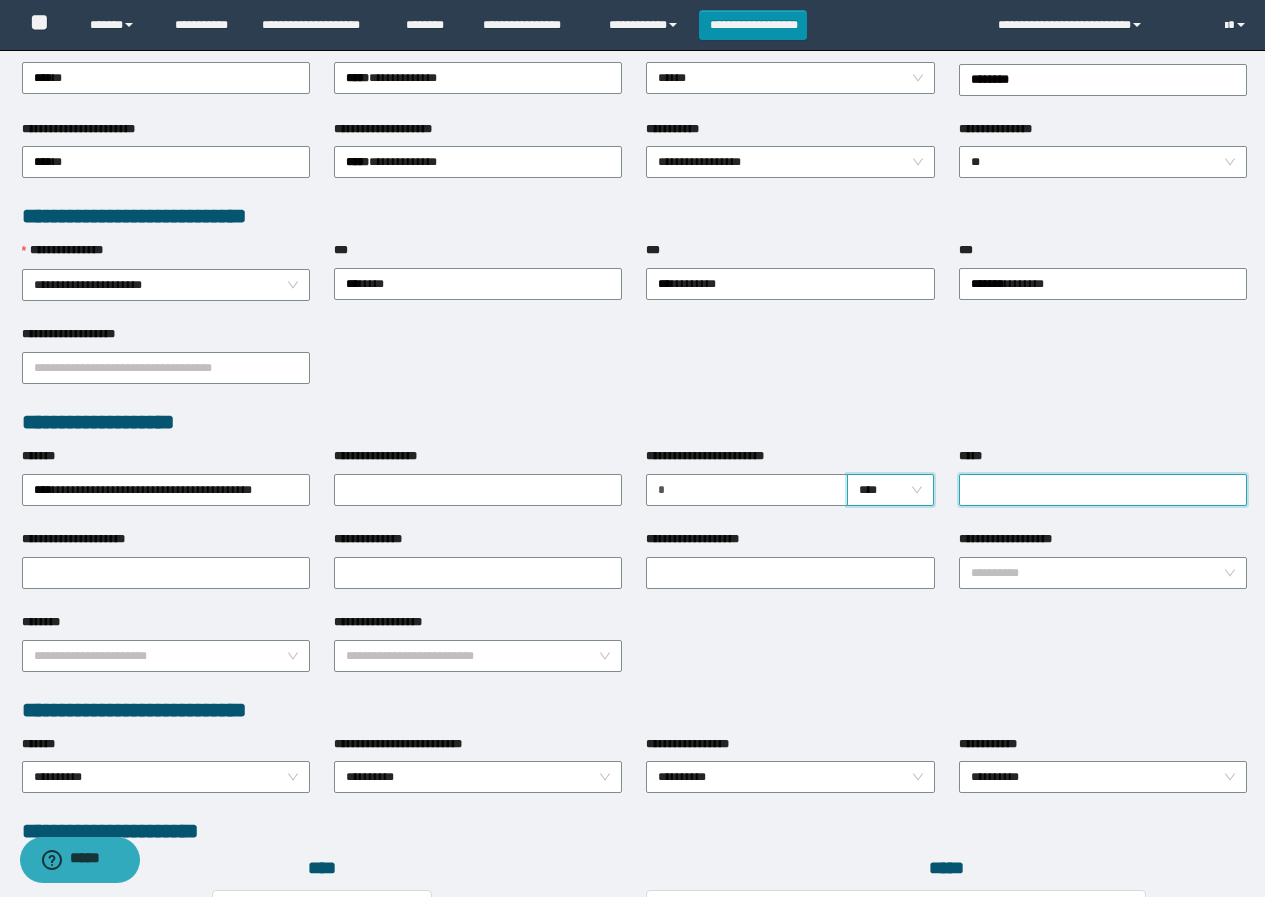 click on "*****" at bounding box center (1103, 490) 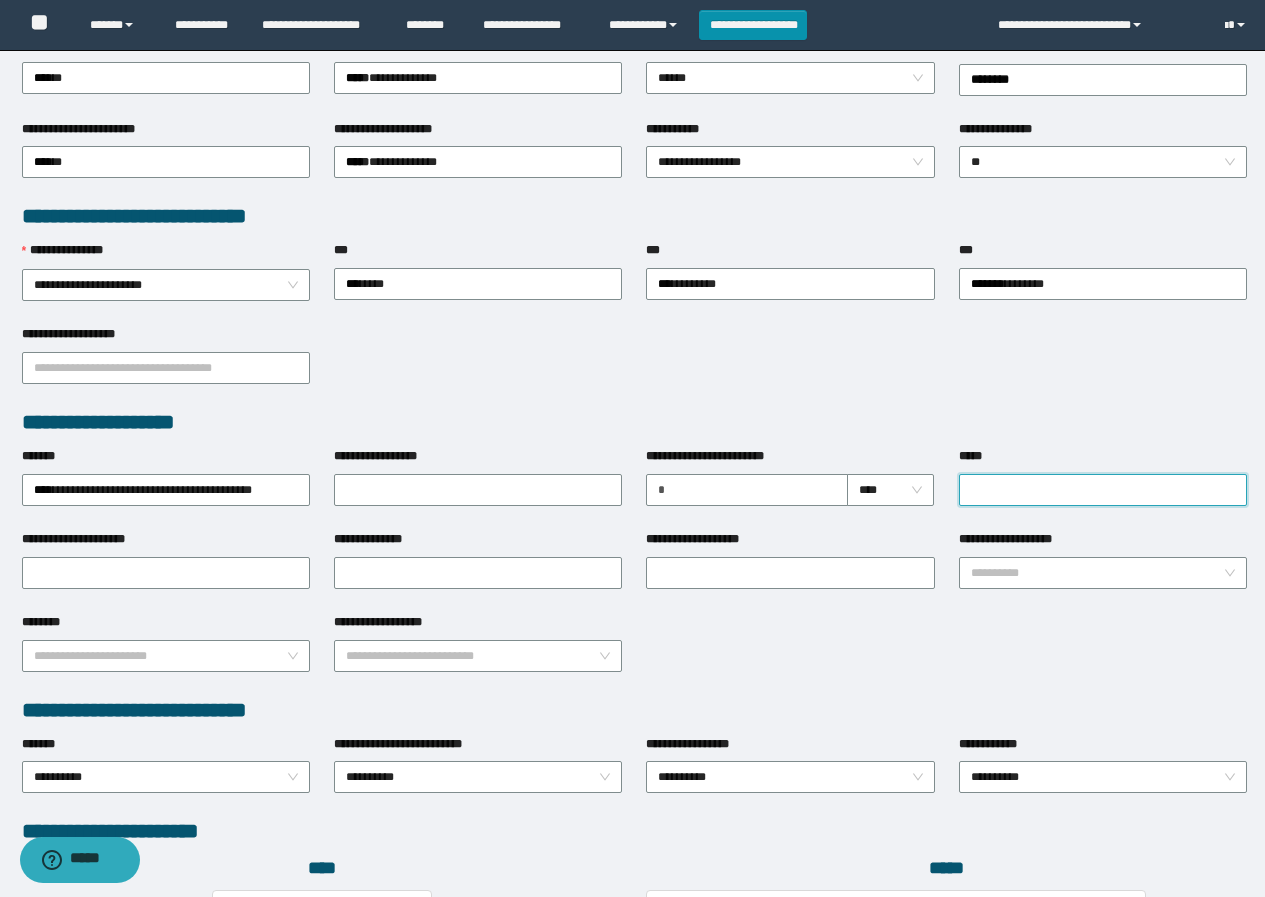 type on "**********" 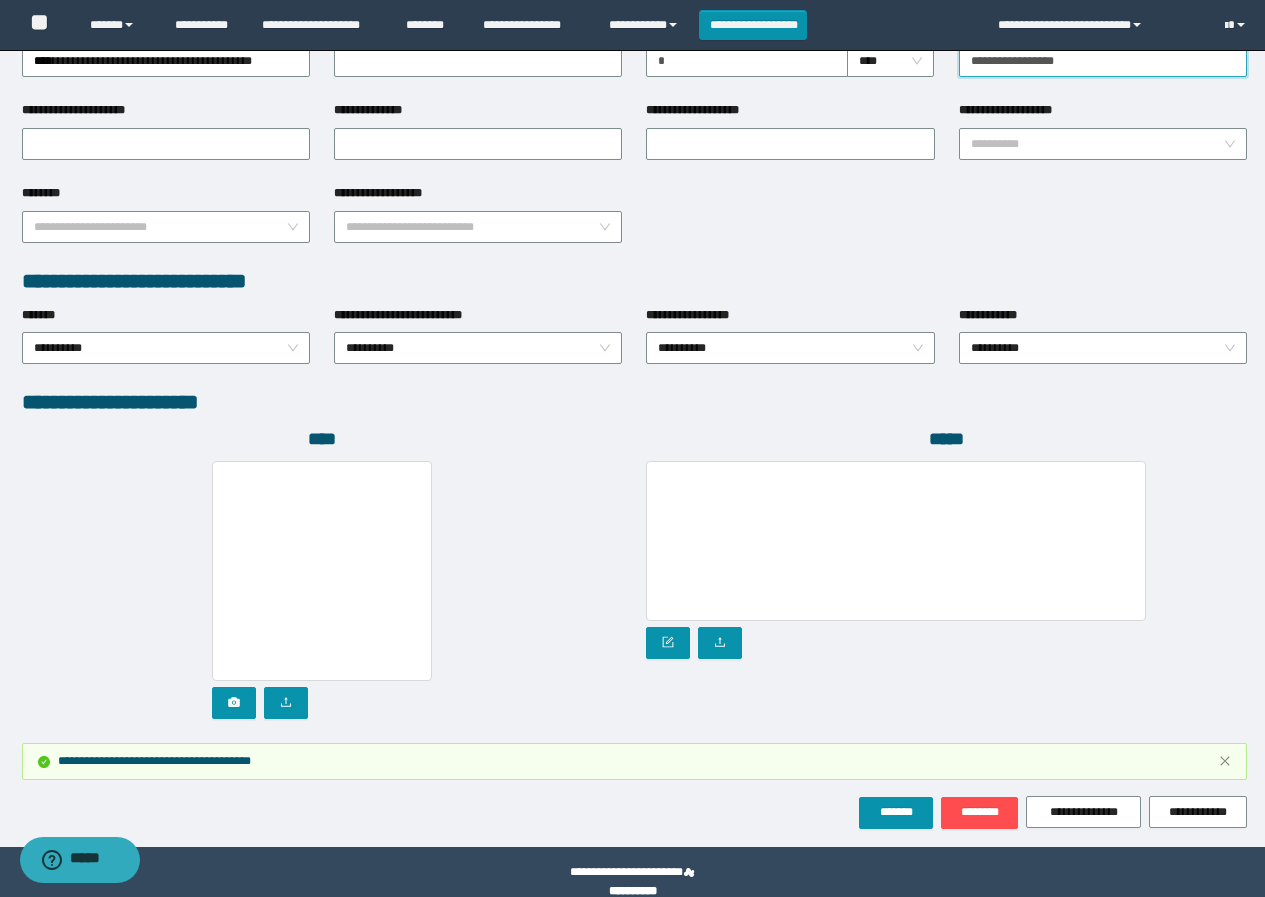 scroll, scrollTop: 913, scrollLeft: 0, axis: vertical 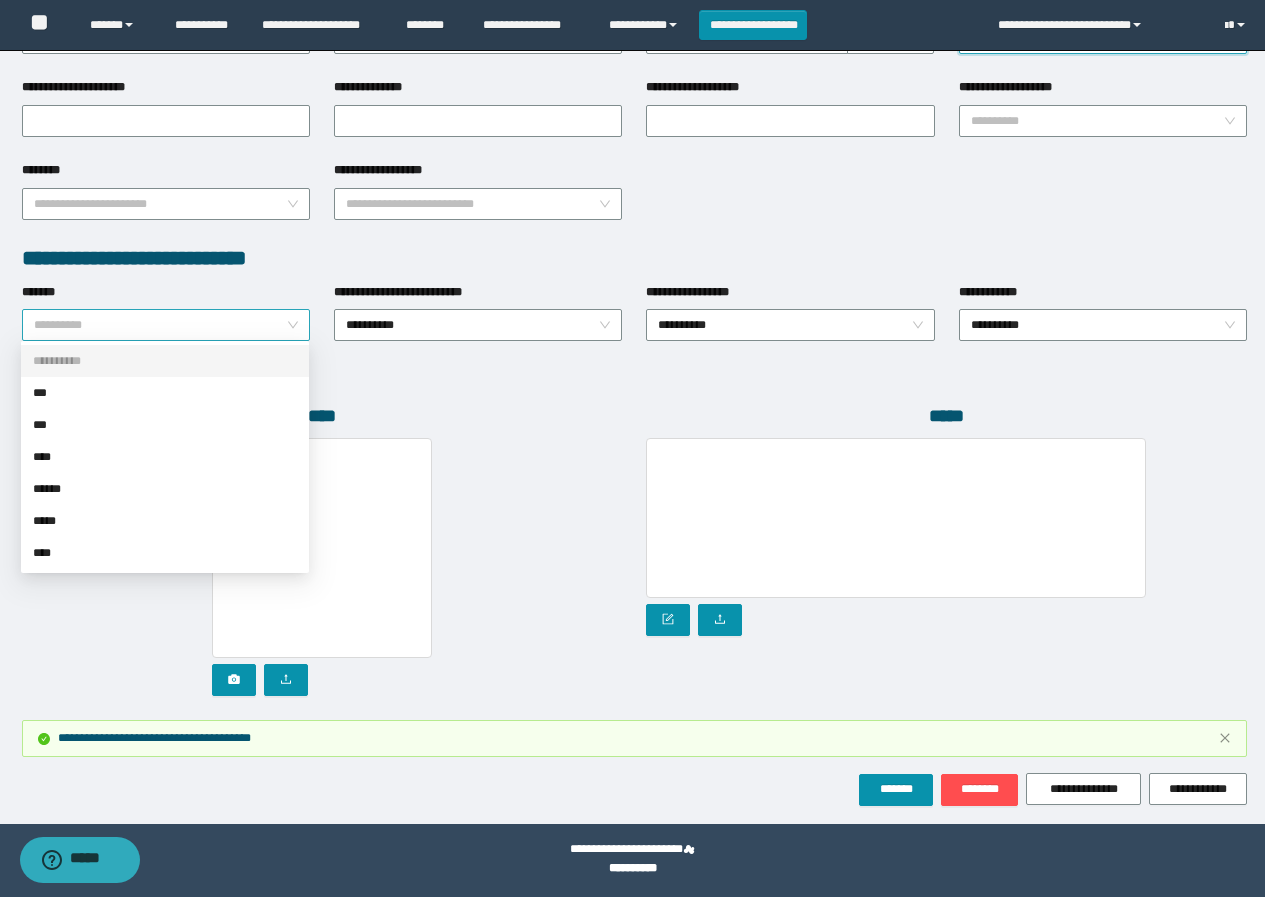 click on "**********" at bounding box center [166, 325] 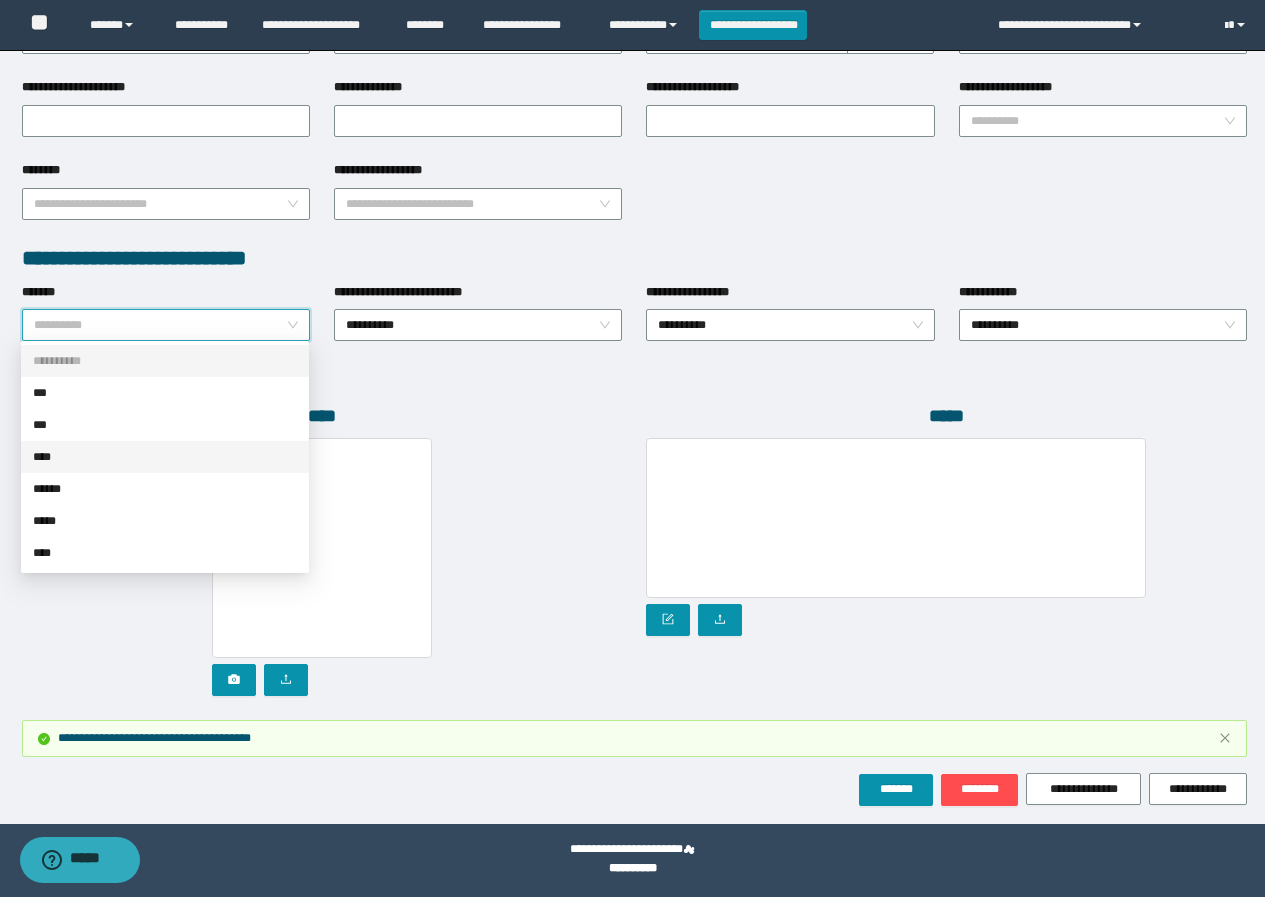 click on "****" at bounding box center [165, 457] 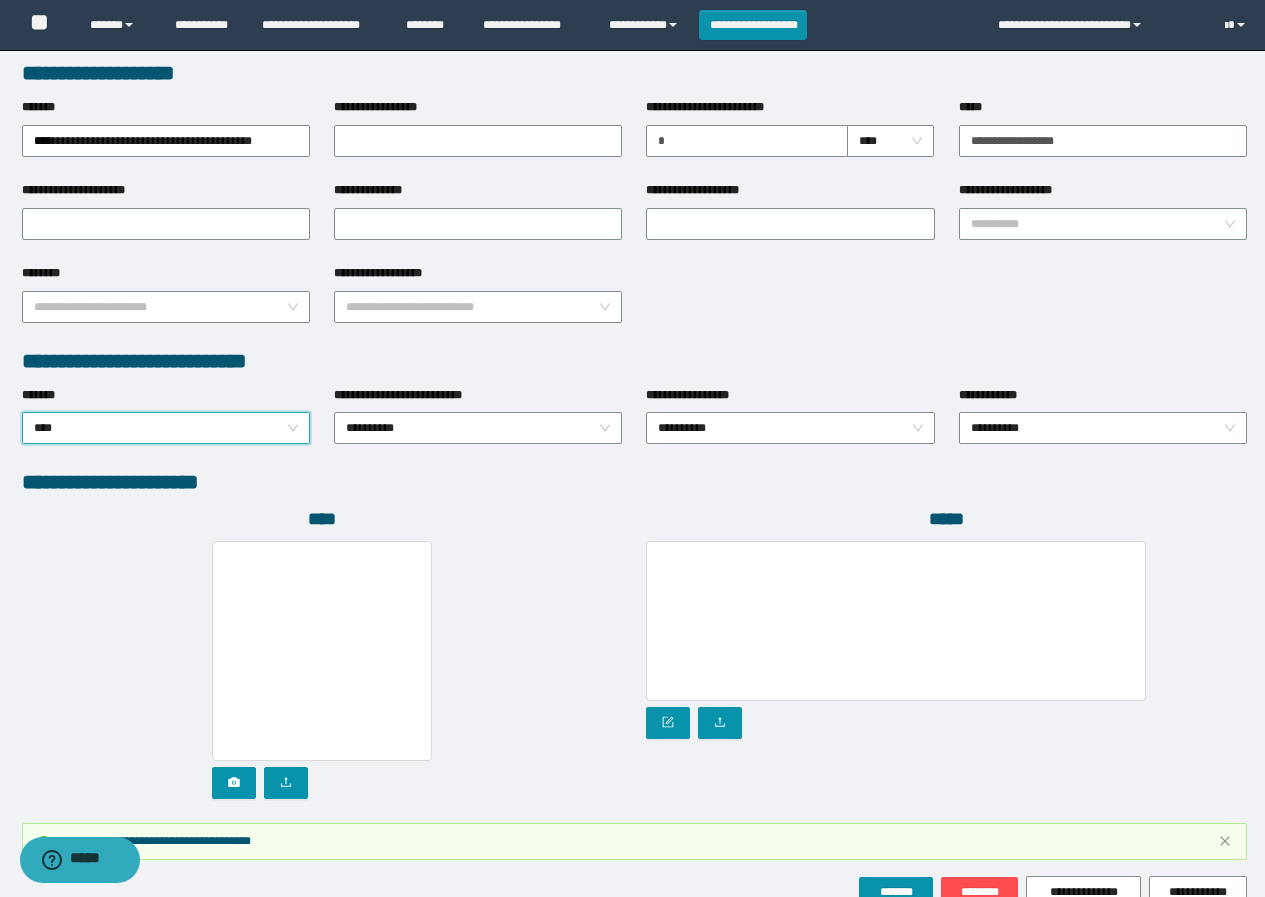 scroll, scrollTop: 913, scrollLeft: 0, axis: vertical 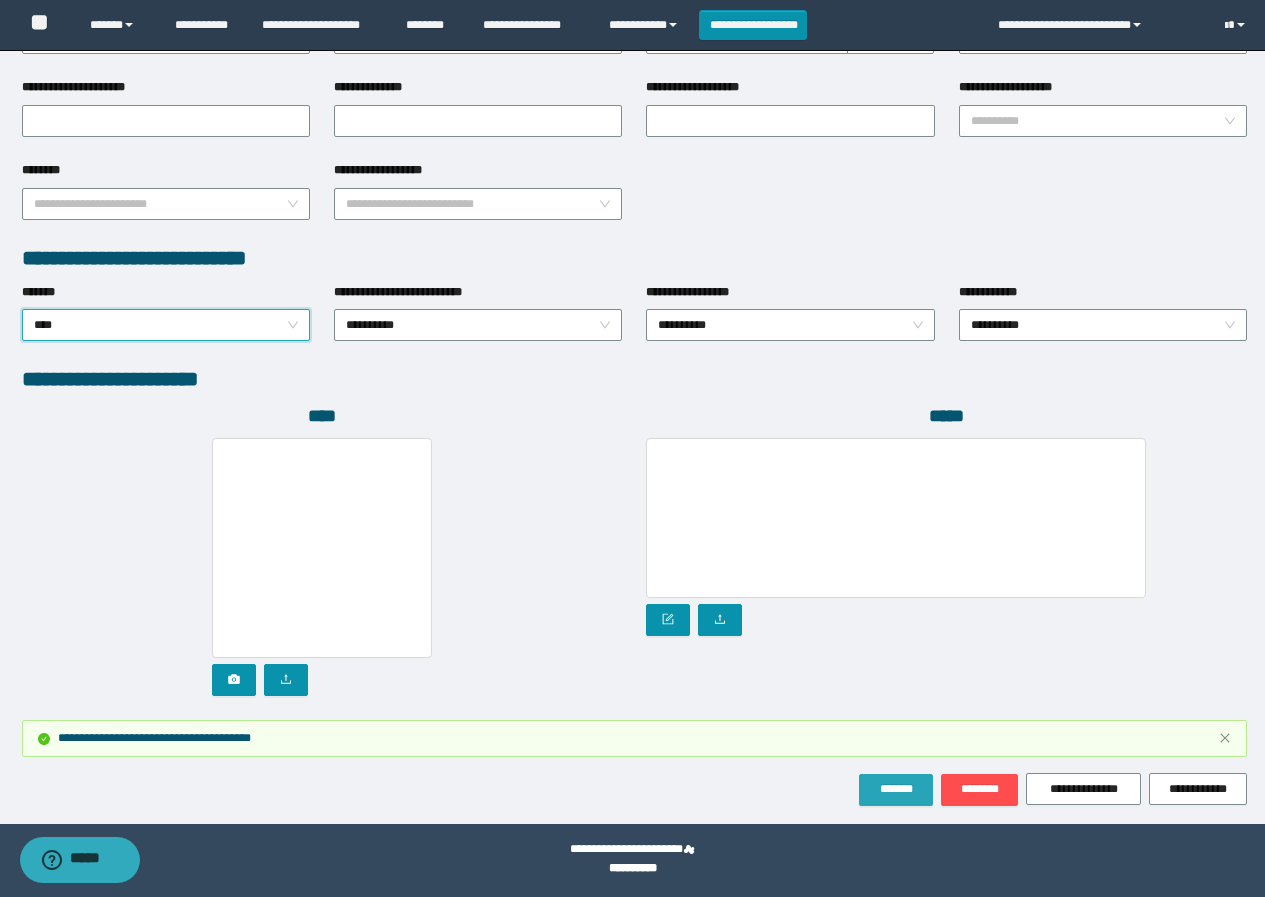 click on "*******" at bounding box center [896, 789] 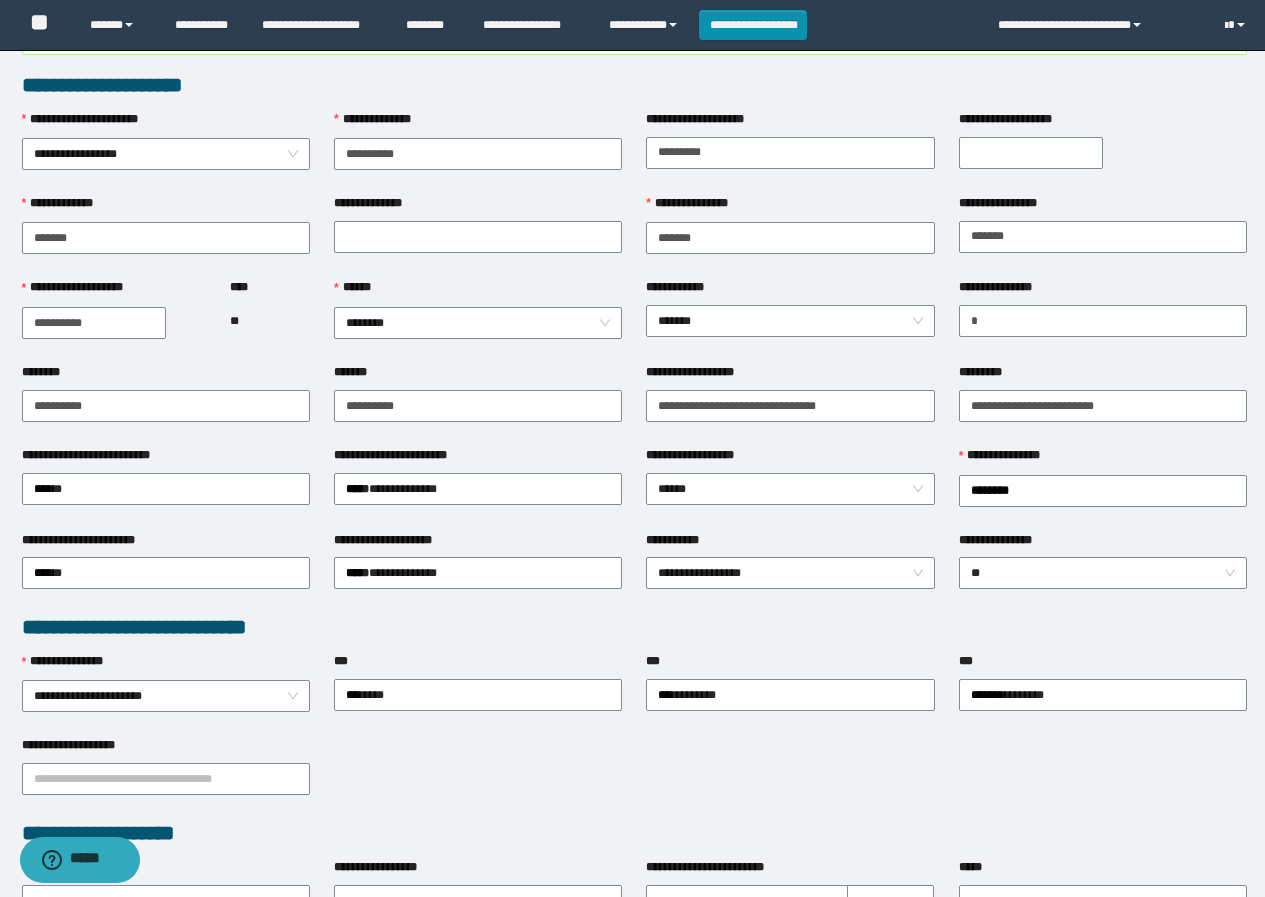 scroll, scrollTop: 0, scrollLeft: 0, axis: both 